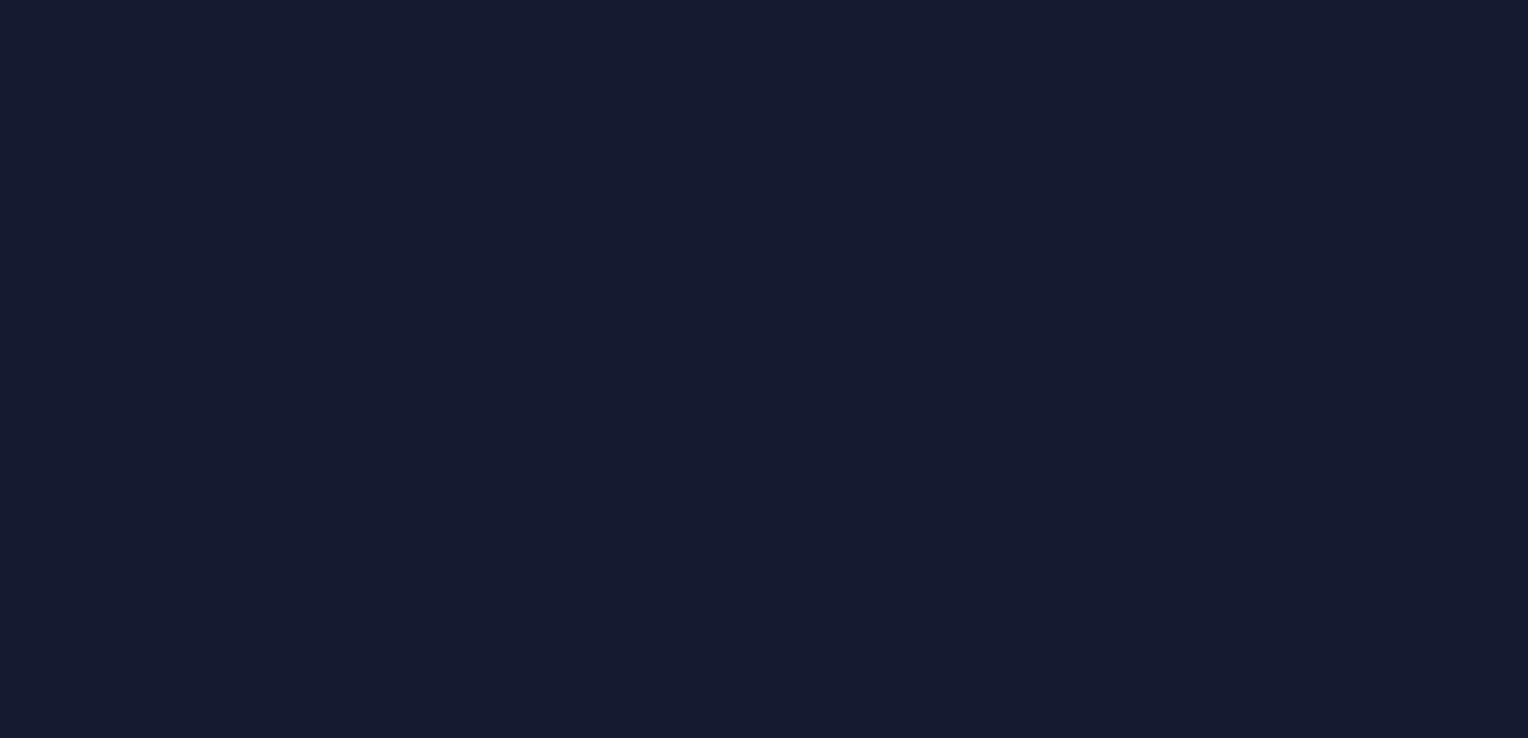 scroll, scrollTop: 0, scrollLeft: 0, axis: both 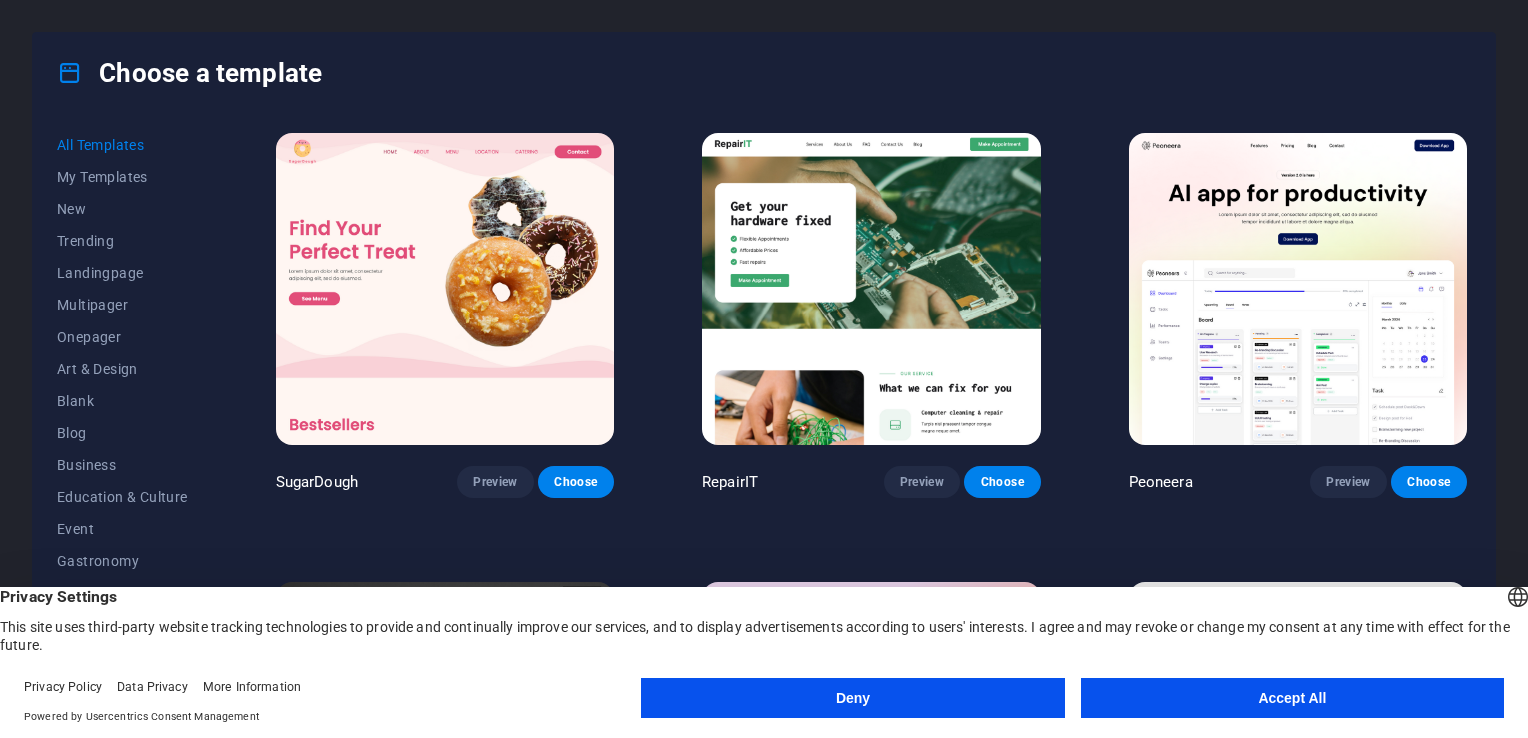 click on "Accept All" at bounding box center (1292, 698) 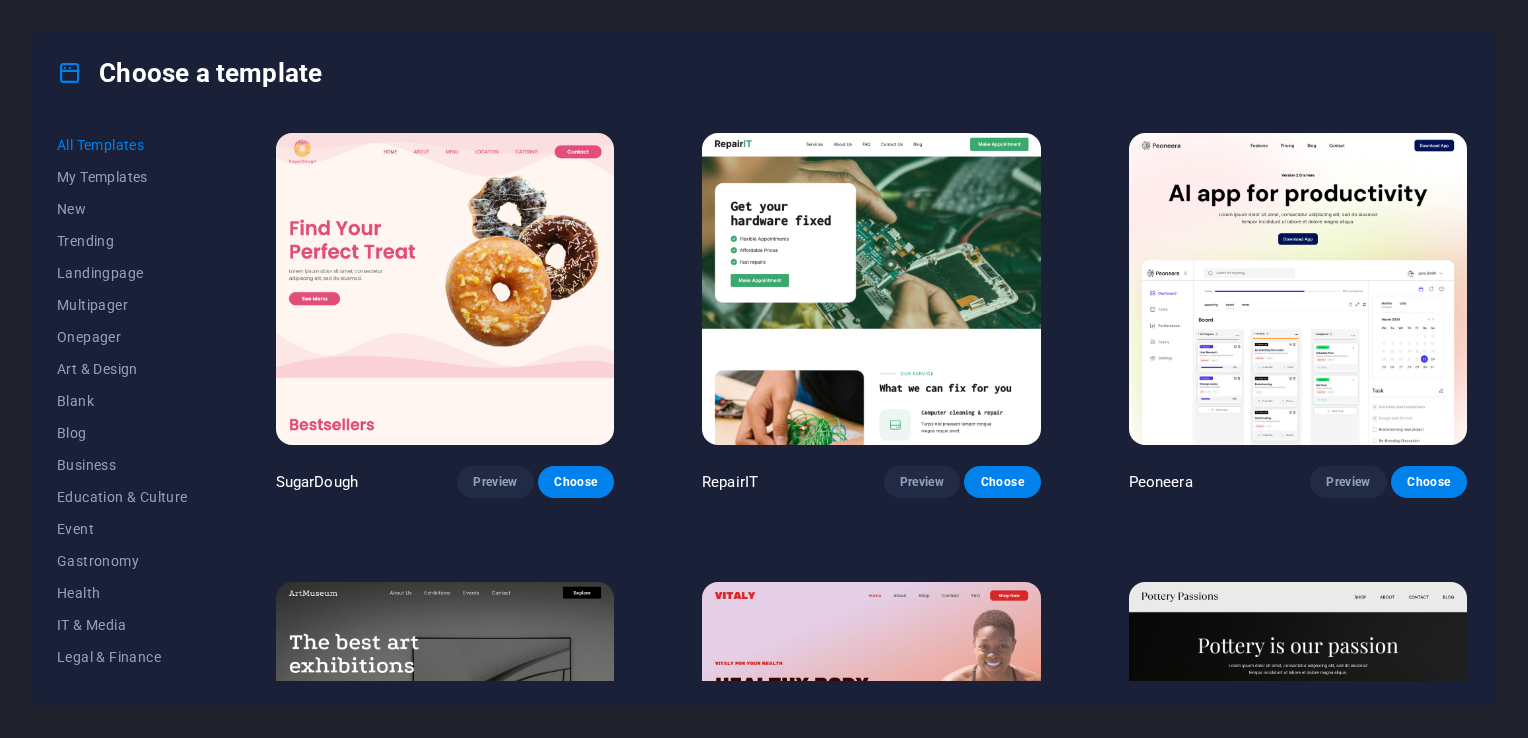 click at bounding box center (871, 289) 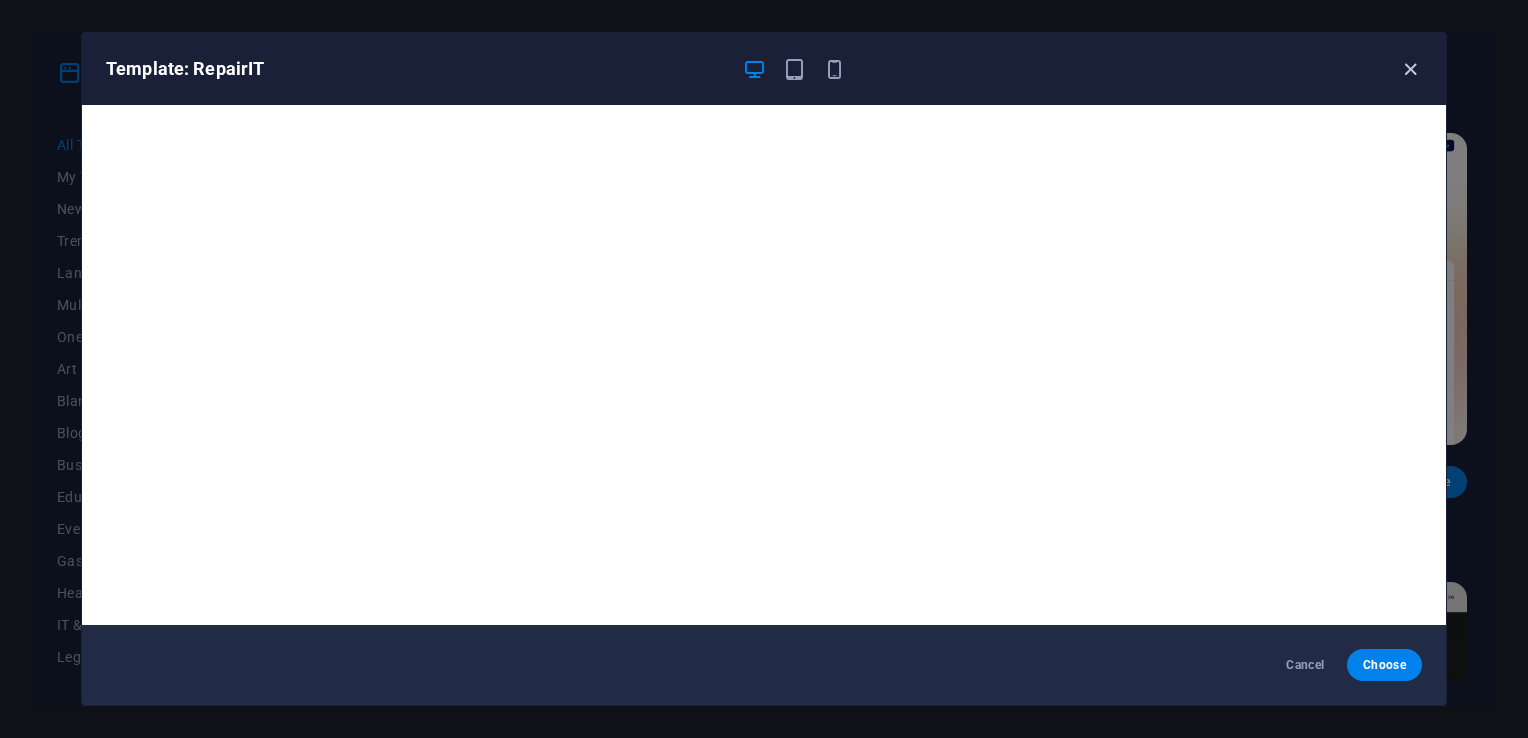 click at bounding box center (1410, 69) 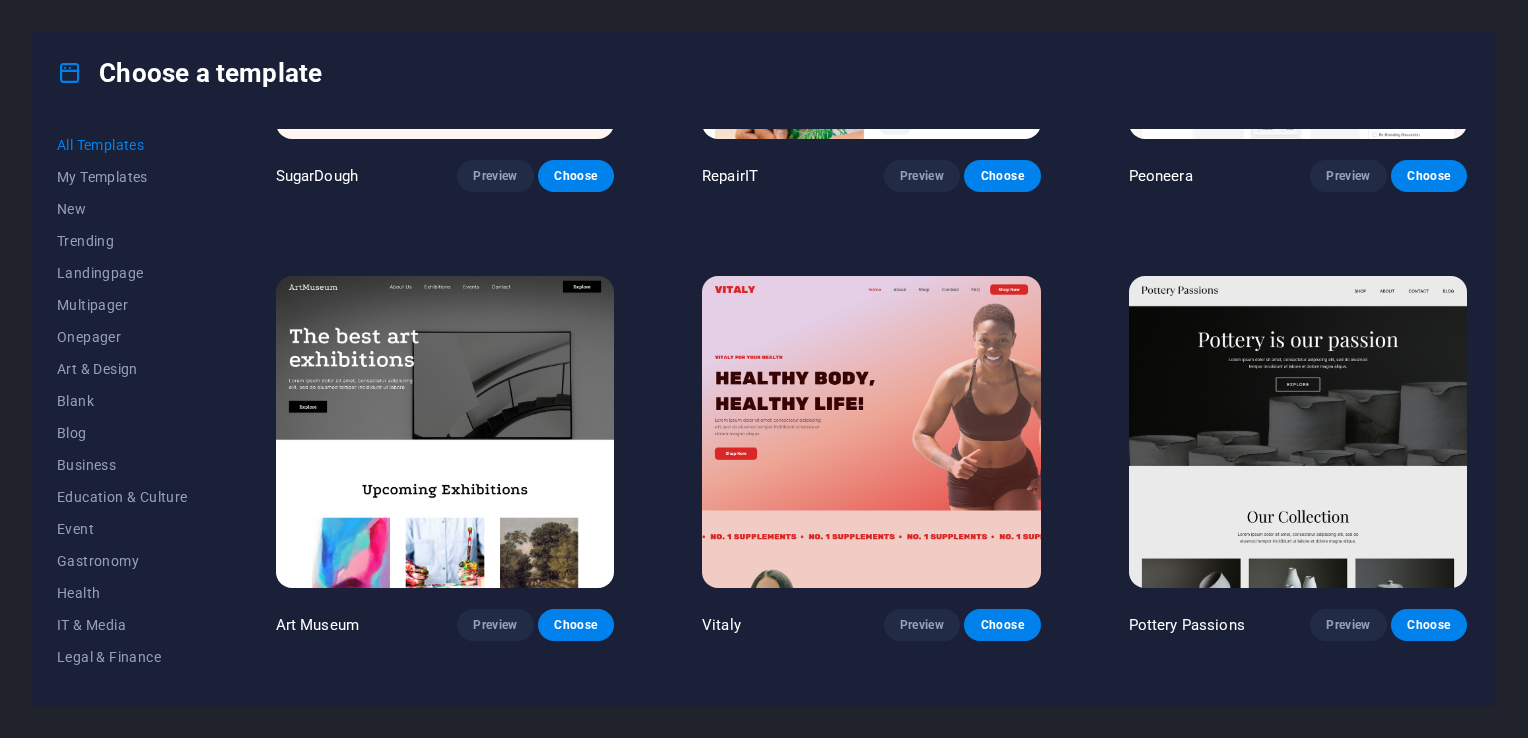 scroll, scrollTop: 383, scrollLeft: 0, axis: vertical 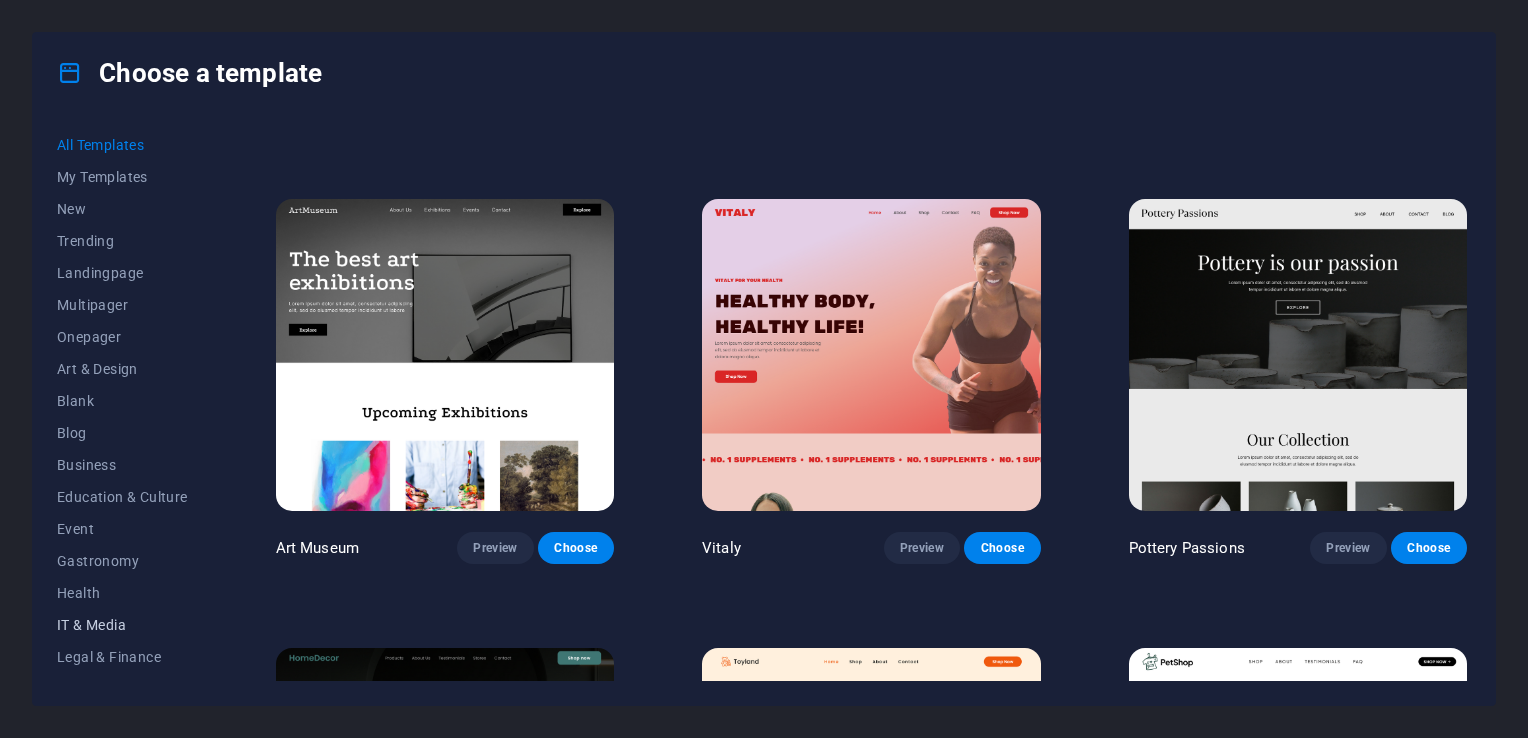 click on "IT & Media" at bounding box center (122, 625) 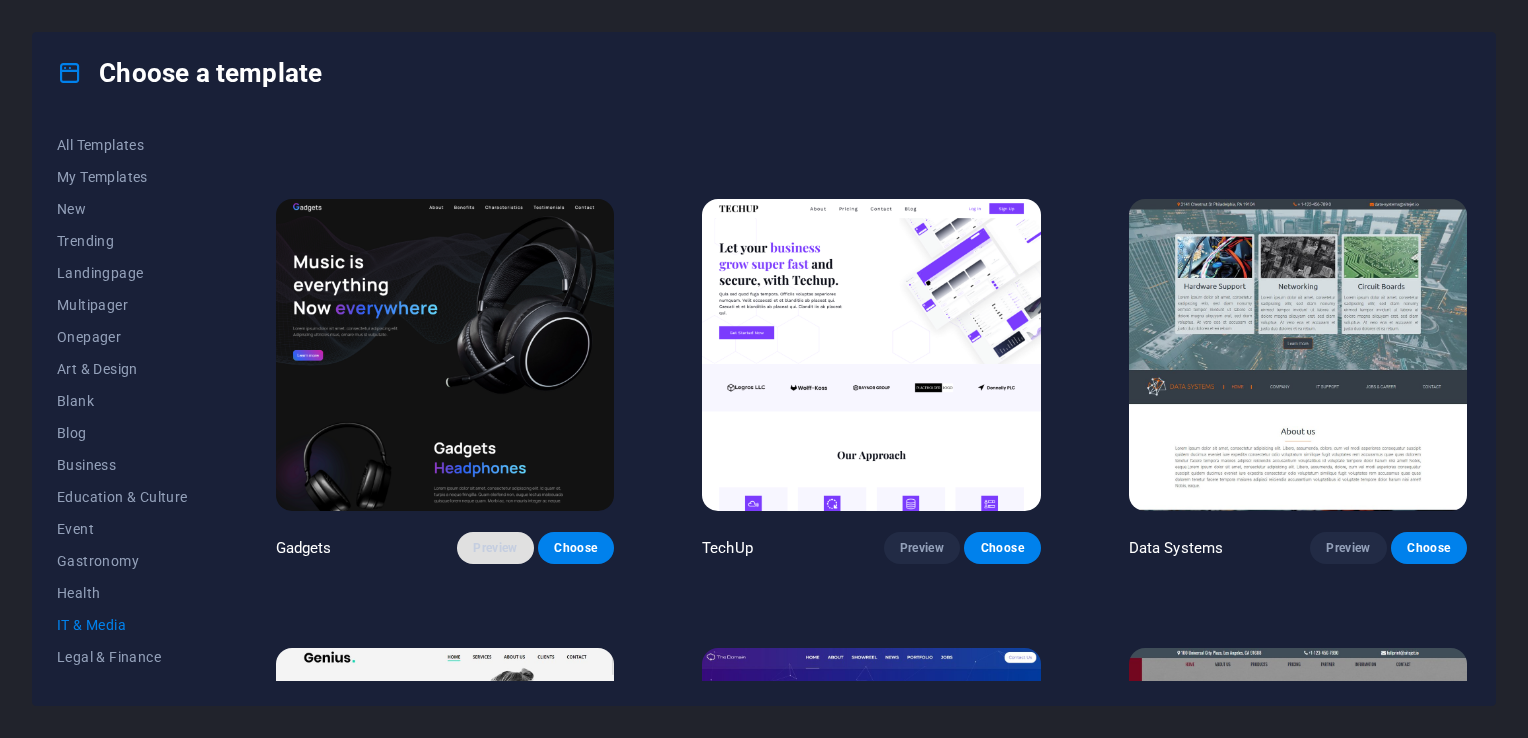 click on "Preview" at bounding box center [495, 548] 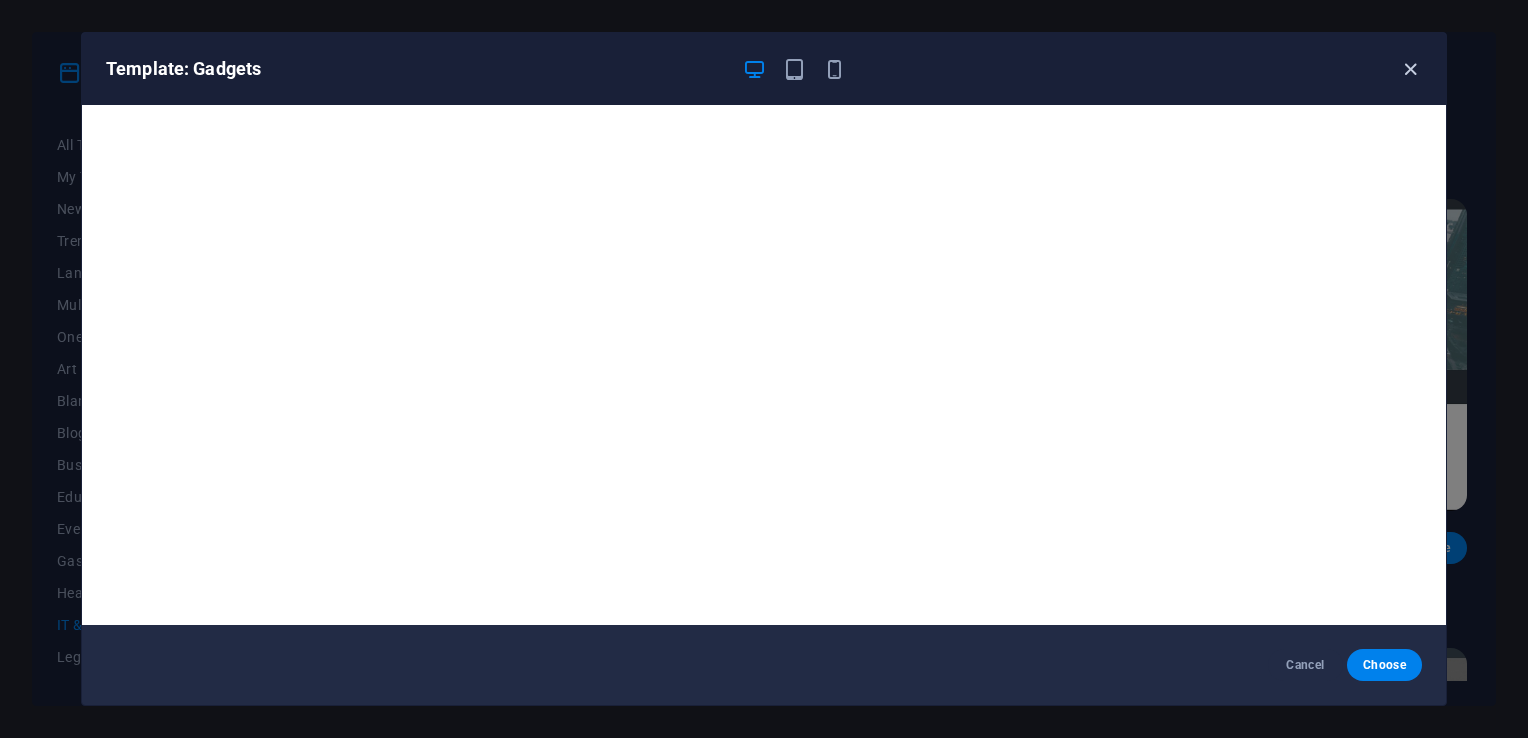 click at bounding box center [1410, 69] 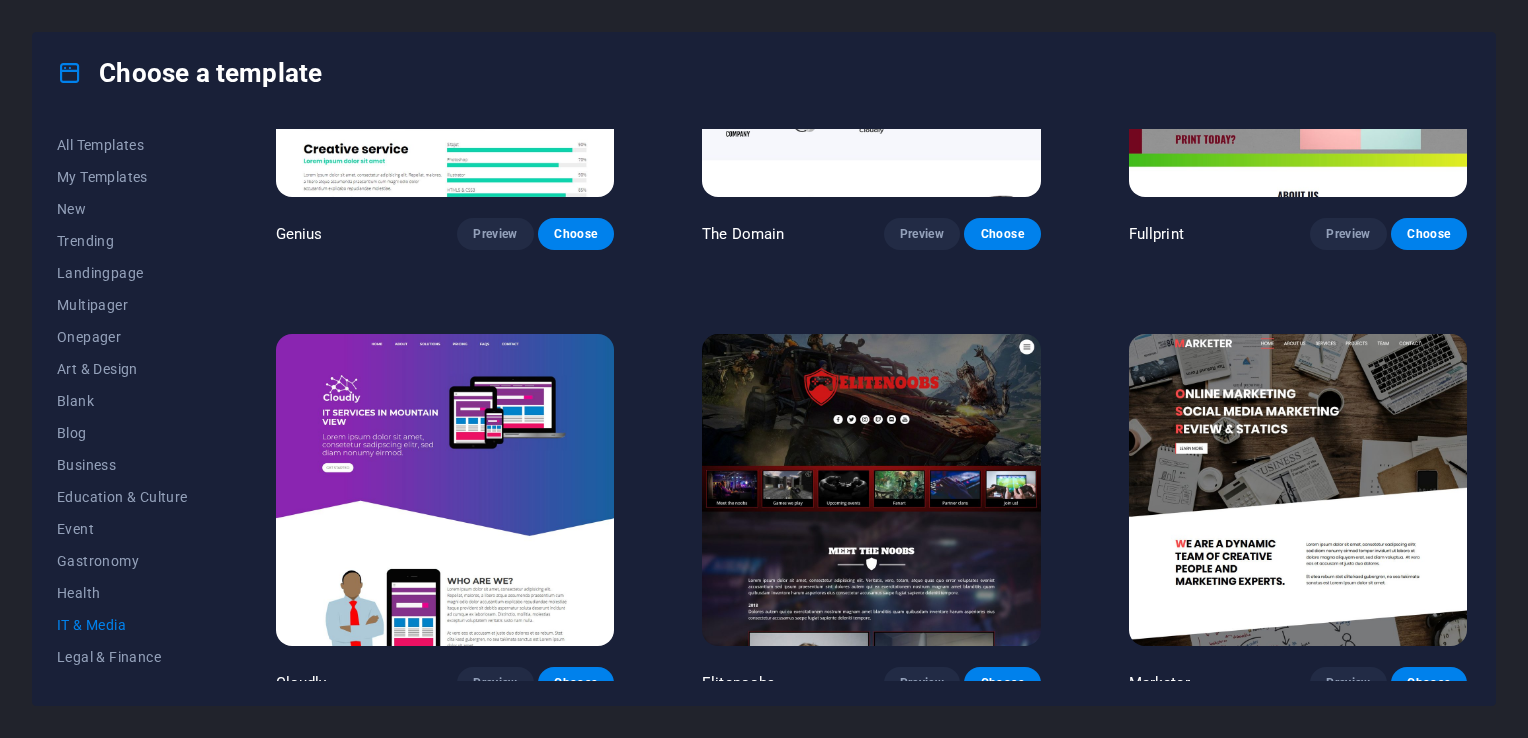 scroll, scrollTop: 1155, scrollLeft: 0, axis: vertical 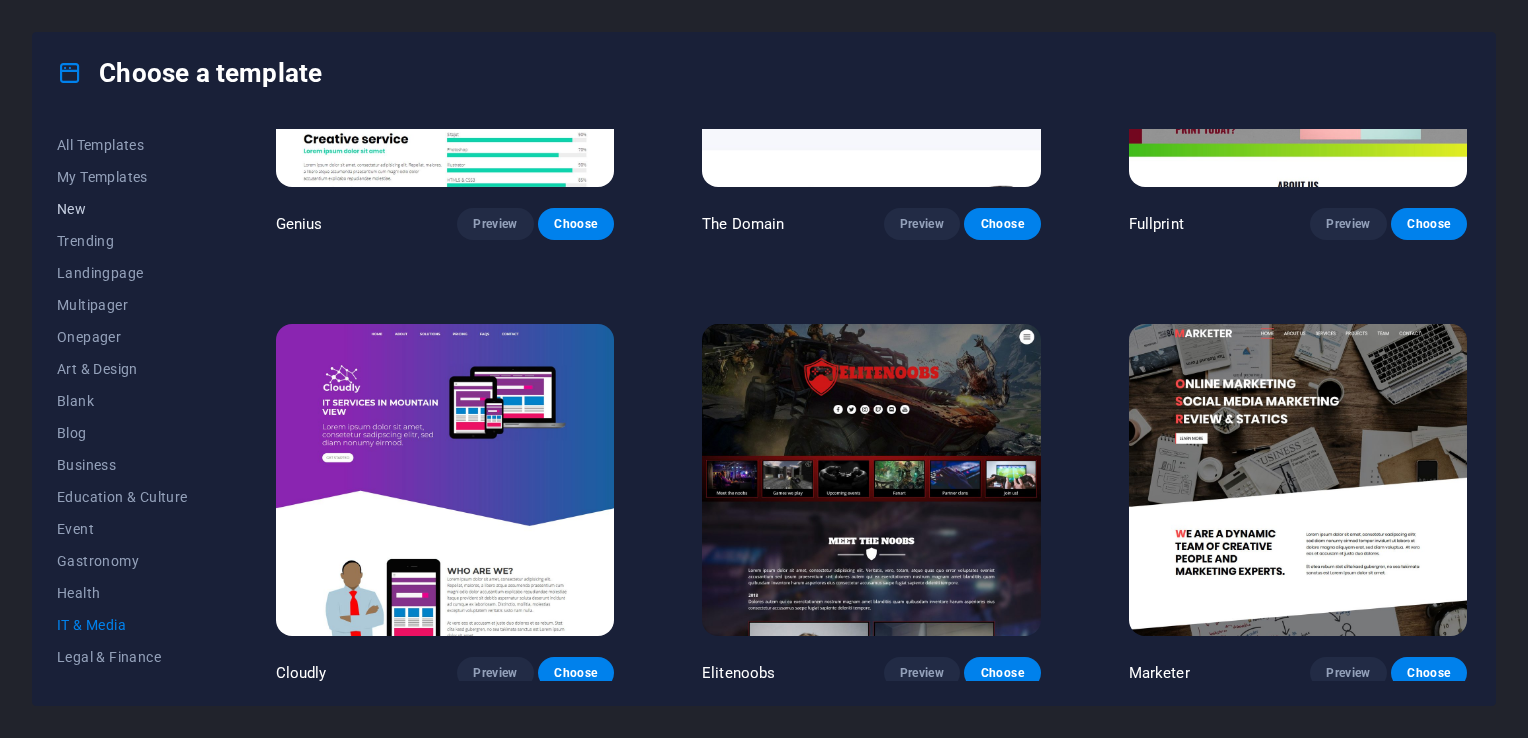 click on "New" at bounding box center [122, 209] 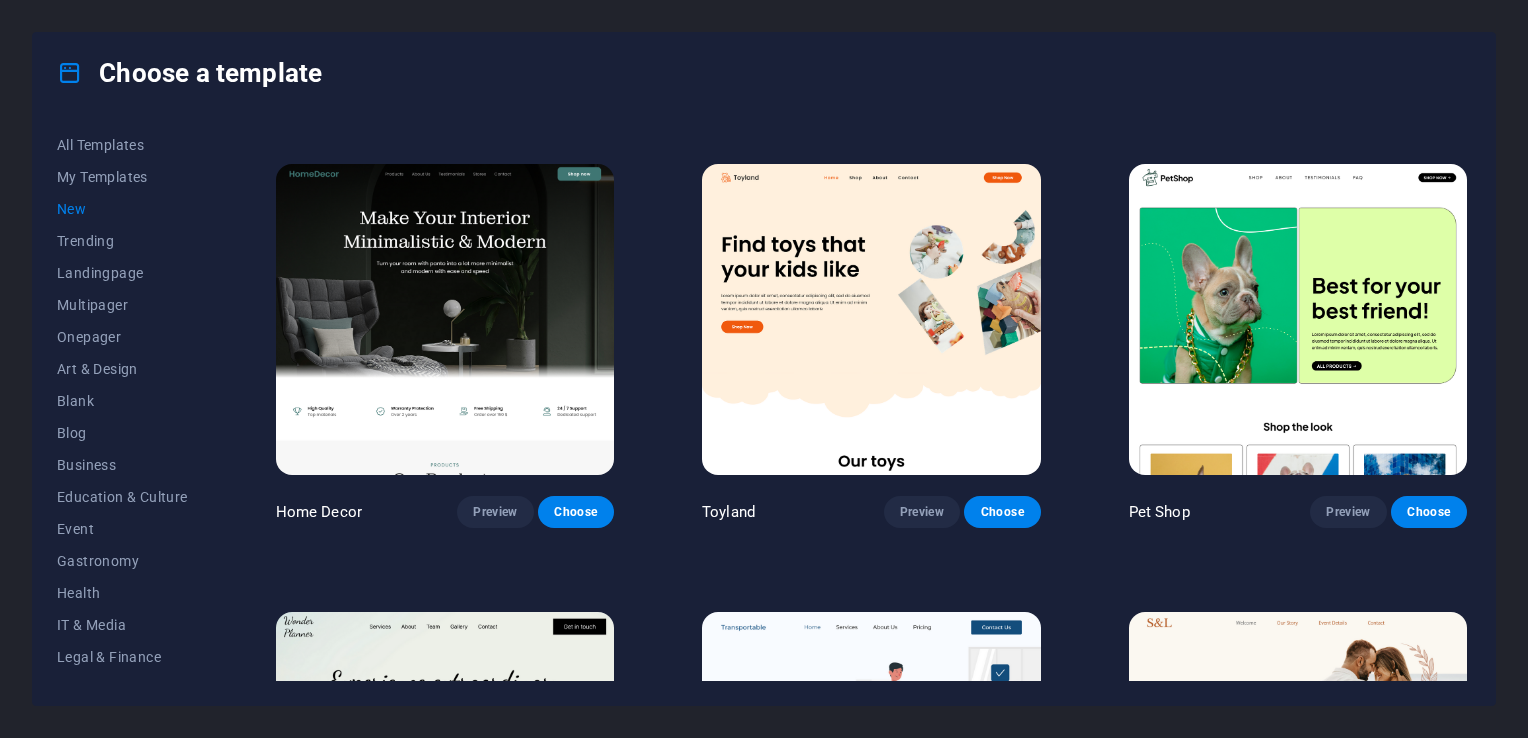 scroll, scrollTop: 1155, scrollLeft: 0, axis: vertical 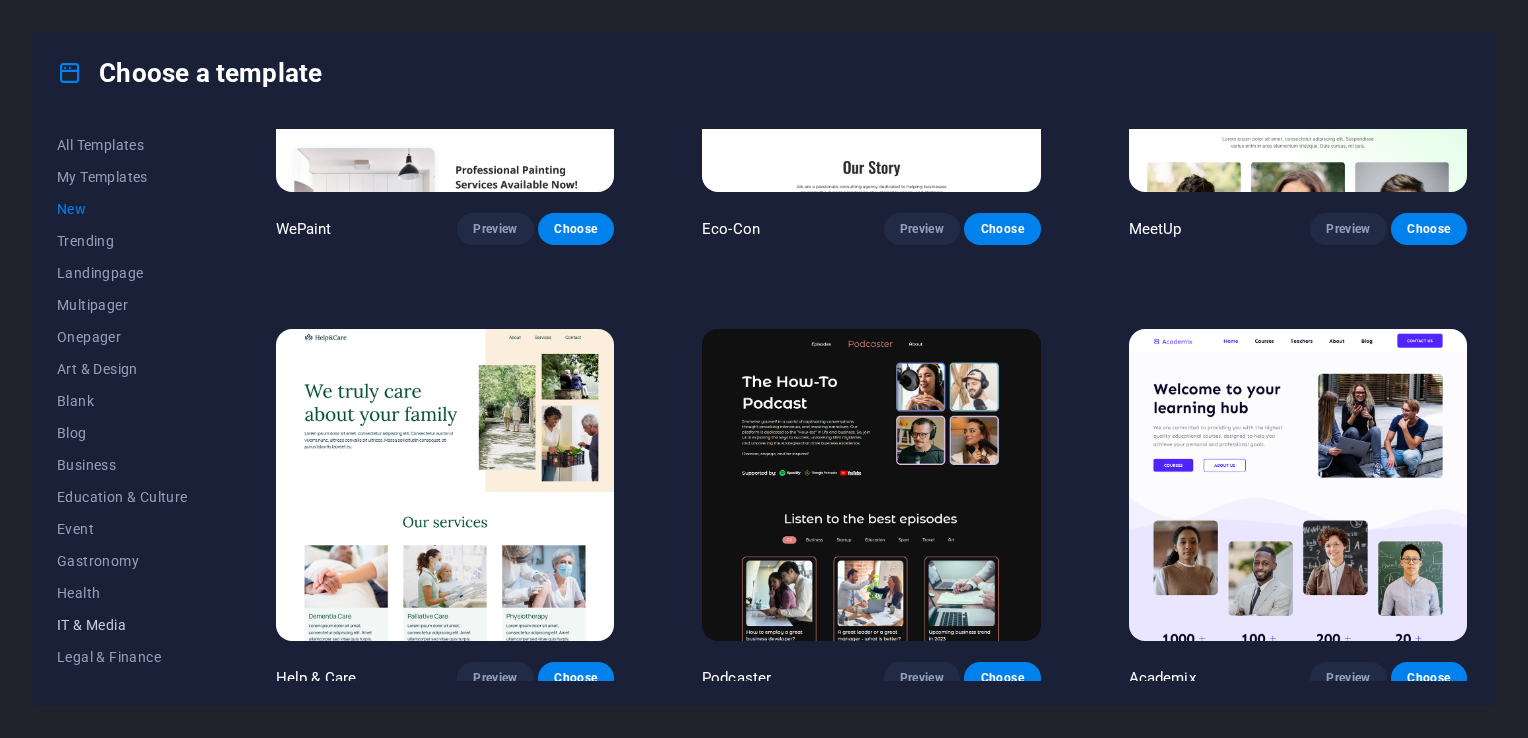 click on "IT & Media" at bounding box center [122, 625] 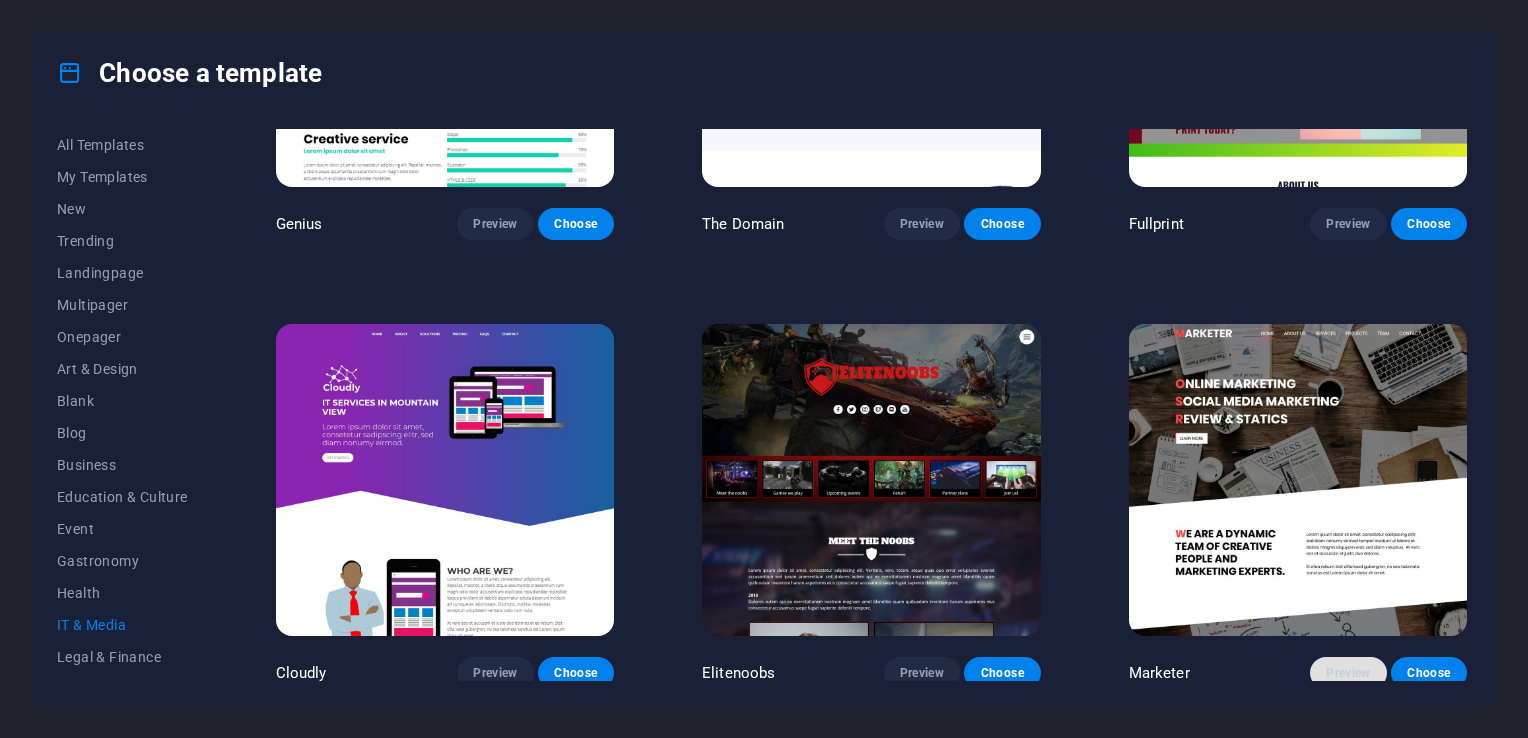 click on "Preview" at bounding box center (1348, 673) 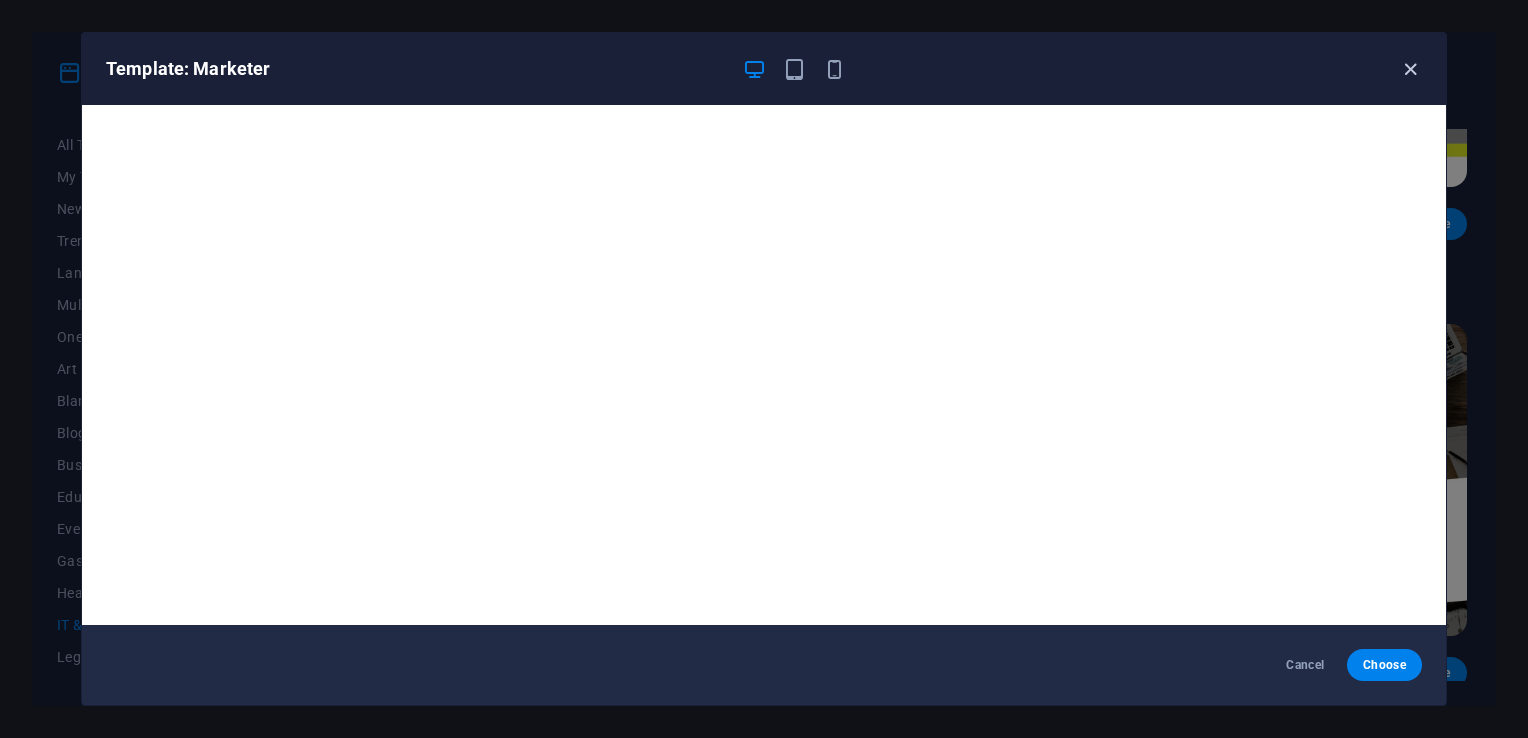 click at bounding box center [1410, 69] 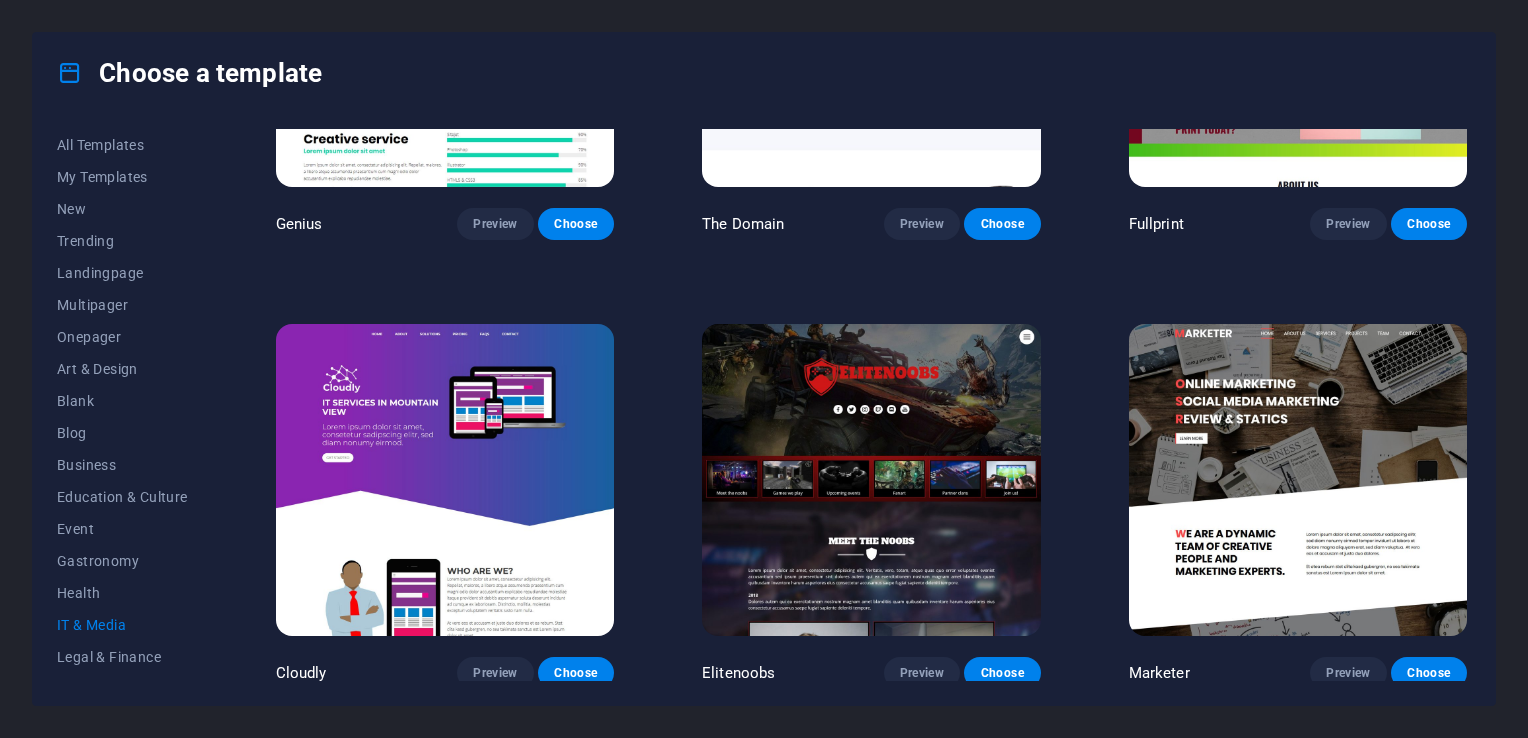 click at bounding box center (871, 480) 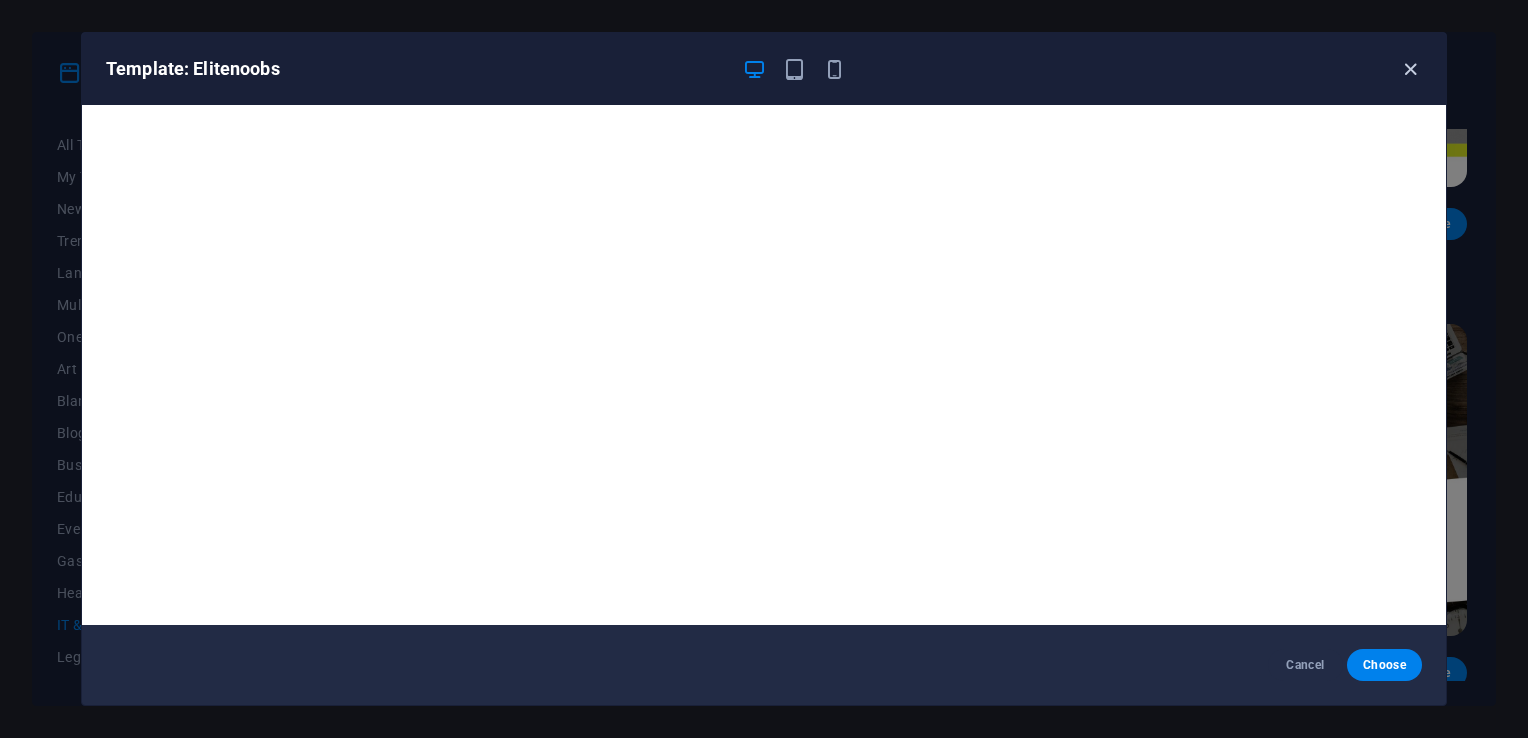 click at bounding box center (1410, 69) 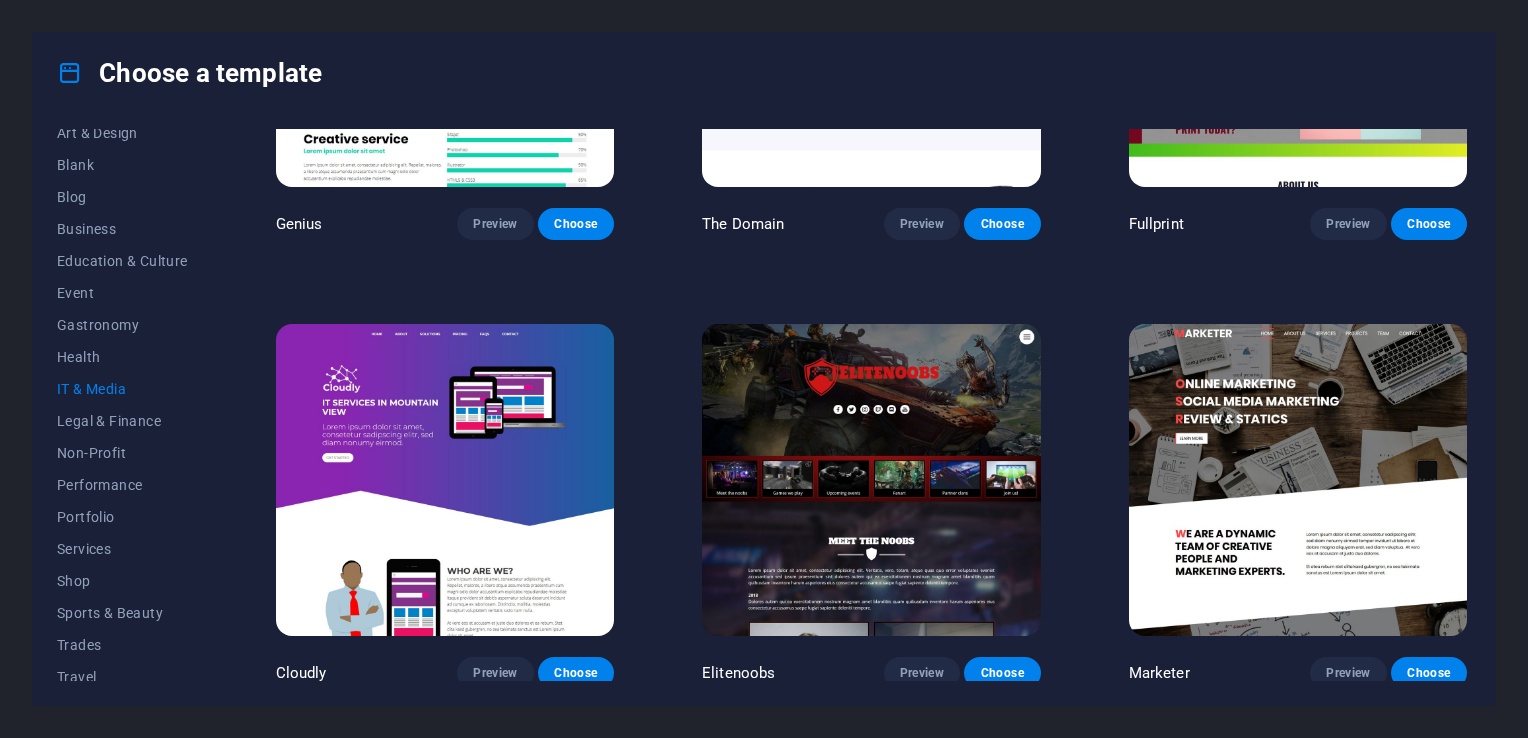 scroll, scrollTop: 279, scrollLeft: 0, axis: vertical 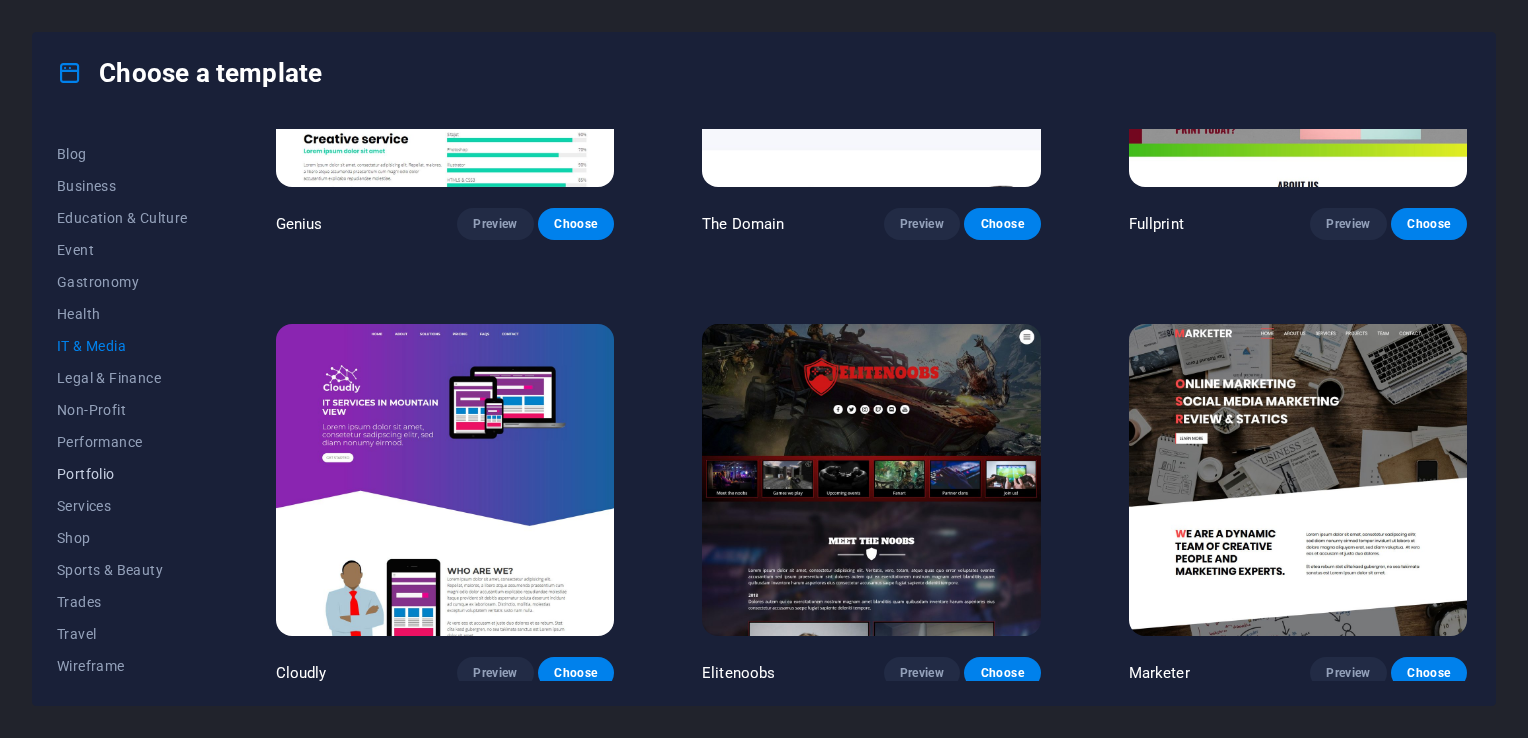 click on "Portfolio" at bounding box center (122, 474) 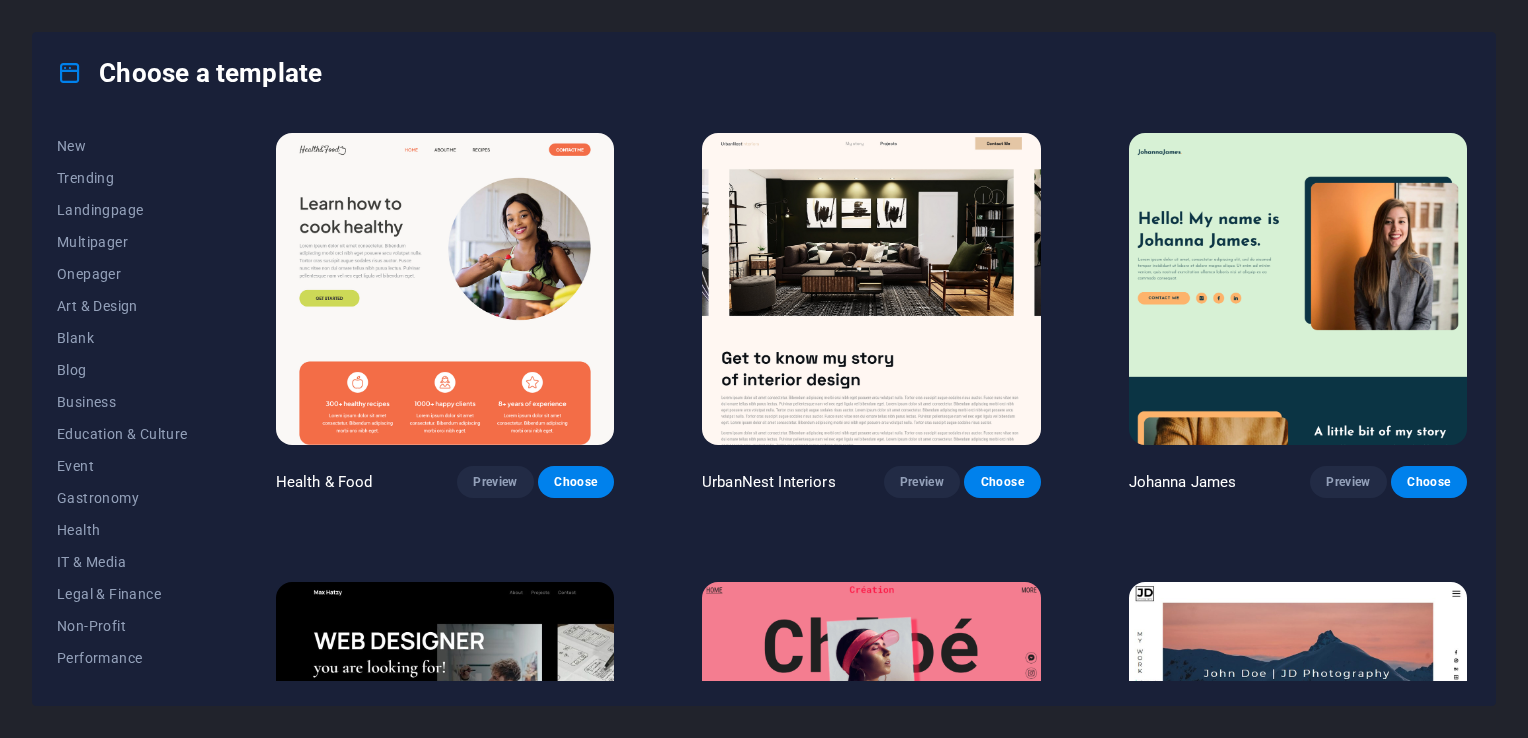 scroll, scrollTop: 64, scrollLeft: 0, axis: vertical 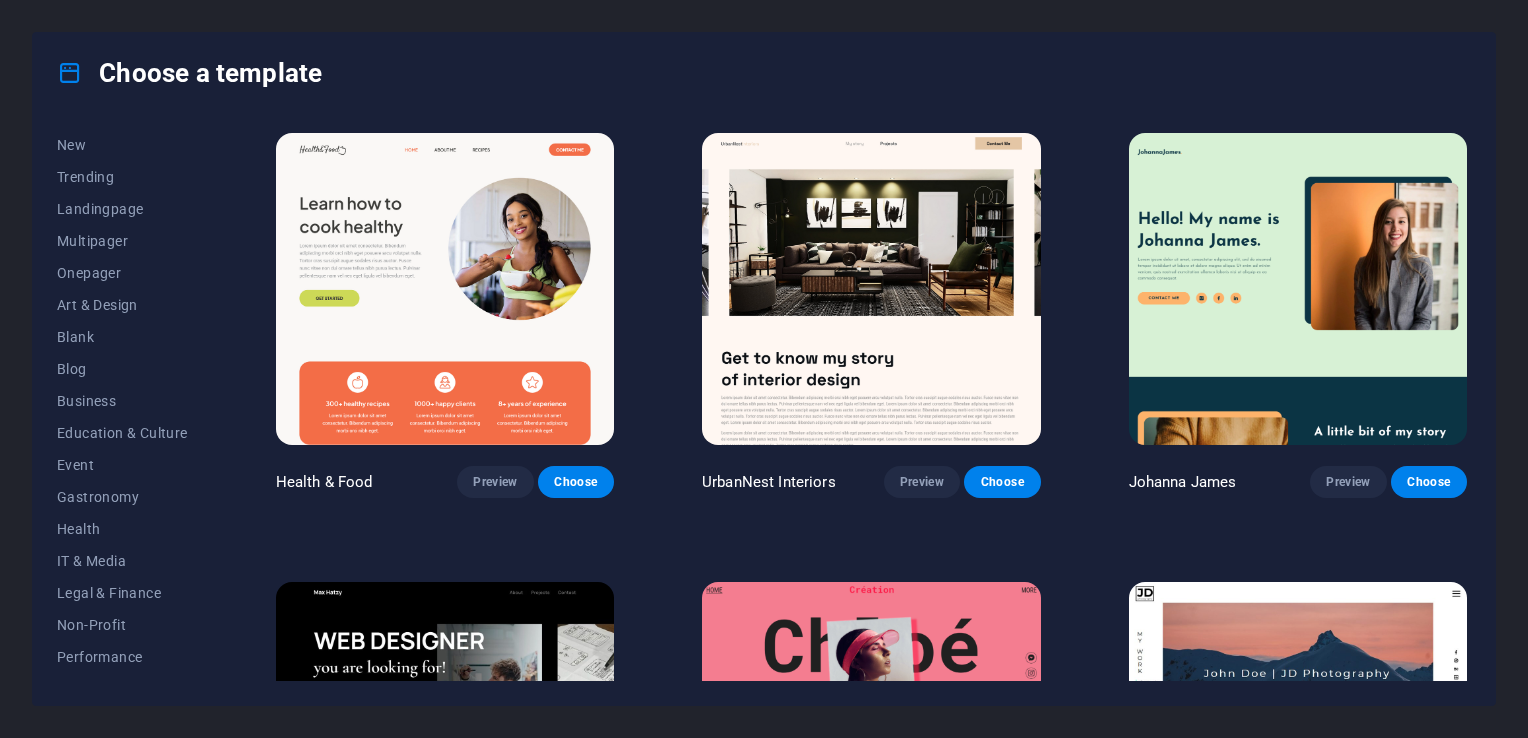 drag, startPoint x: 207, startPoint y: 233, endPoint x: 206, endPoint y: 174, distance: 59.008472 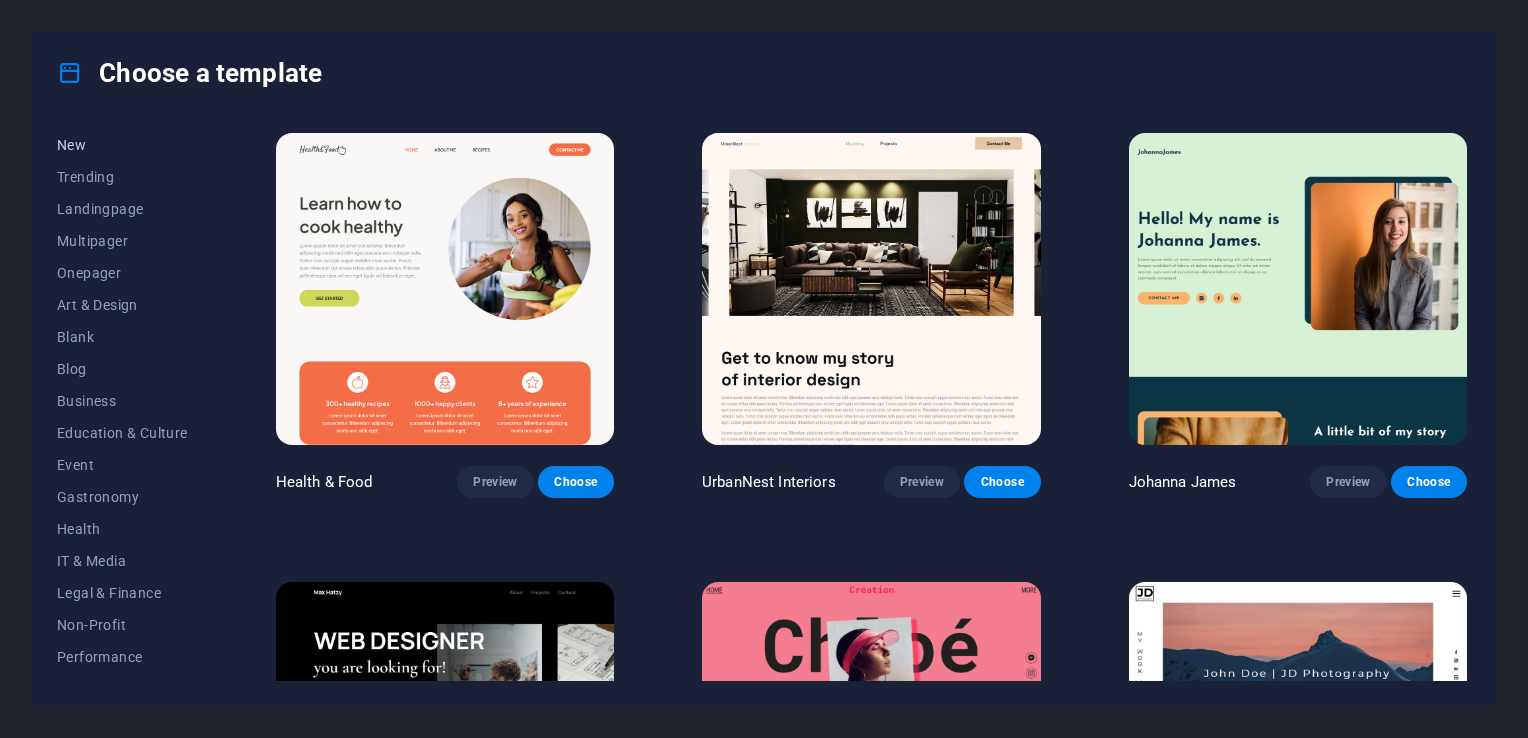 click on "New" at bounding box center [122, 145] 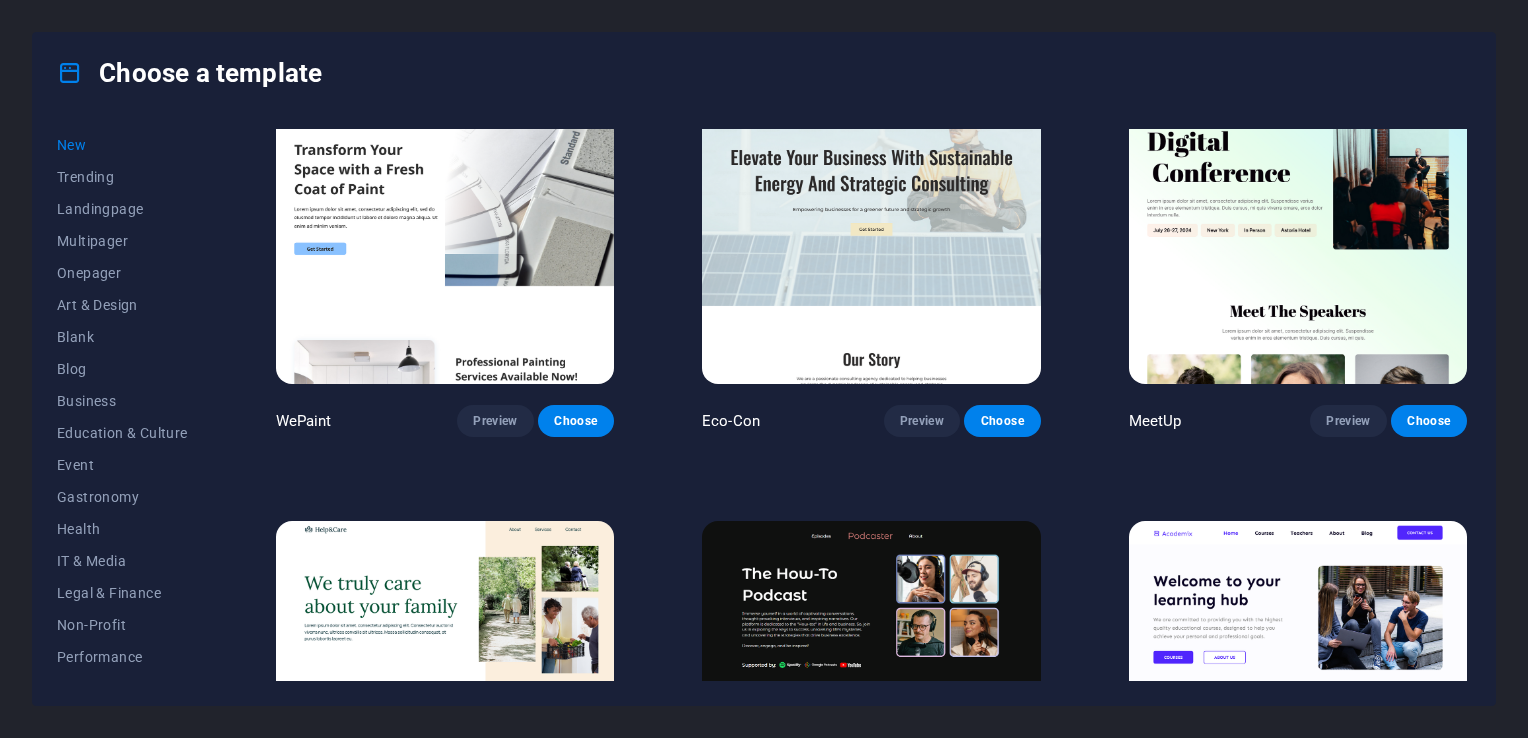 scroll, scrollTop: 1883, scrollLeft: 0, axis: vertical 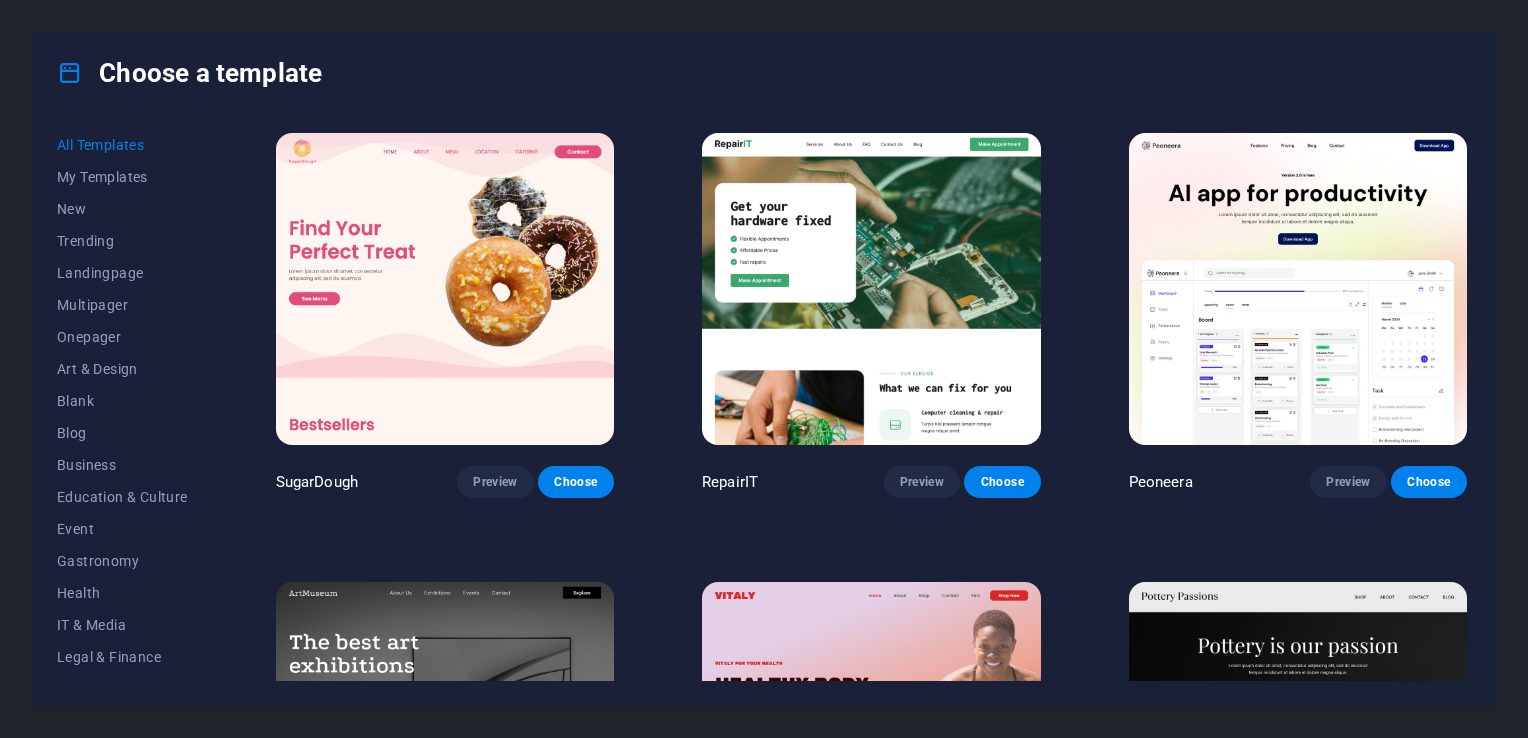 click on "Choose a template All Templates My Templates New Trending Landingpage Multipager Onepager Art & Design Blank Blog Business Education & Culture Event Gastronomy Health IT & Media Legal & Finance Non-Profit Performance Portfolio Services Shop Sports & Beauty Trades Travel Wireframe SugarDough Preview Choose RepairIT Preview Choose Peoneera Preview Choose Art Museum Preview Choose Vitaly Preview Choose Pottery Passions Preview Choose Home Decor Preview Choose Toyland Preview Choose Pet Shop Preview Choose Wonder Planner Preview Choose Transportable Preview Choose S&L Preview Choose WePaint Preview Choose Eco-Con Preview Choose MeetUp Preview Choose Help & Care Preview Choose Podcaster Preview Choose Academix Preview Choose BIG Barber Shop Preview Choose Health & Food Preview Choose UrbanNest Interiors Preview Choose Green Change Preview Choose The Beauty Temple Preview Choose WeTrain Preview Choose Cleaner Preview Choose Johanna James Preview Choose Delicioso Preview Choose Dream Garden Preview Choose LumeDeAqua" at bounding box center [764, 369] 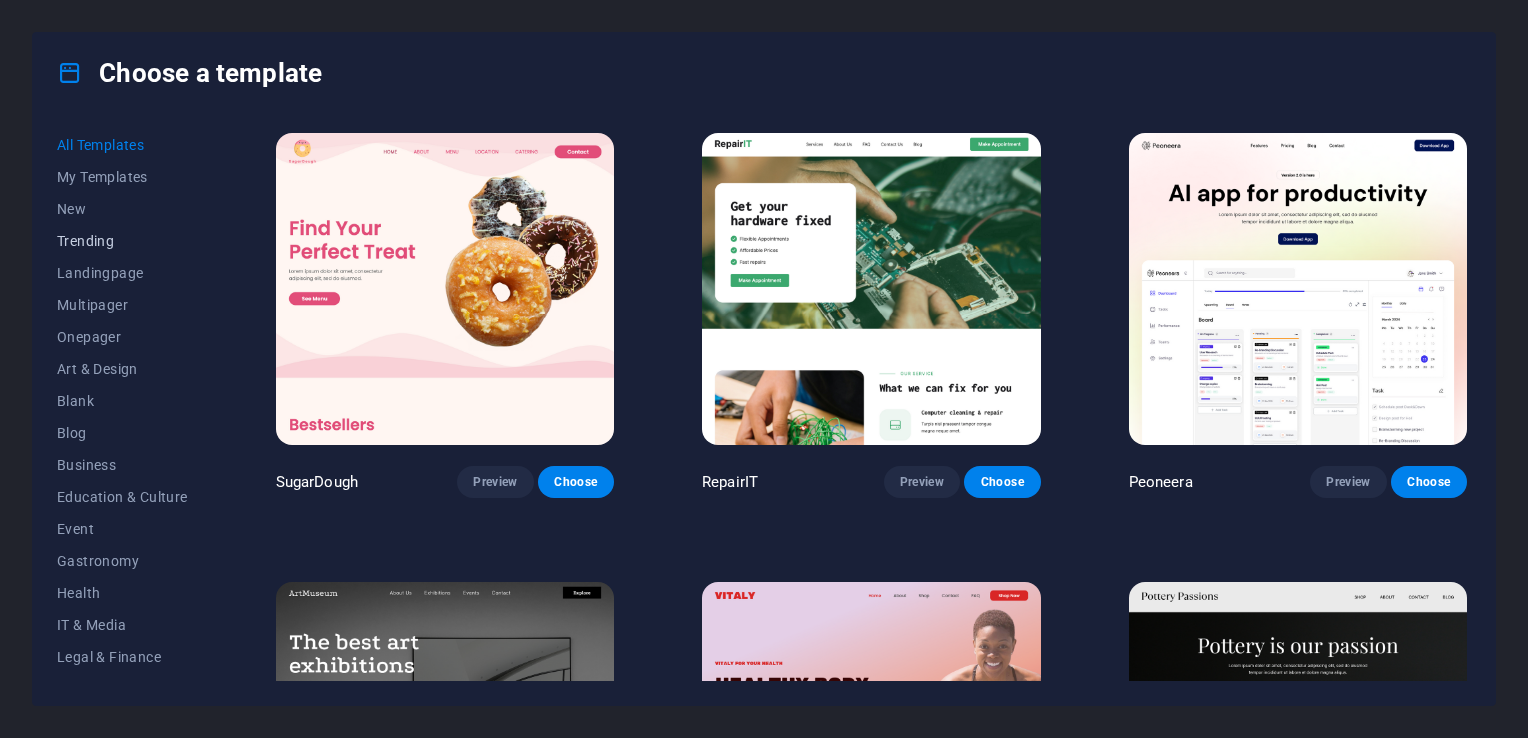 click on "Trending" at bounding box center [122, 241] 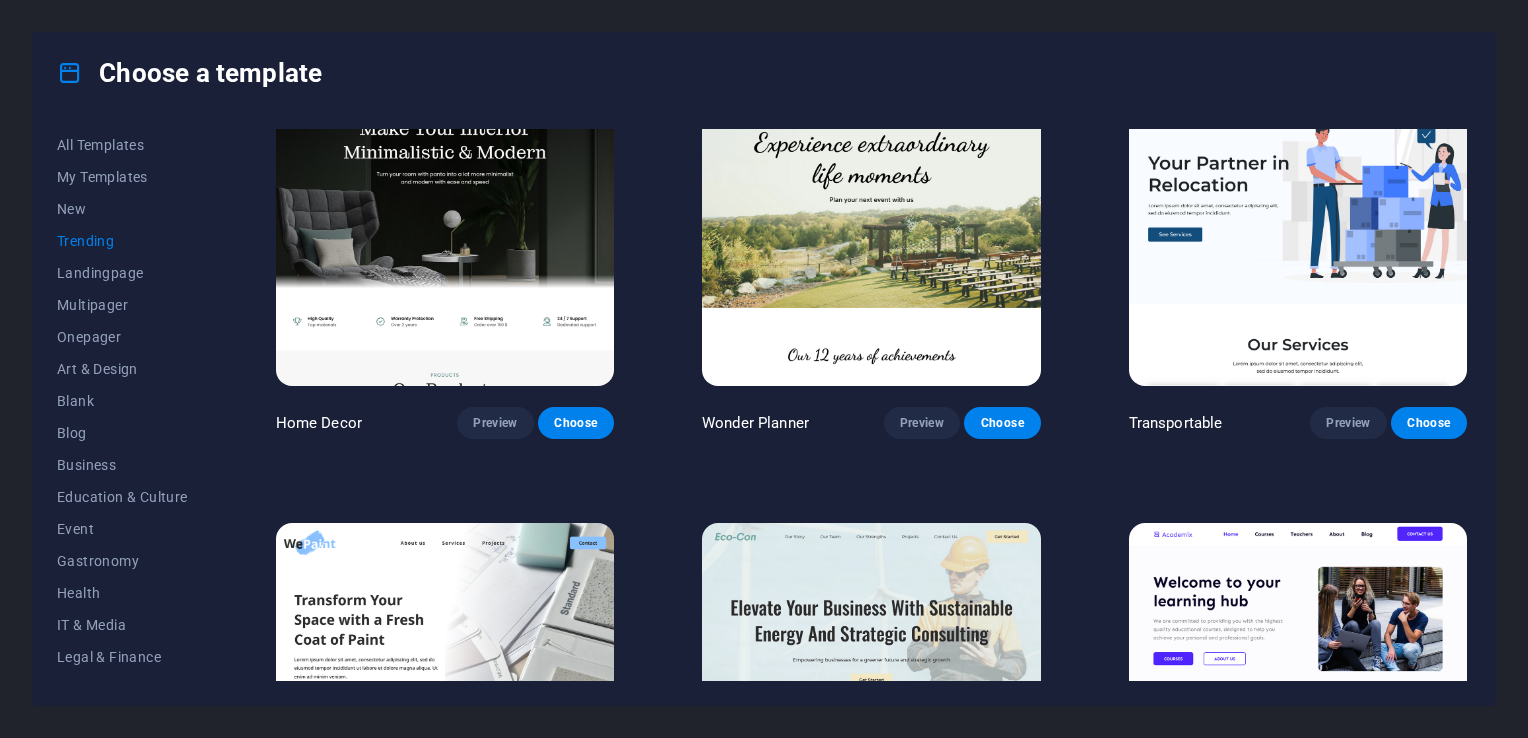 scroll, scrollTop: 436, scrollLeft: 0, axis: vertical 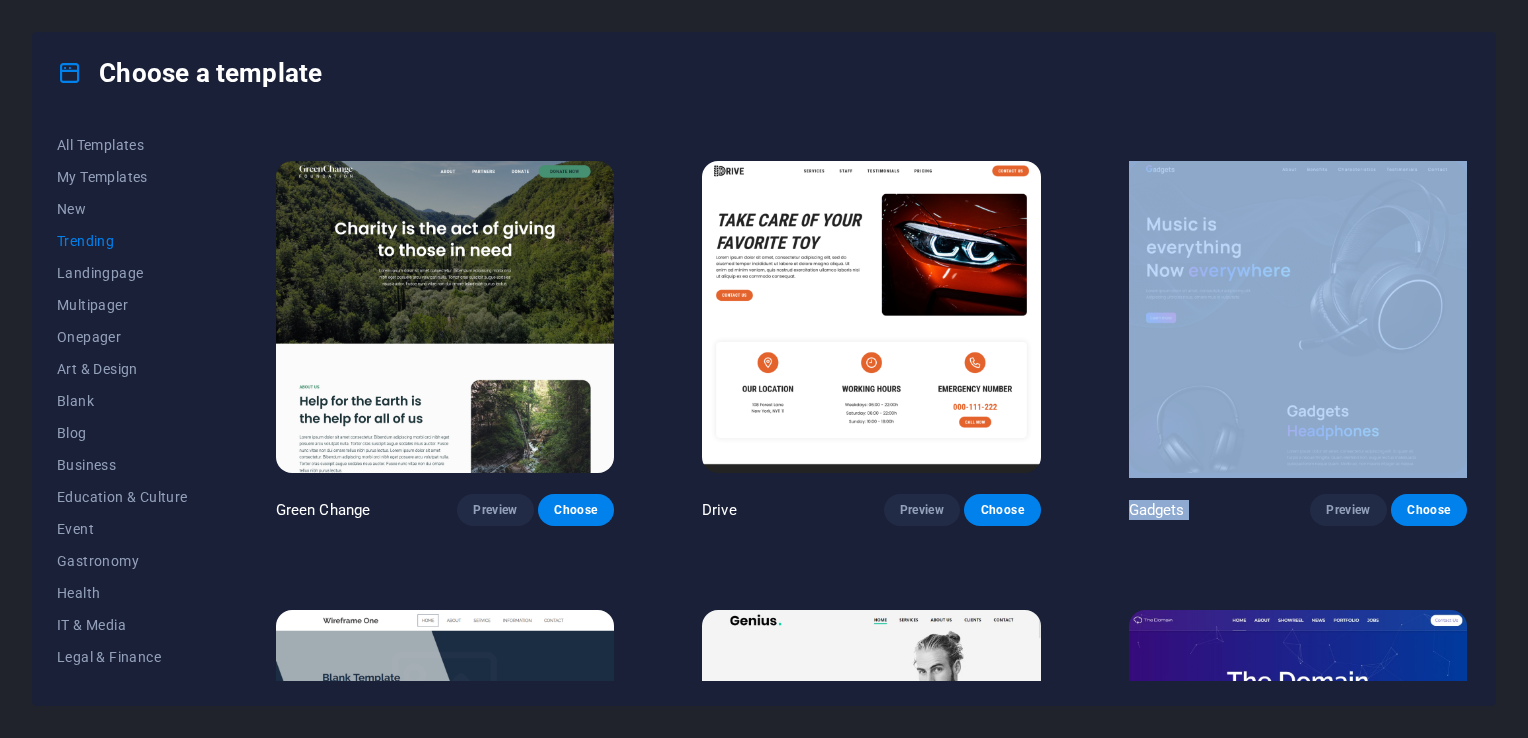 drag, startPoint x: 1471, startPoint y: 468, endPoint x: 1468, endPoint y: 510, distance: 42.107006 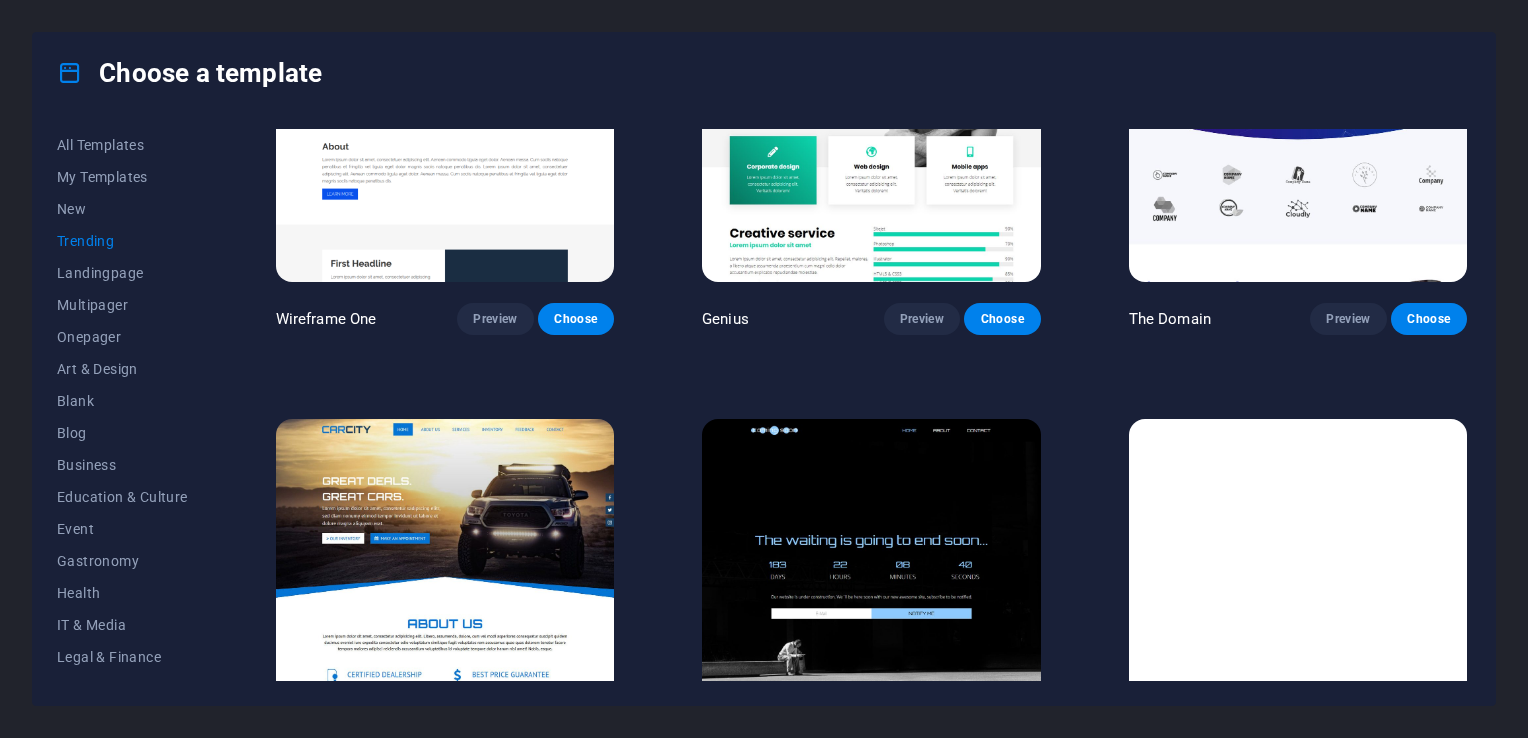 scroll, scrollTop: 2048, scrollLeft: 0, axis: vertical 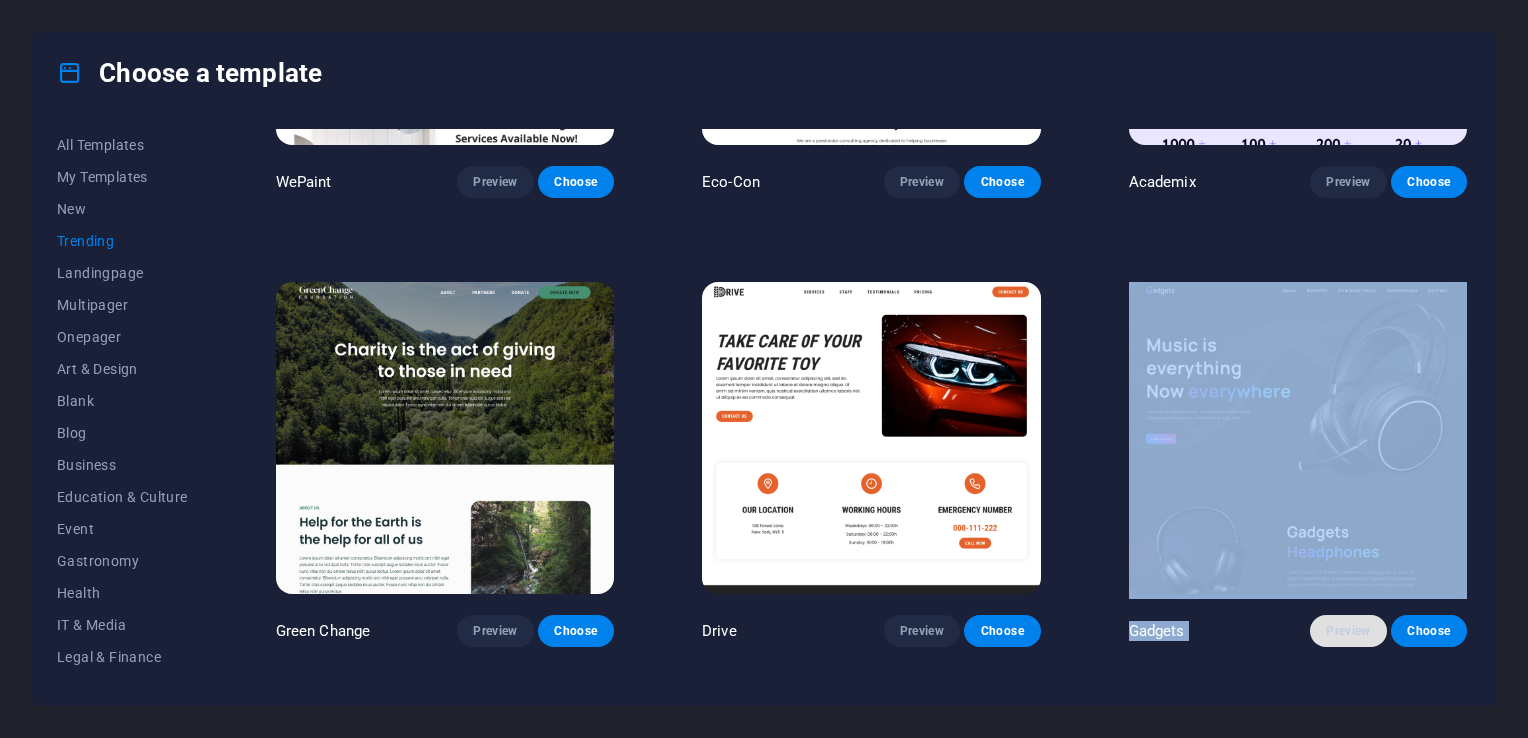 click on "Preview" at bounding box center [1348, 631] 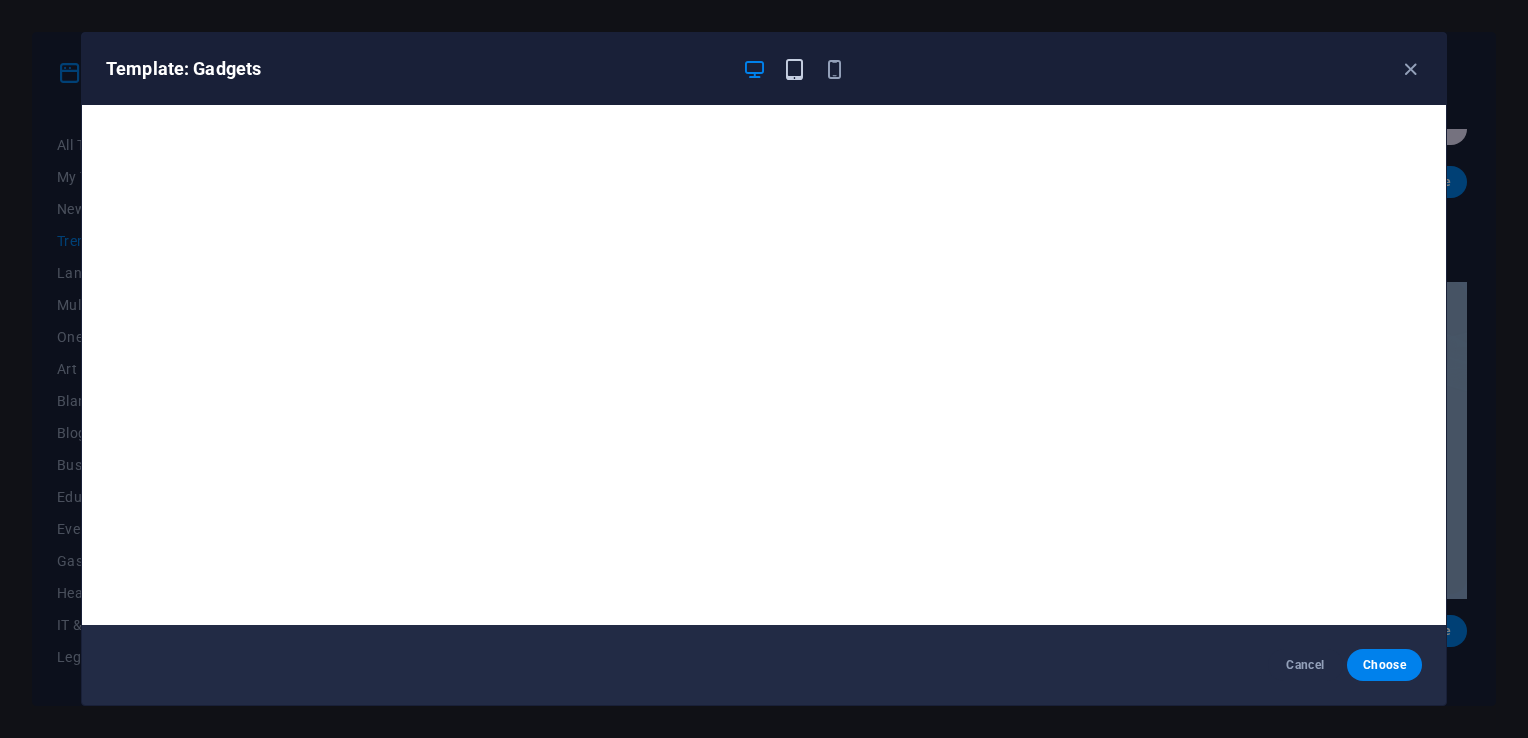click at bounding box center [794, 69] 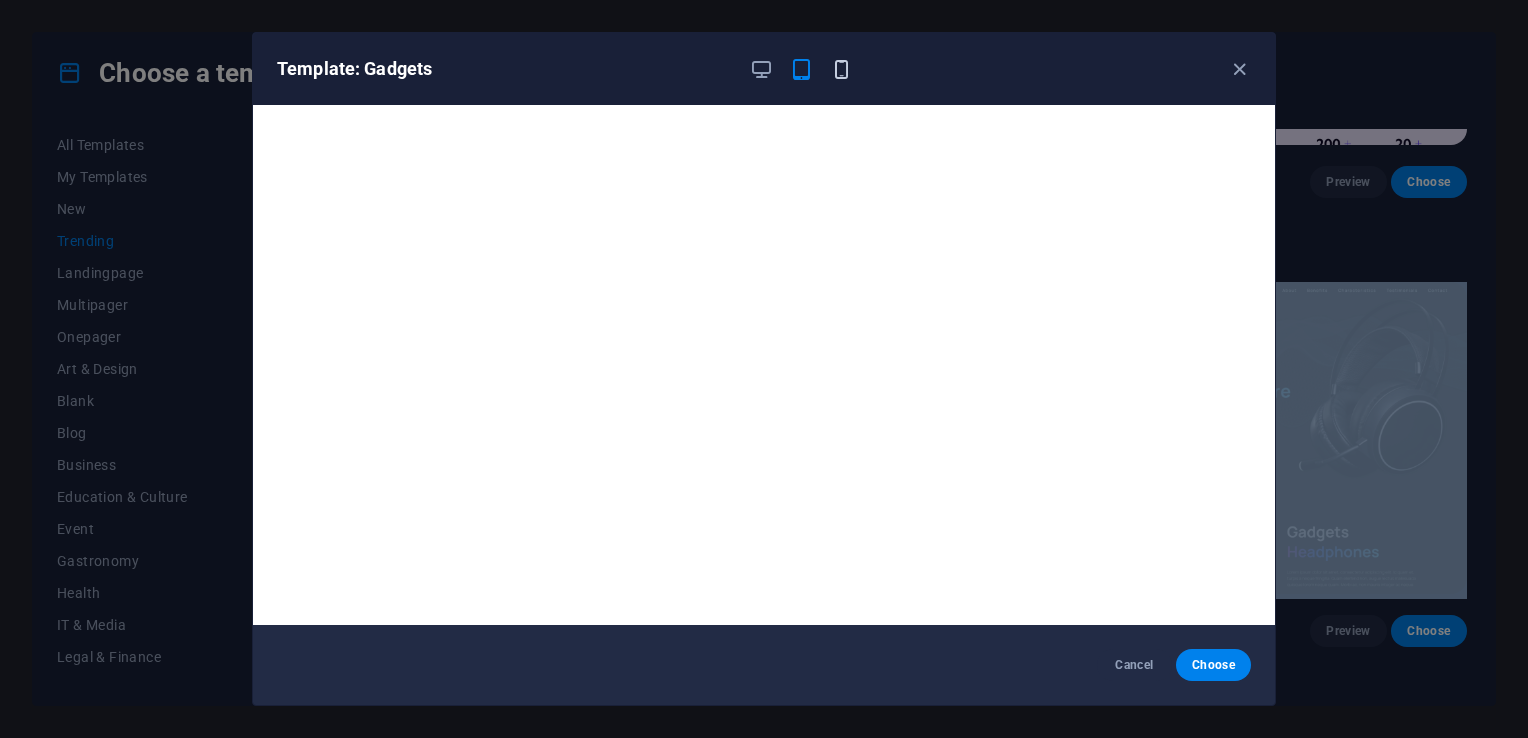 click at bounding box center (841, 69) 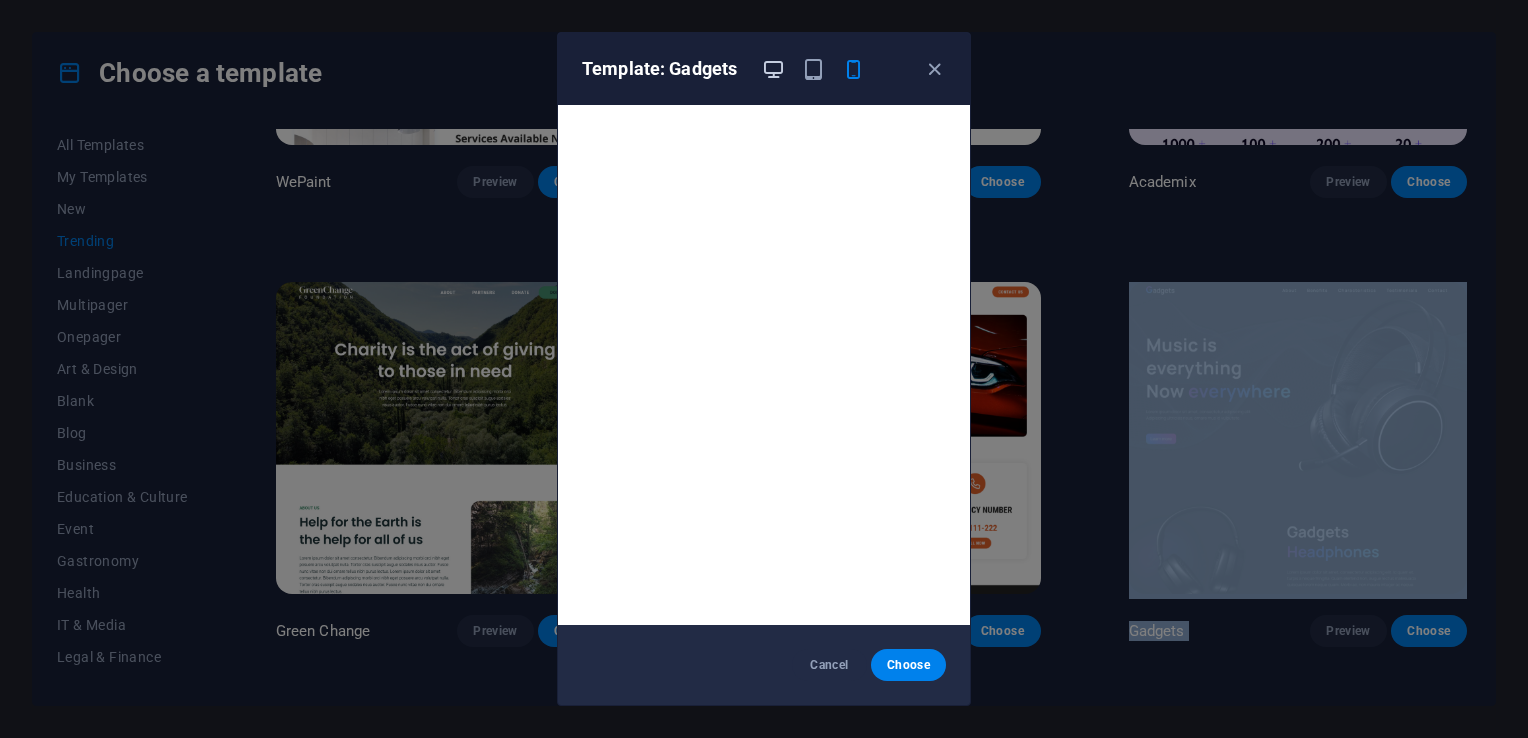 click at bounding box center [773, 69] 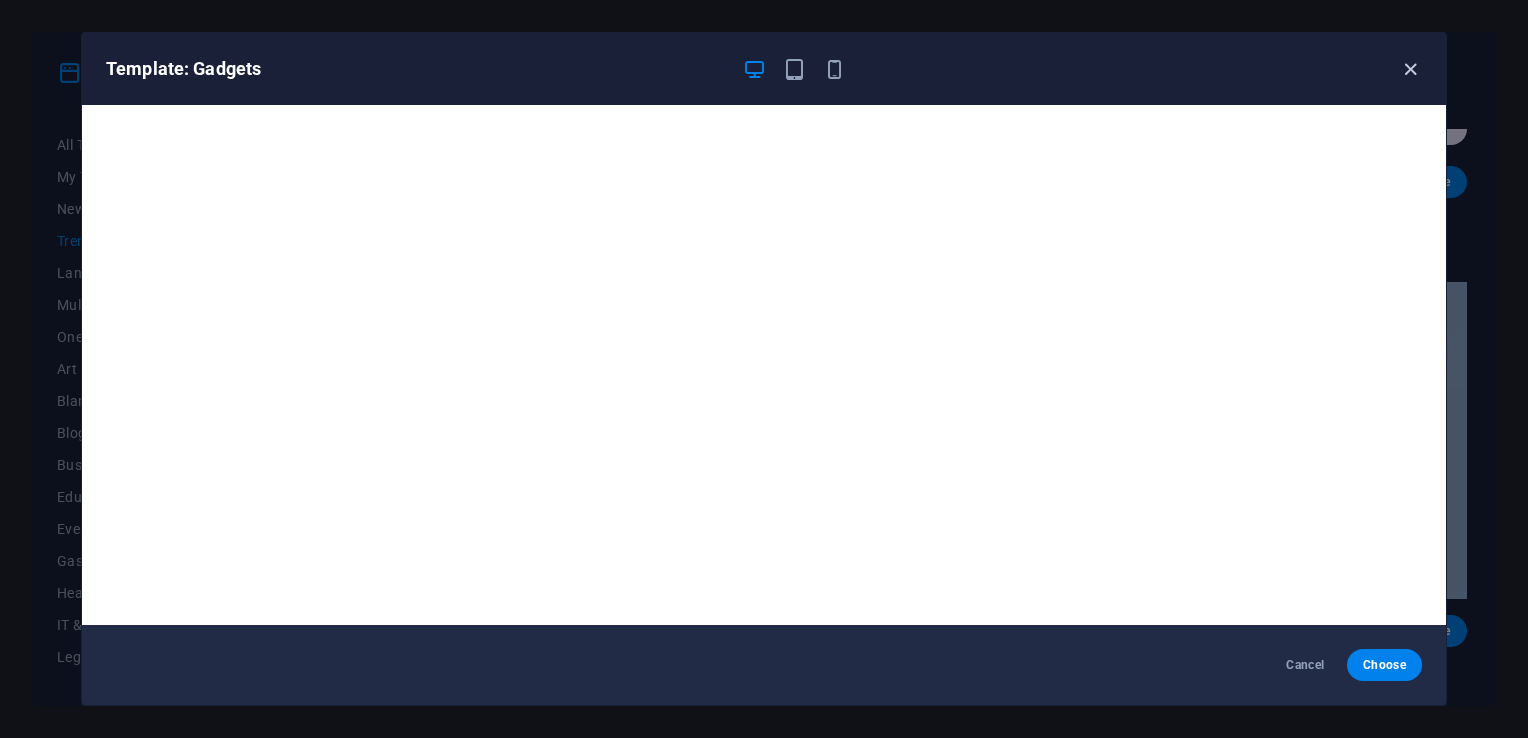 click at bounding box center (1410, 69) 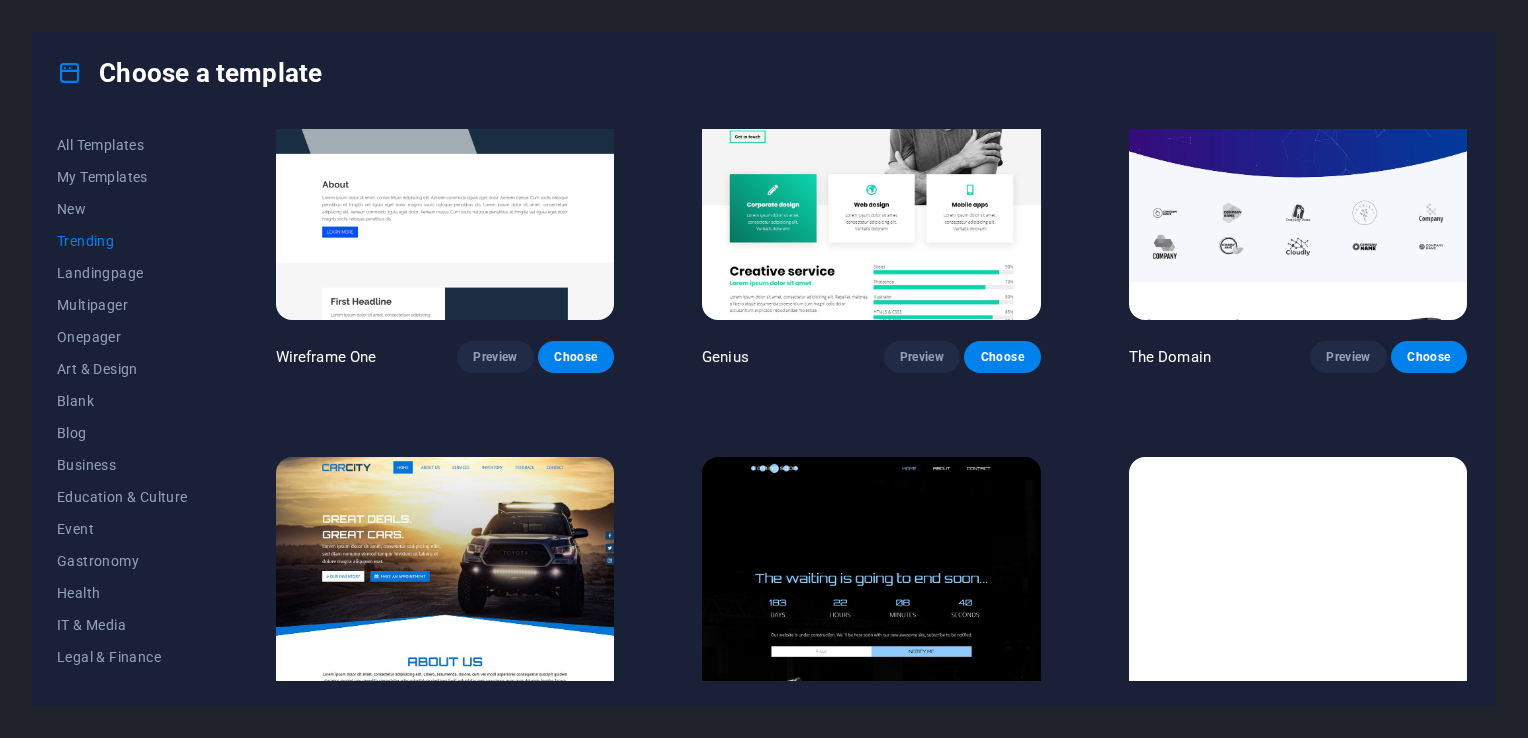 scroll, scrollTop: 2048, scrollLeft: 0, axis: vertical 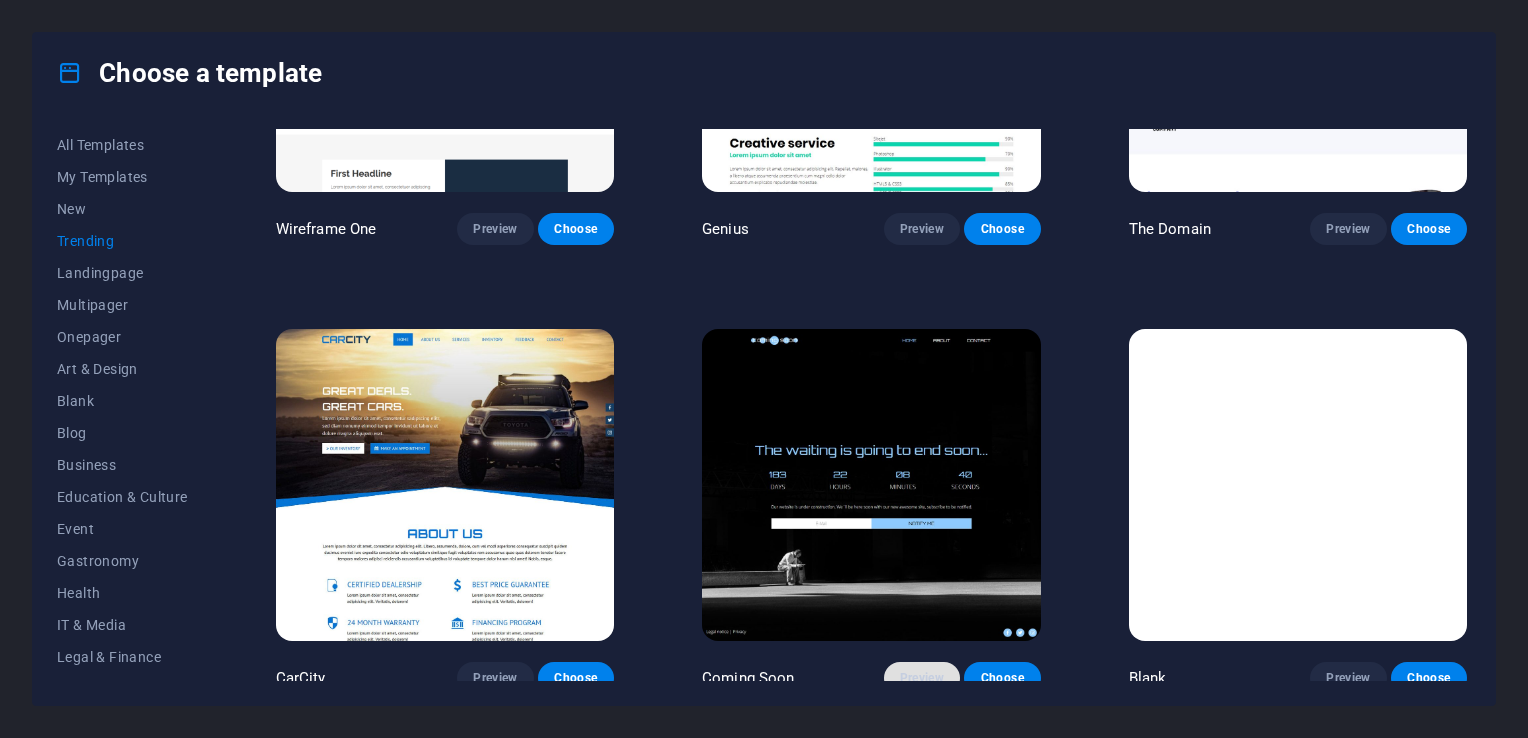 click on "Preview" at bounding box center [922, 678] 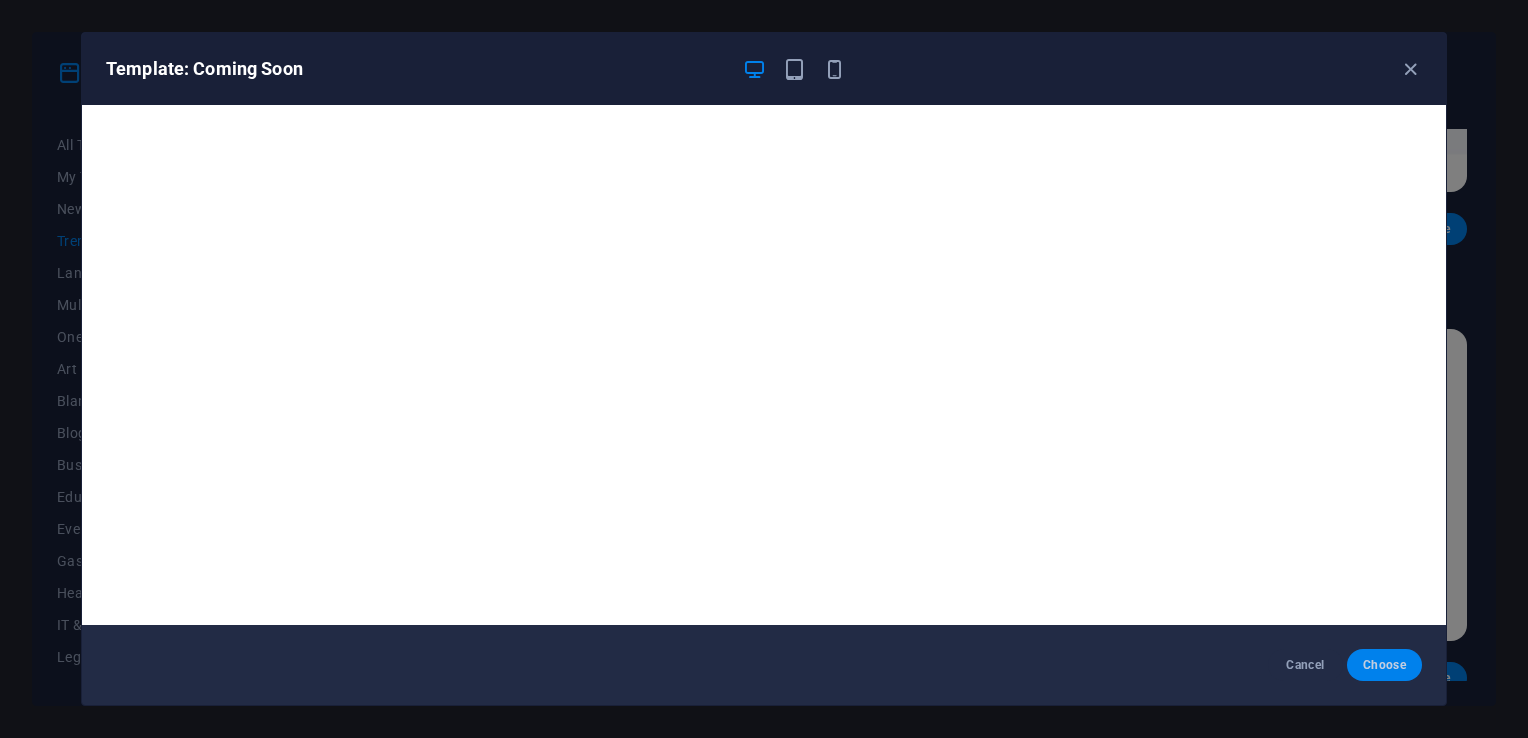 click on "Choose" at bounding box center (1384, 665) 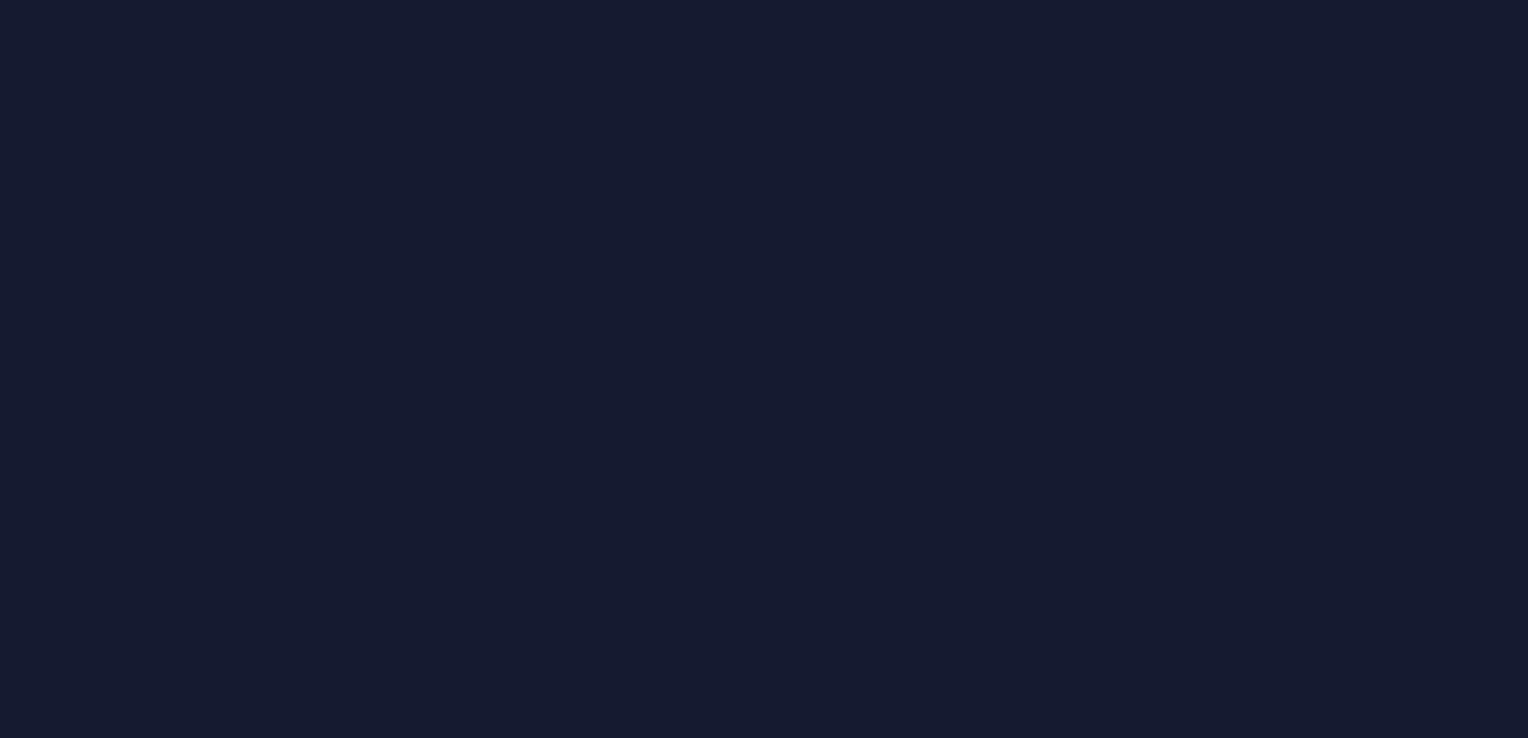 scroll, scrollTop: 0, scrollLeft: 0, axis: both 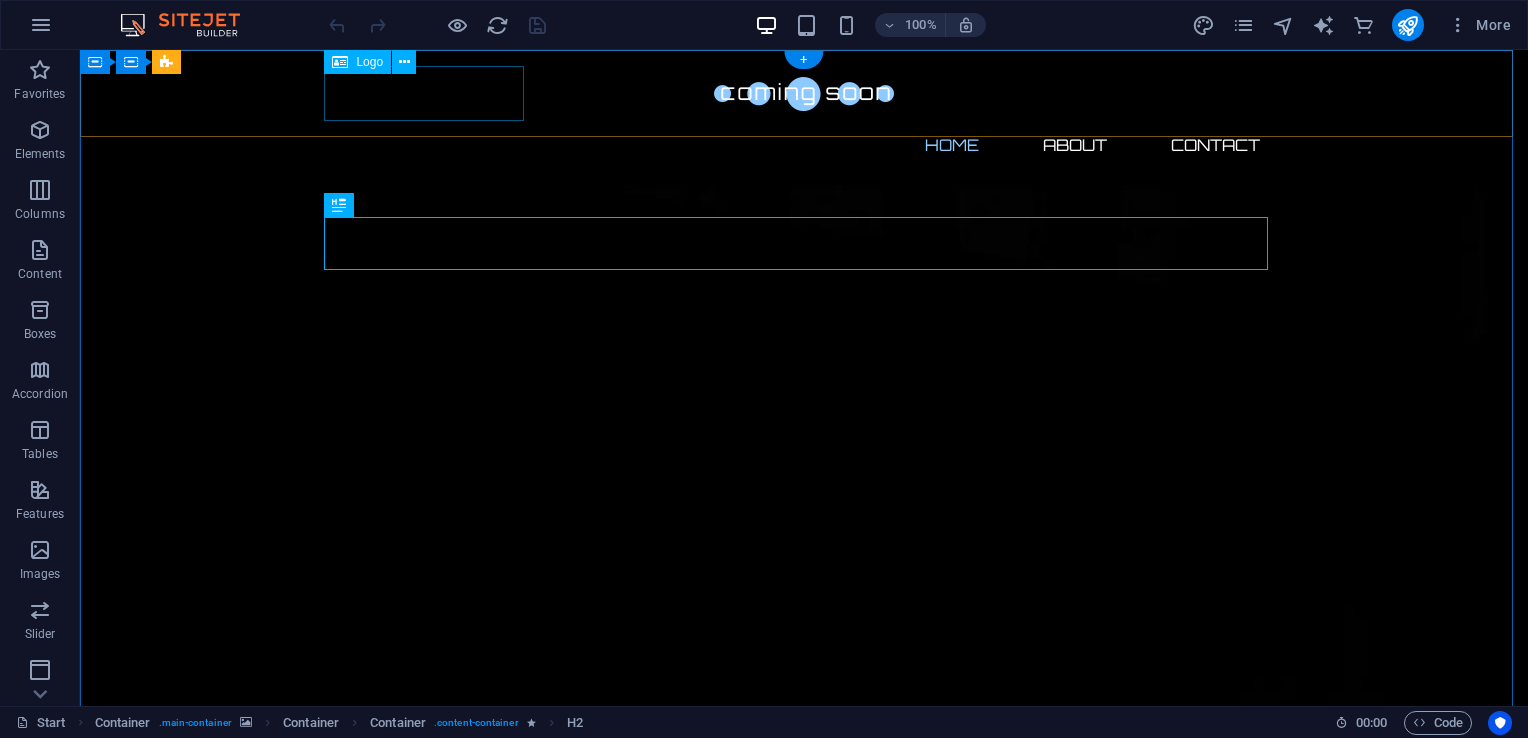 click at bounding box center (804, 93) 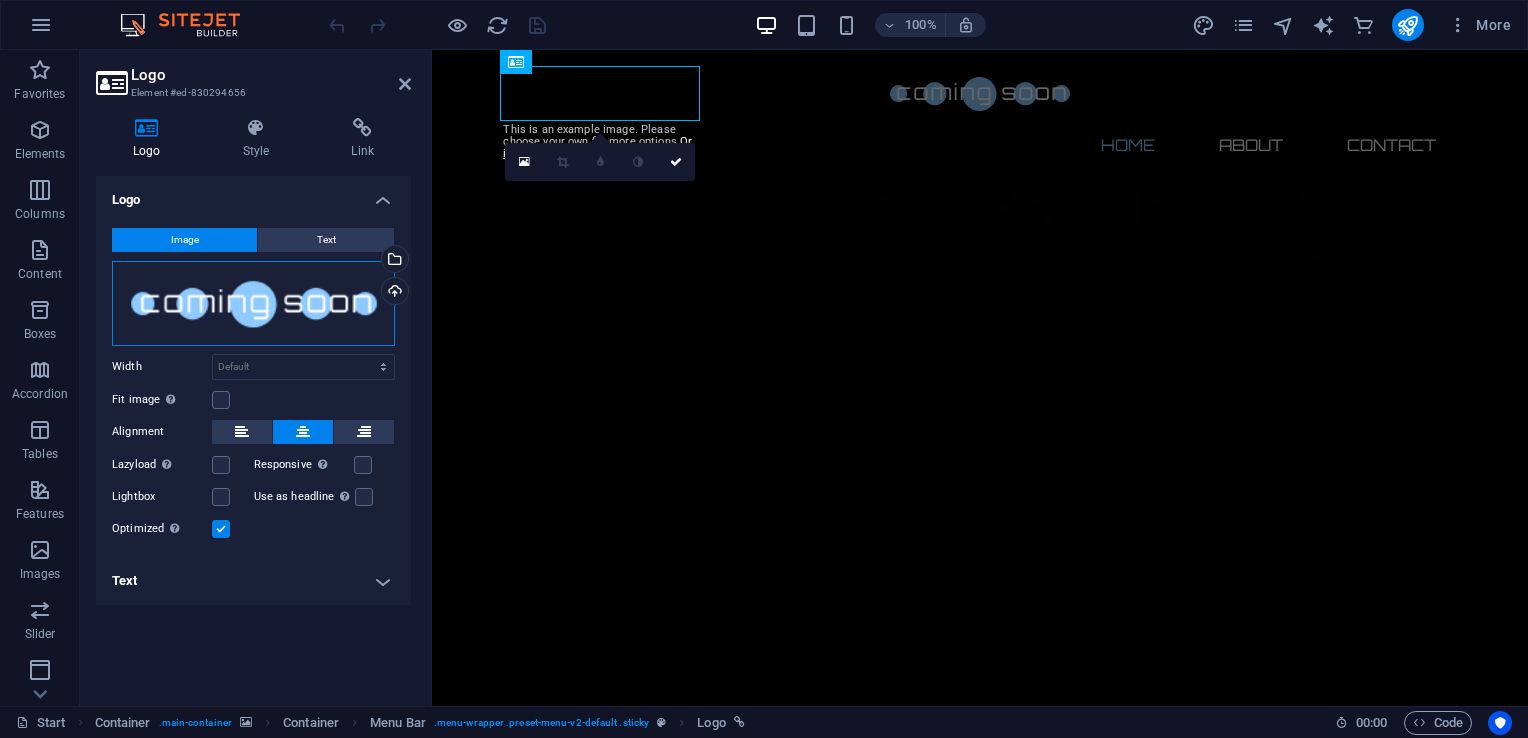 click on "Drag files here, click to choose files or select files from Files or our free stock photos & videos" at bounding box center [253, 303] 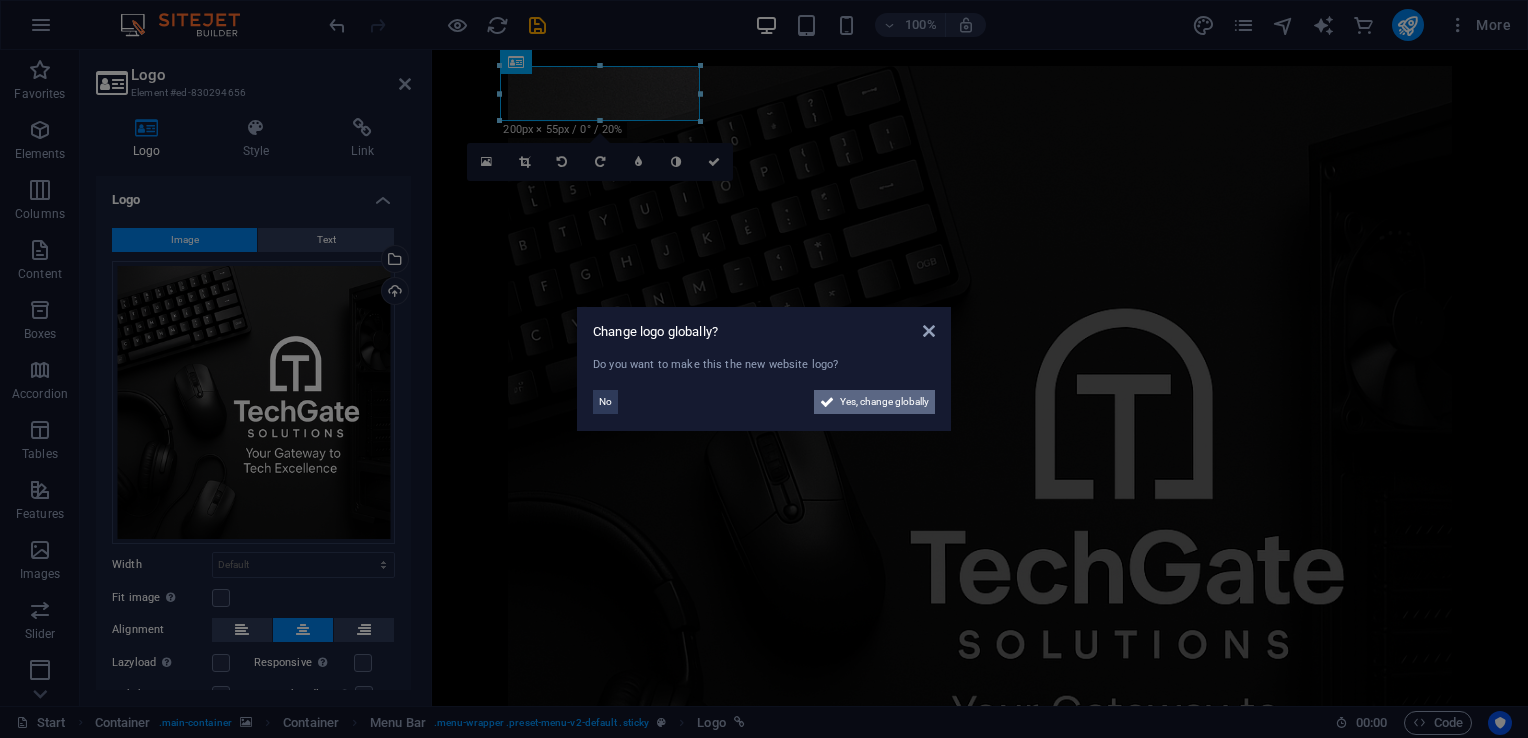 click on "Yes, change globally" at bounding box center [884, 402] 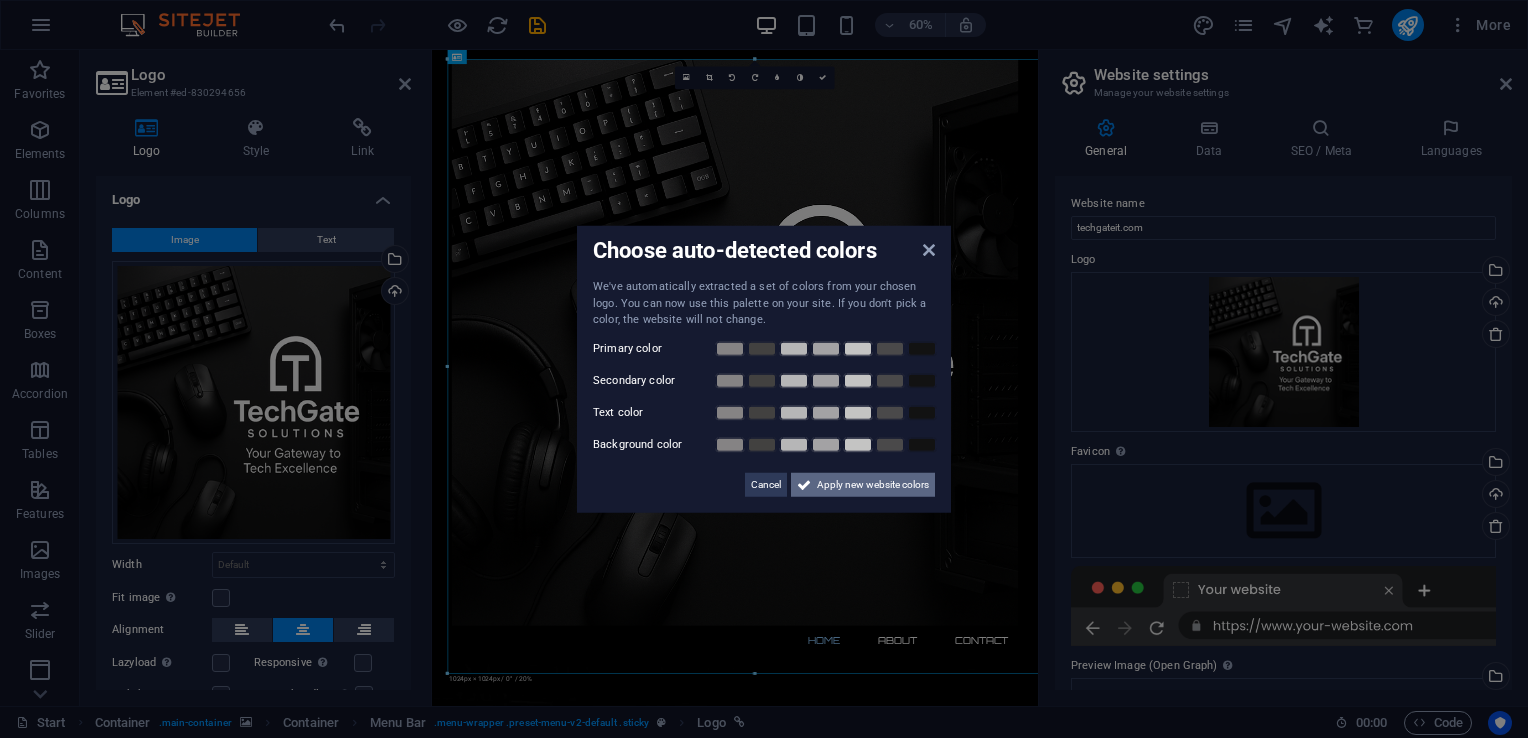 click on "Apply new website colors" at bounding box center (873, 484) 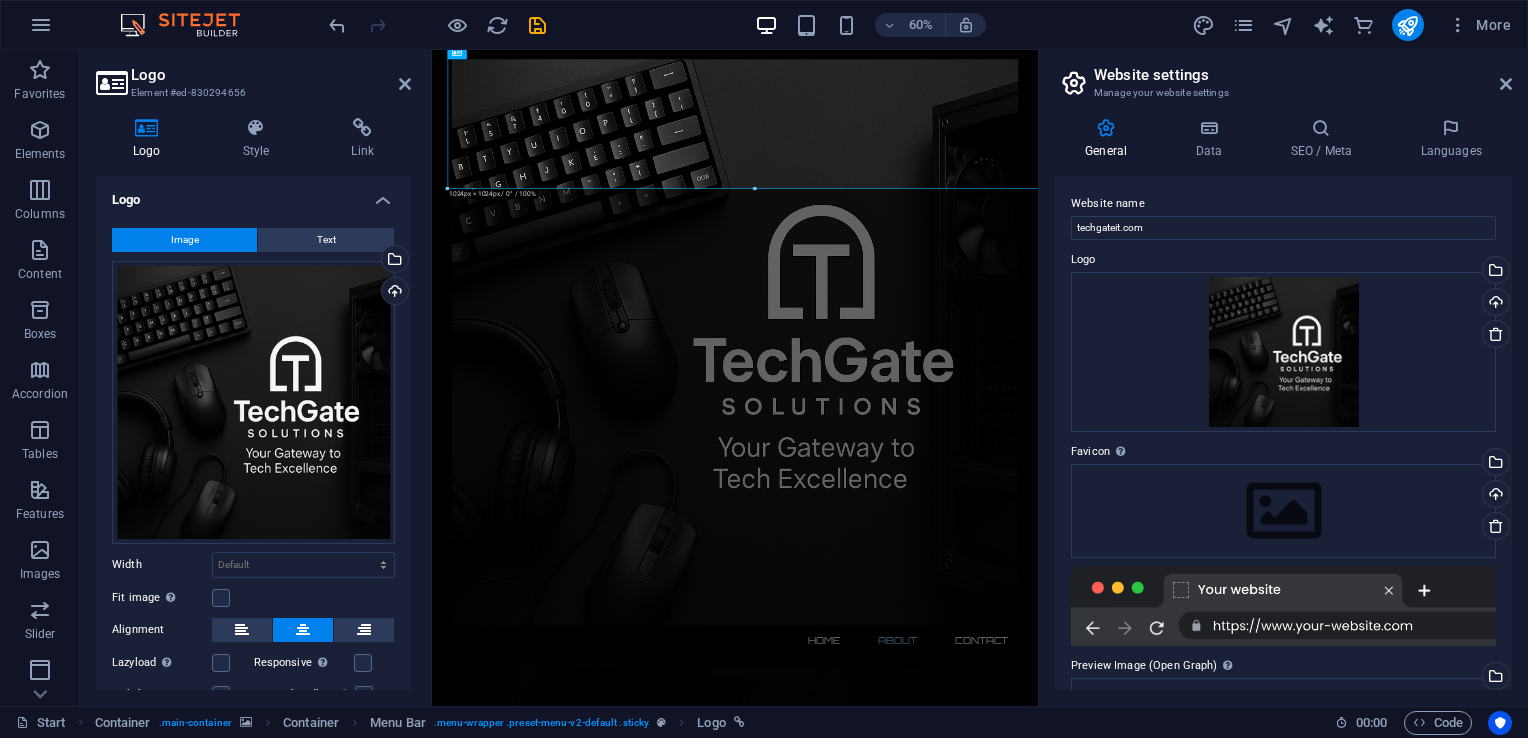 scroll, scrollTop: 808, scrollLeft: 0, axis: vertical 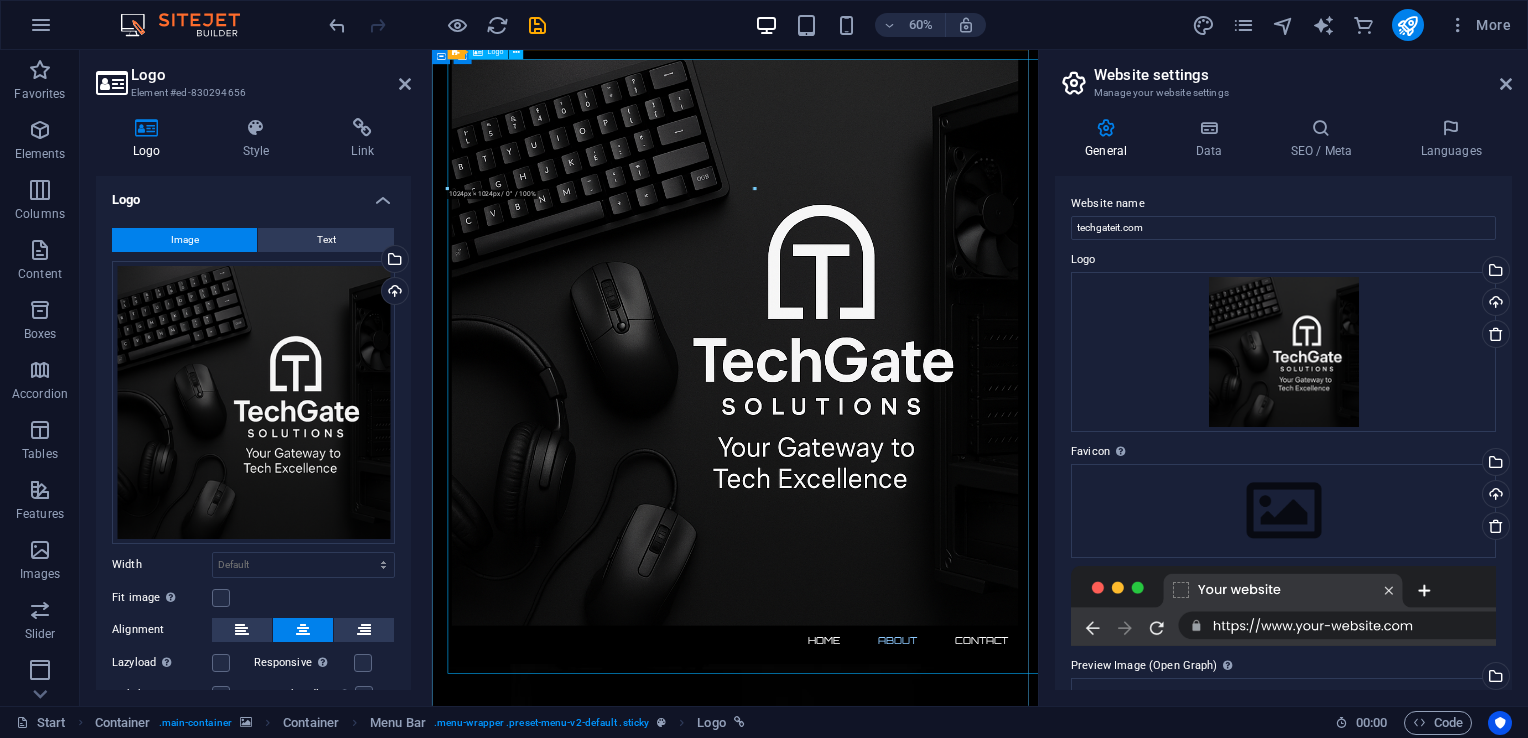 click at bounding box center (937, 538) 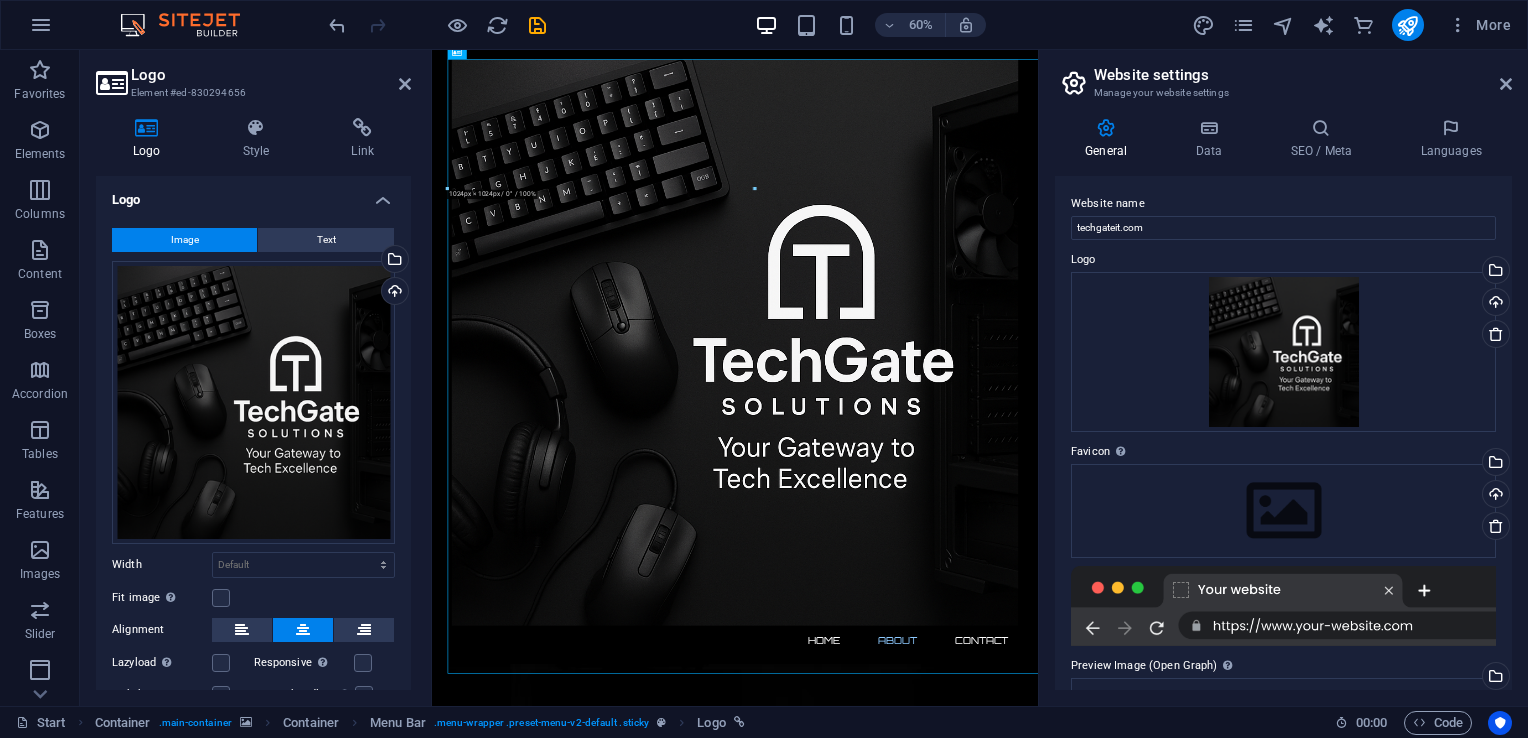 drag, startPoint x: 406, startPoint y: 458, endPoint x: 391, endPoint y: 616, distance: 158.71043 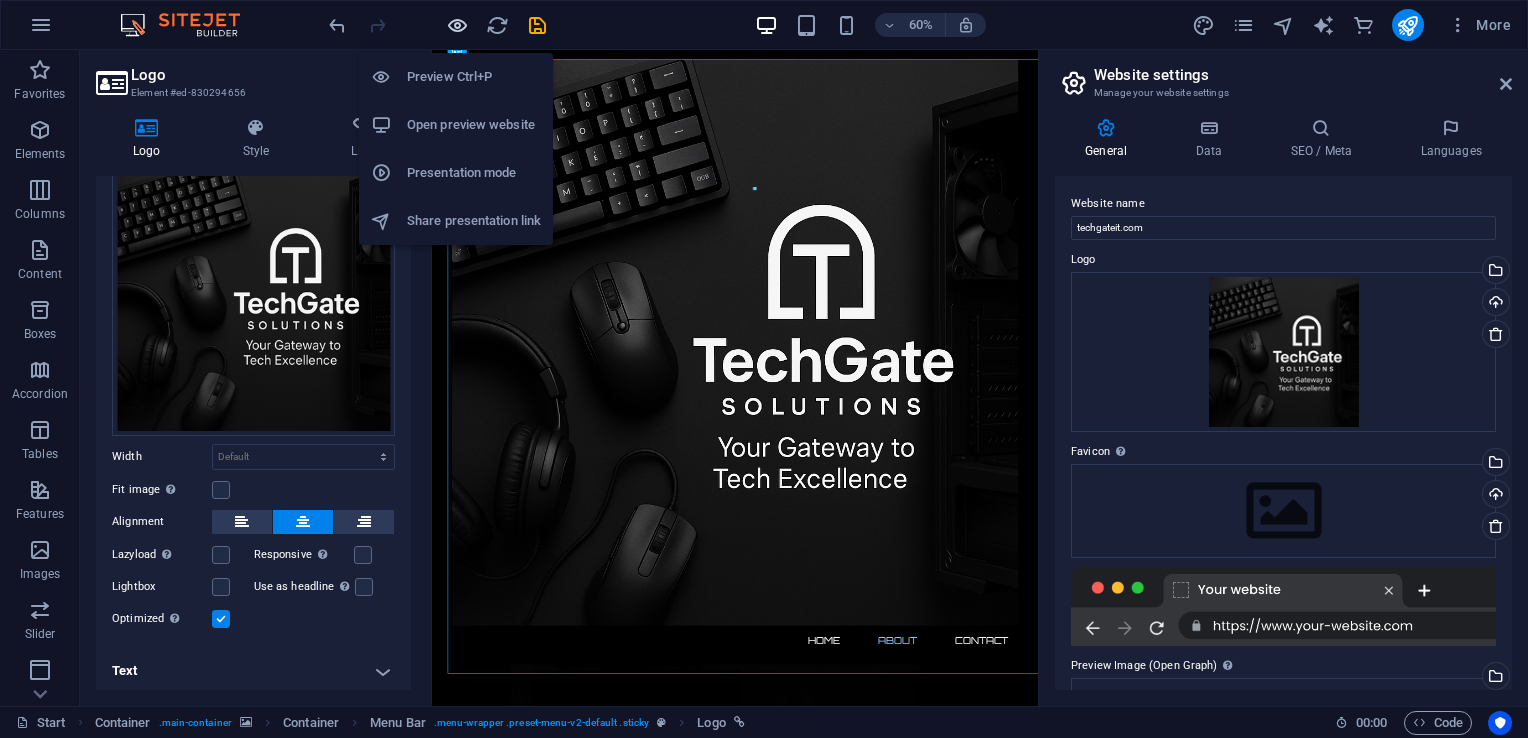 click at bounding box center [457, 25] 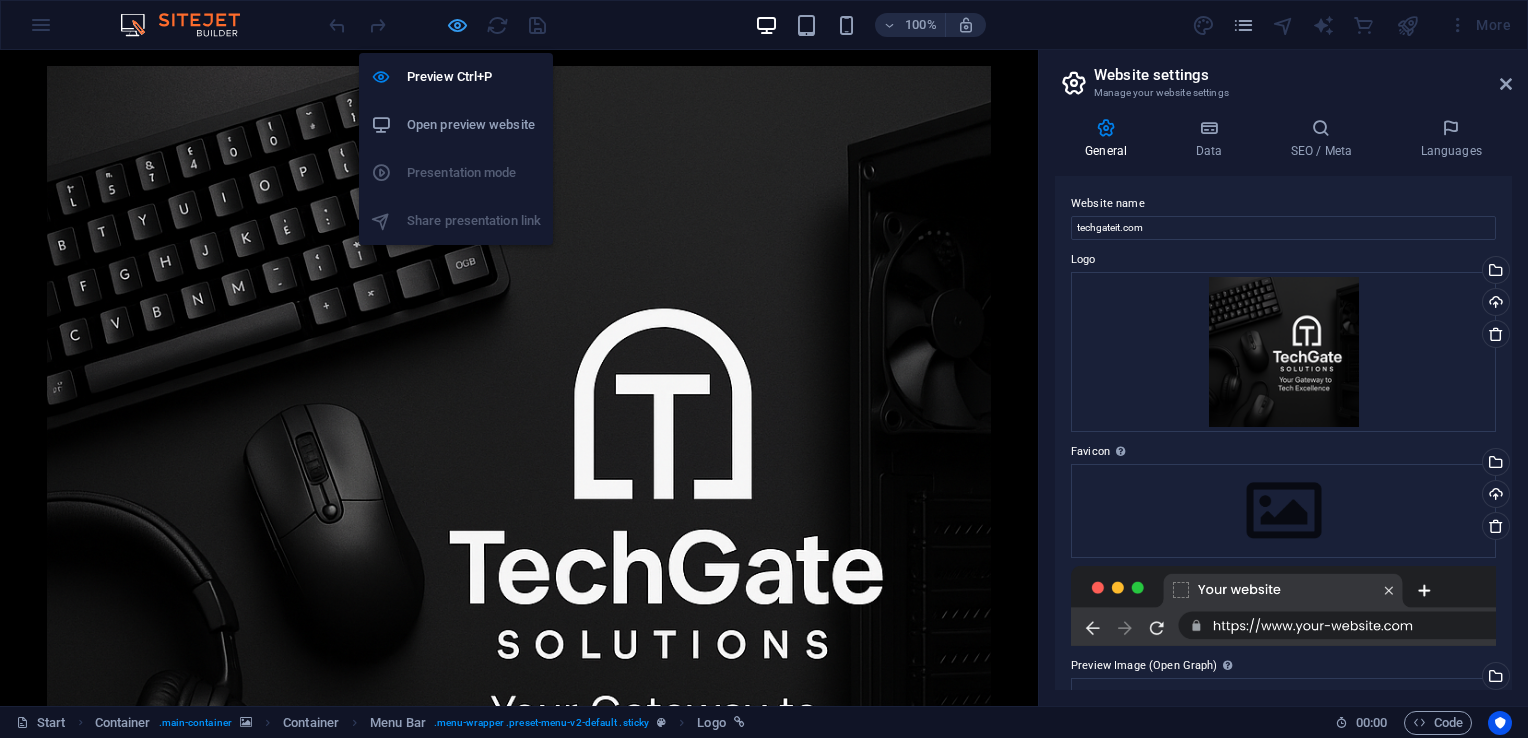 click at bounding box center (457, 25) 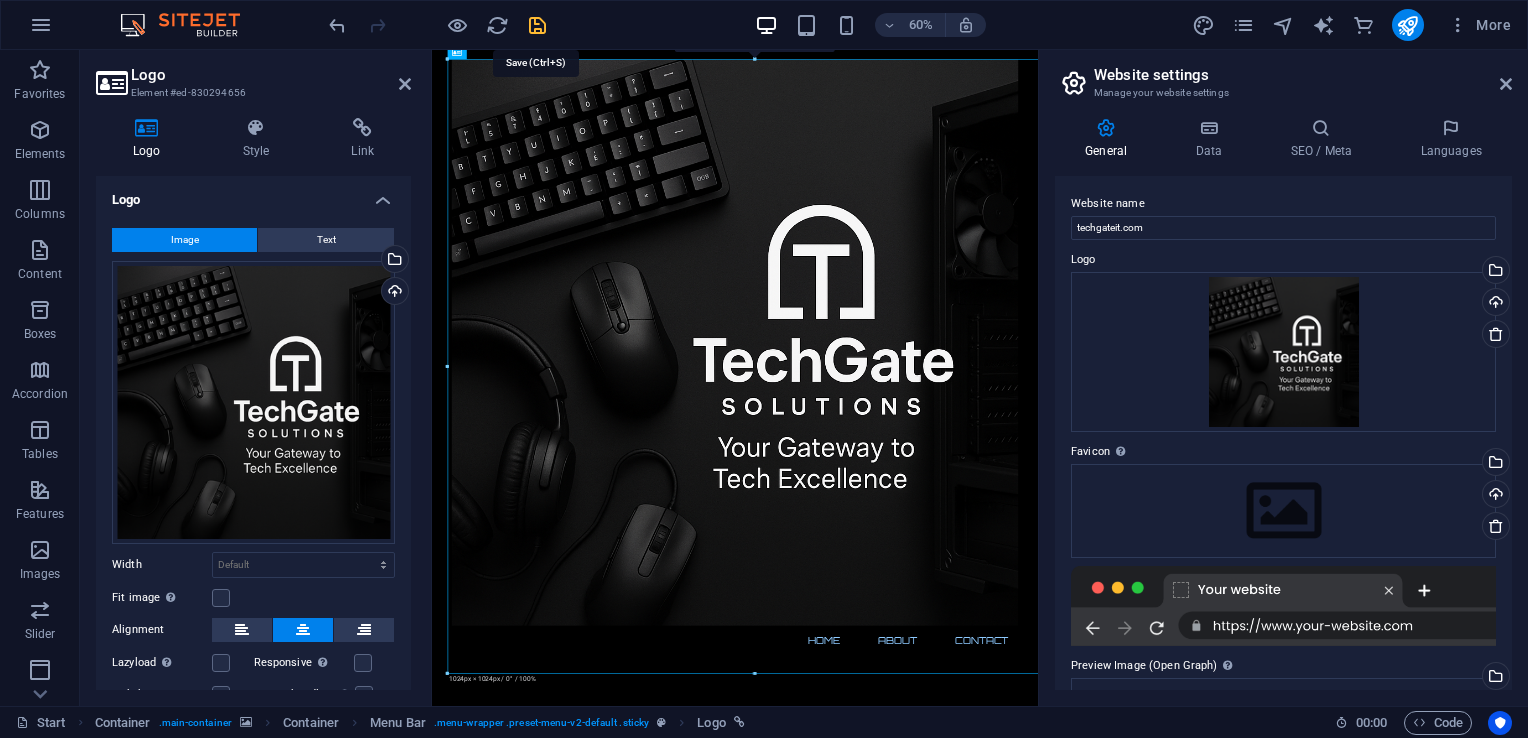 click at bounding box center (537, 25) 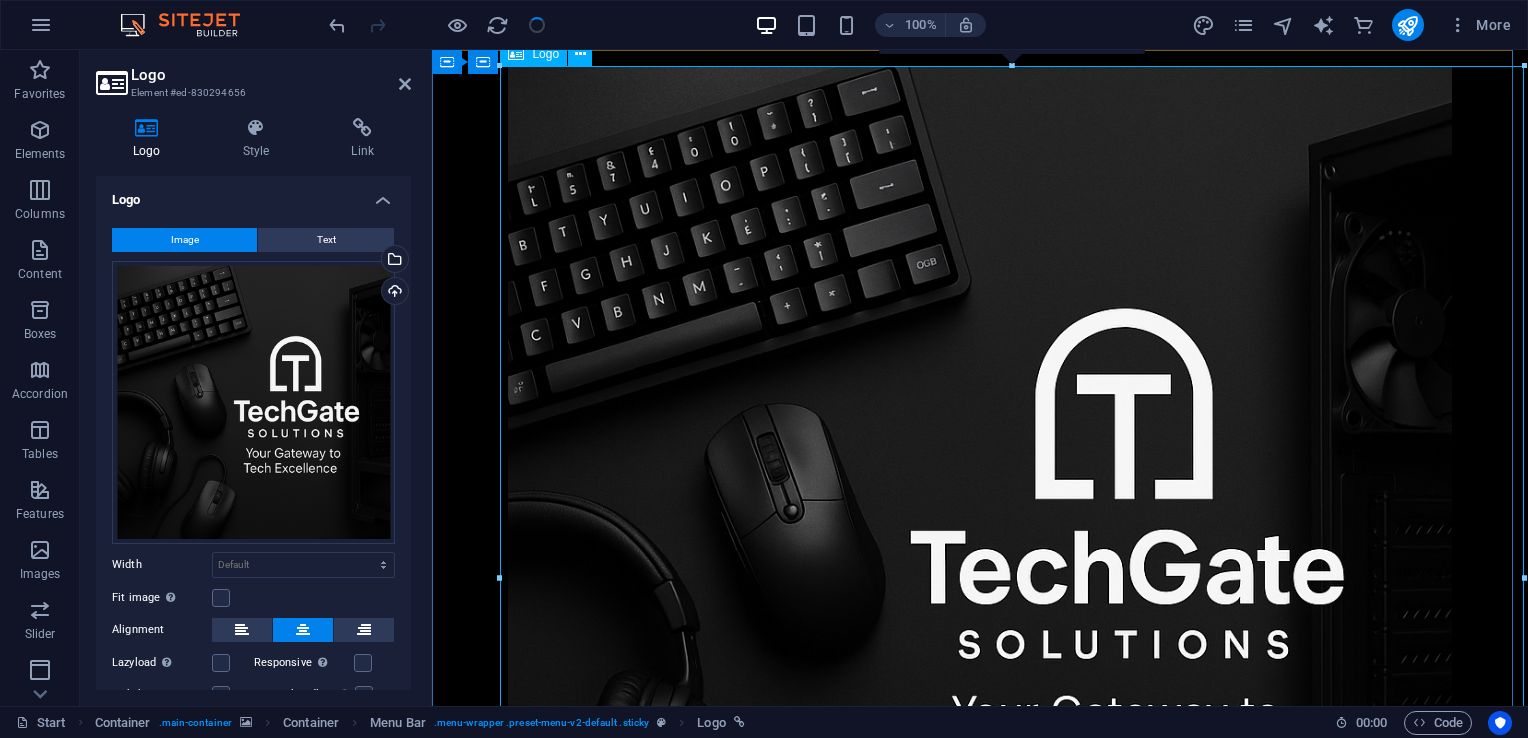 click at bounding box center (980, 538) 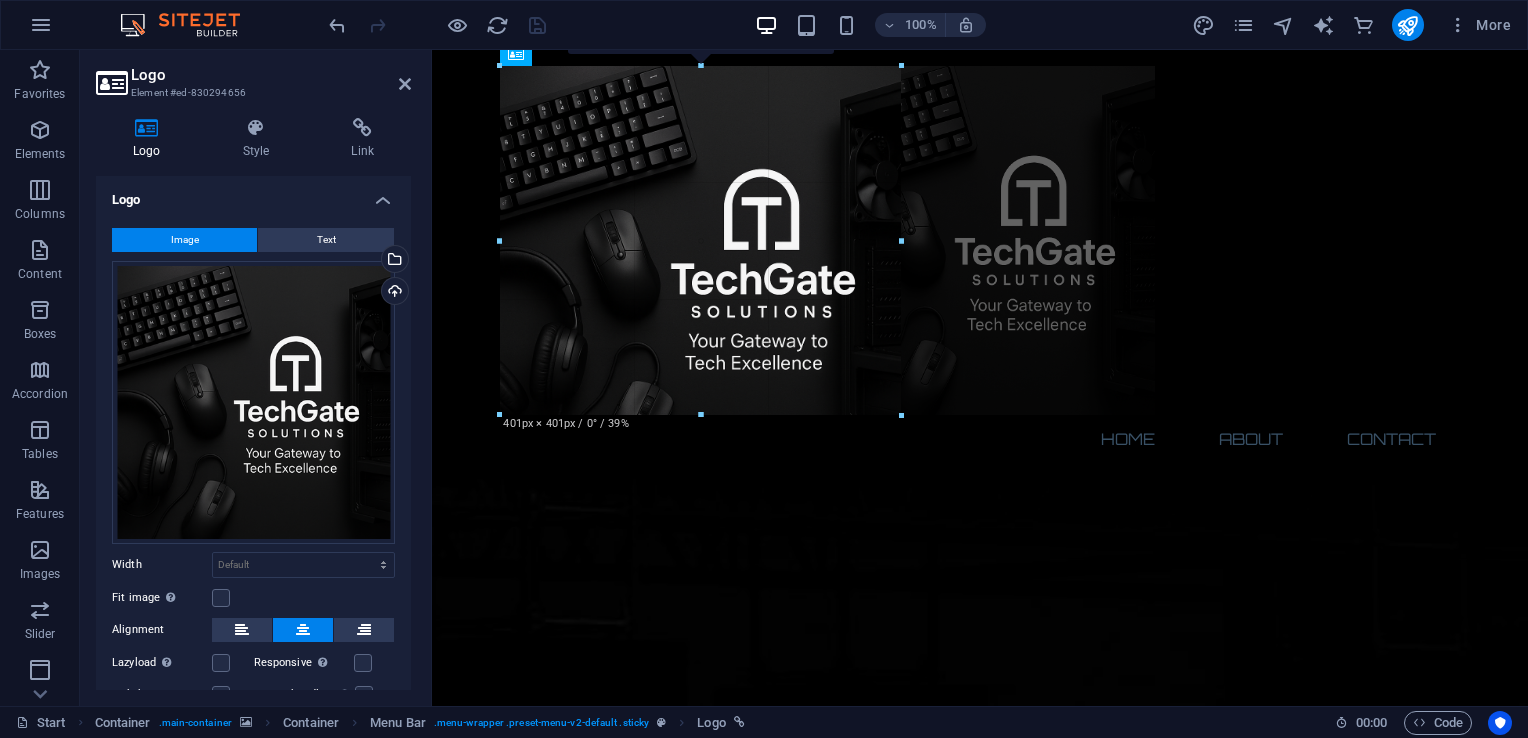 drag, startPoint x: 497, startPoint y: 70, endPoint x: 1172, endPoint y: 781, distance: 980.38055 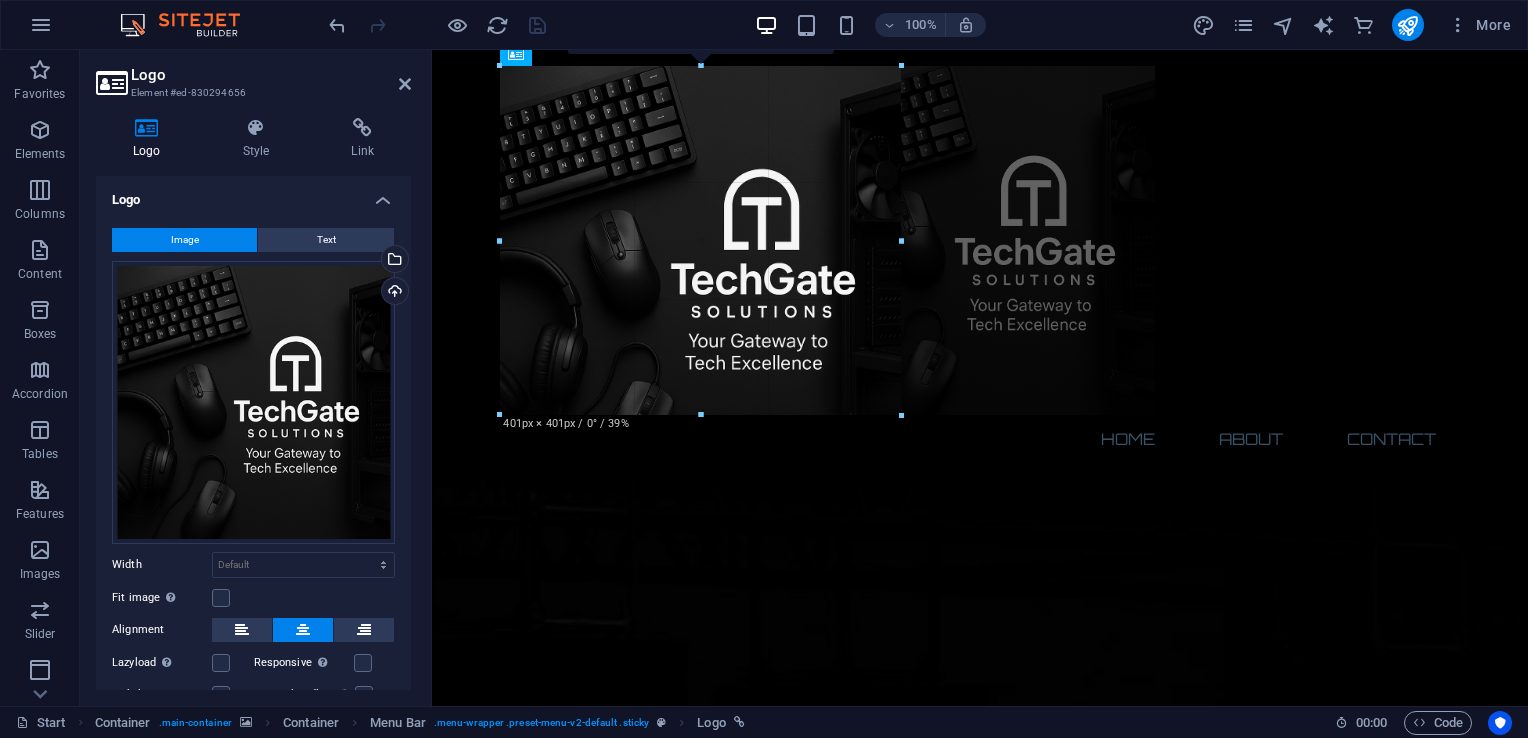 type on "349" 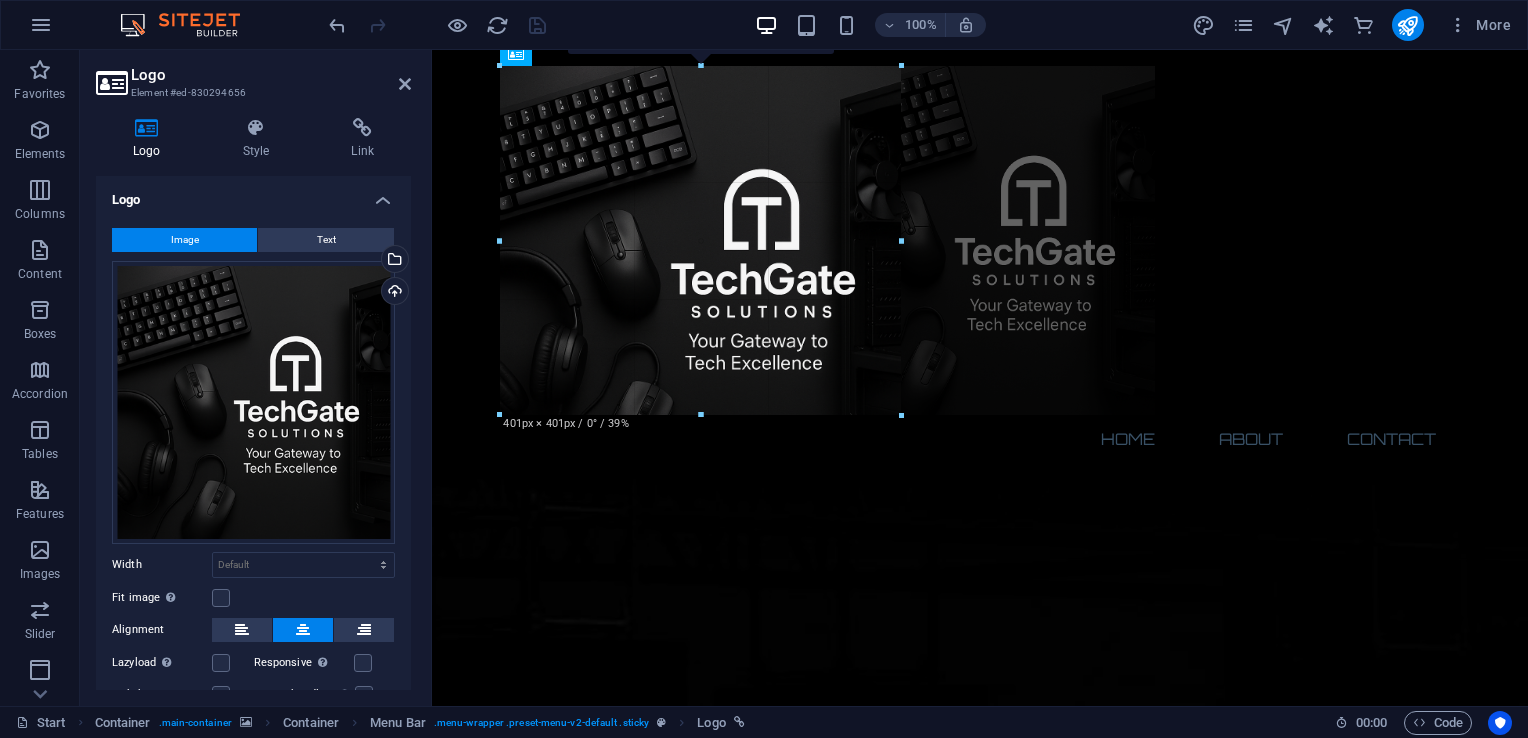 select on "px" 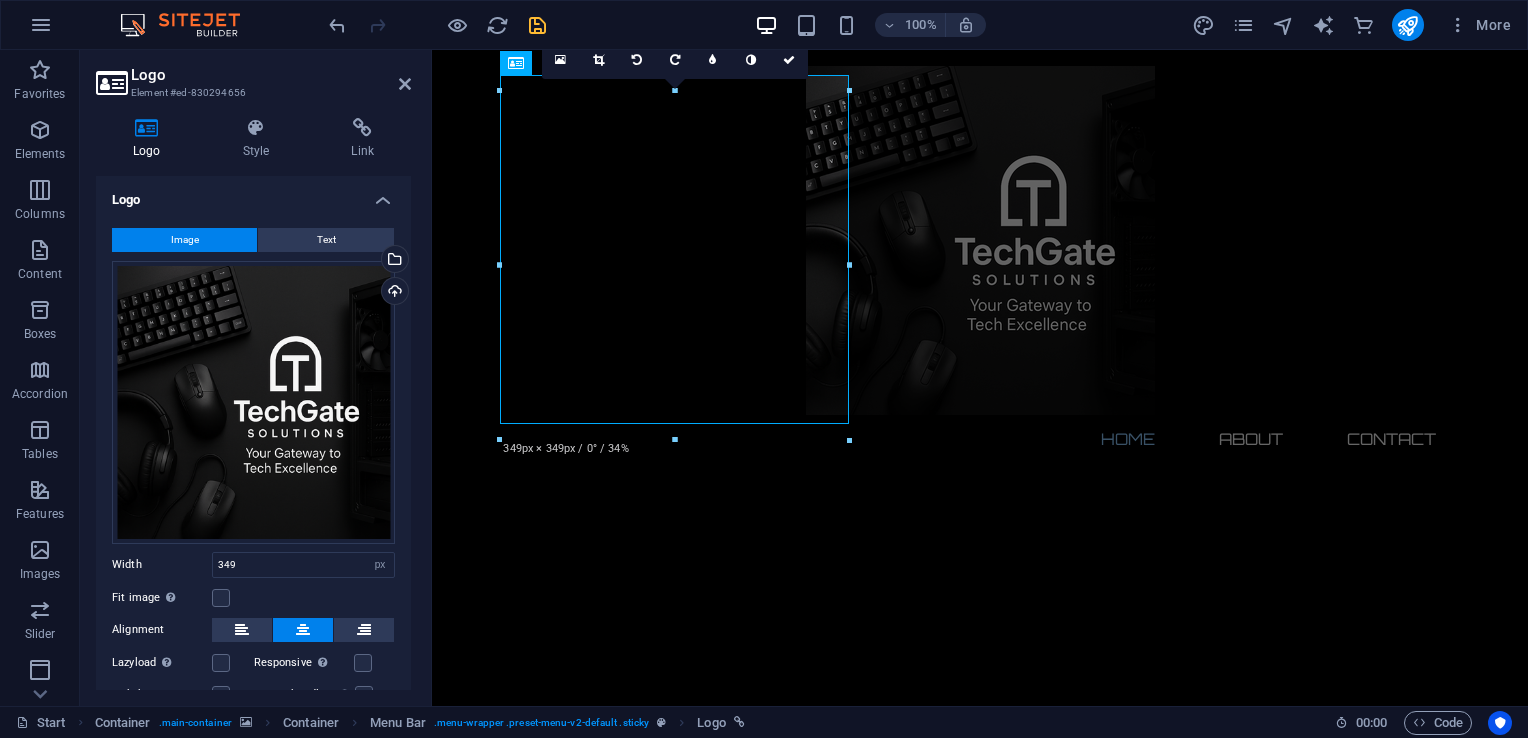 scroll, scrollTop: 0, scrollLeft: 0, axis: both 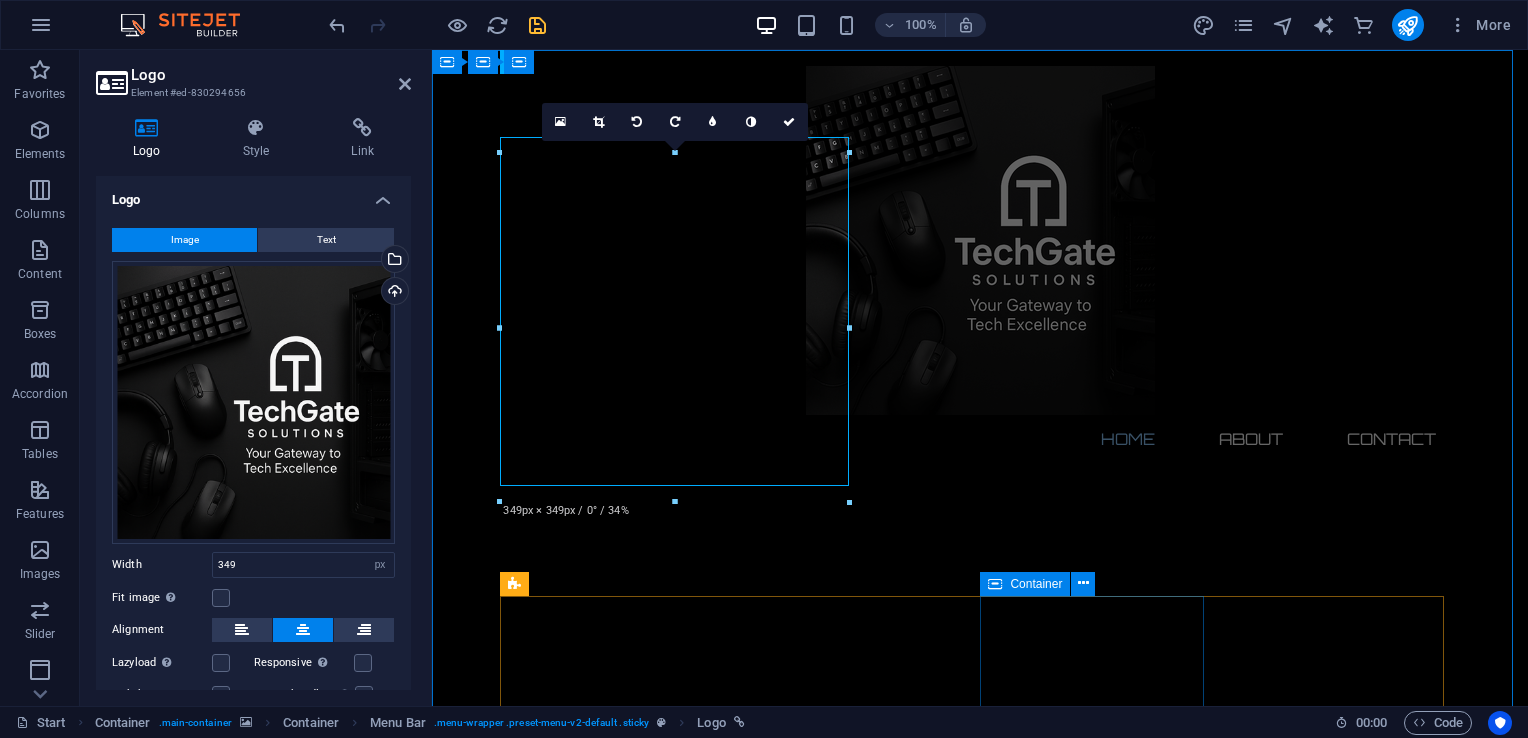 drag, startPoint x: 1282, startPoint y: 558, endPoint x: 1048, endPoint y: 516, distance: 237.73935 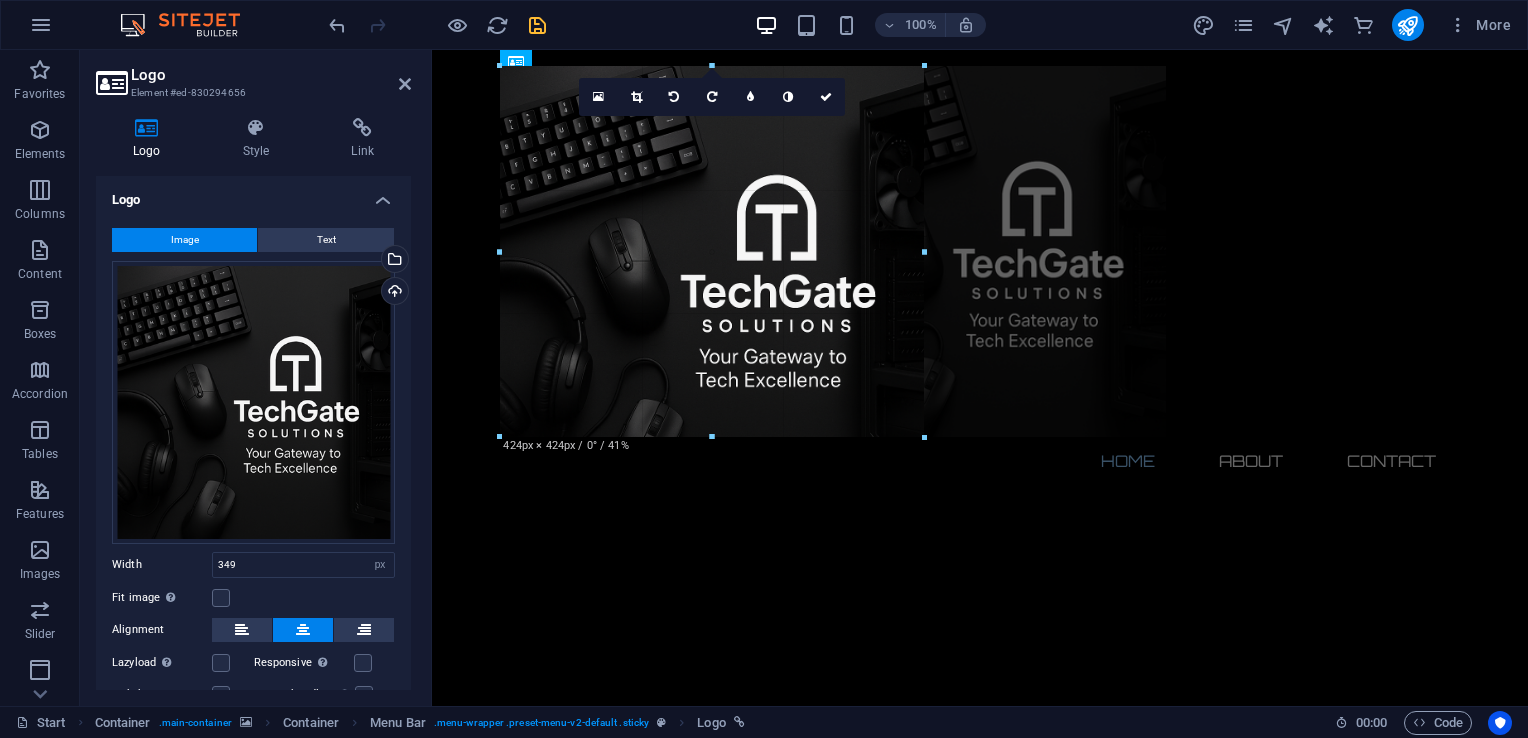 type on "371" 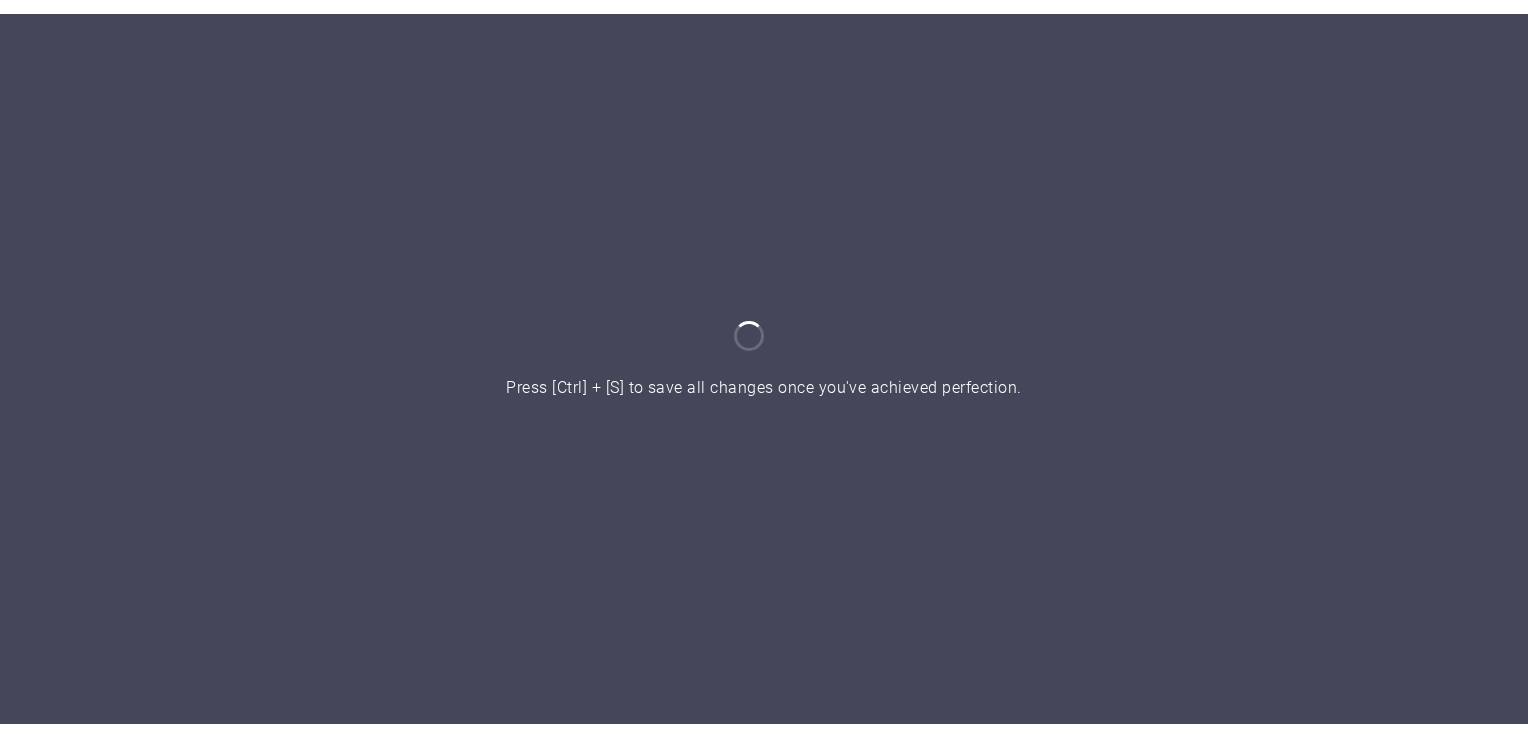 scroll, scrollTop: 0, scrollLeft: 0, axis: both 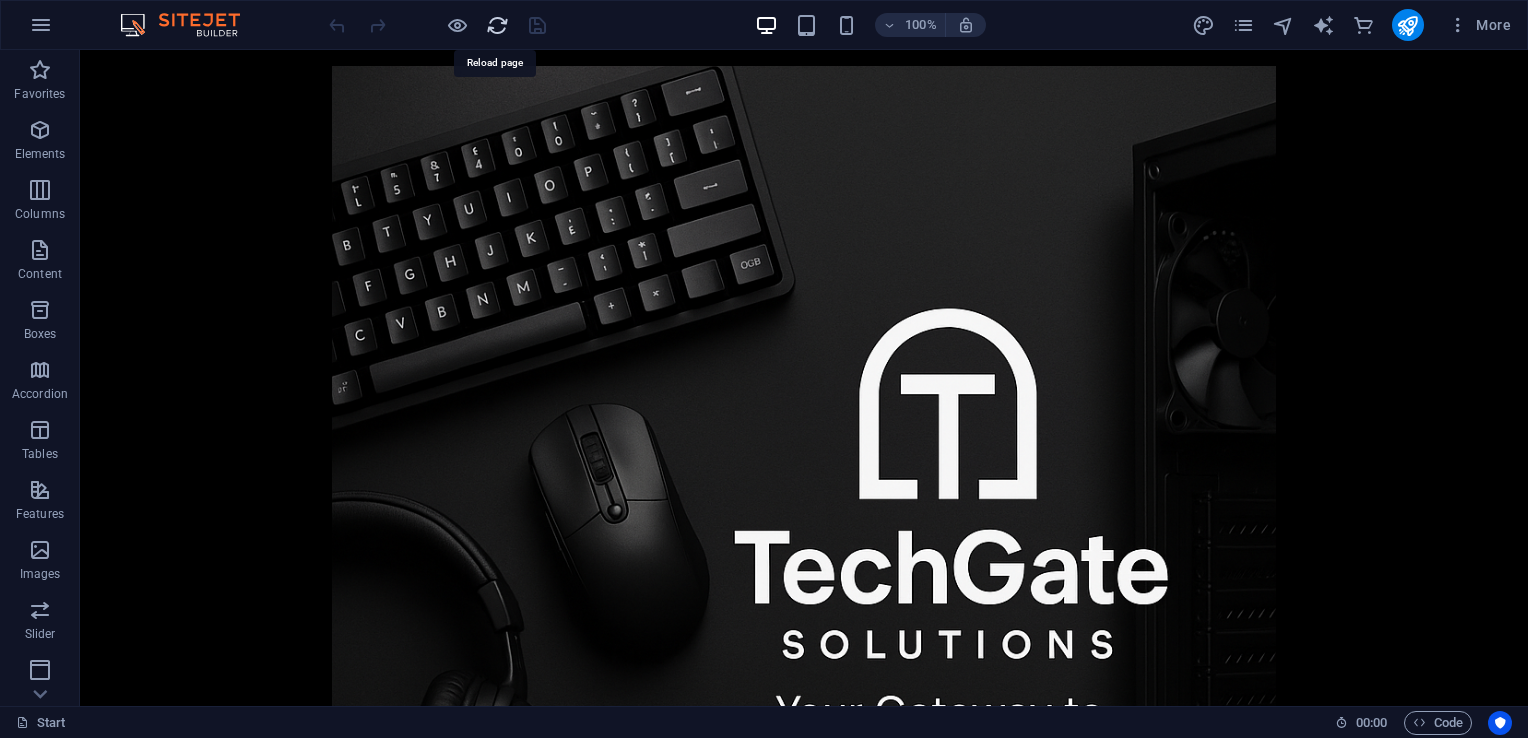 click at bounding box center (497, 25) 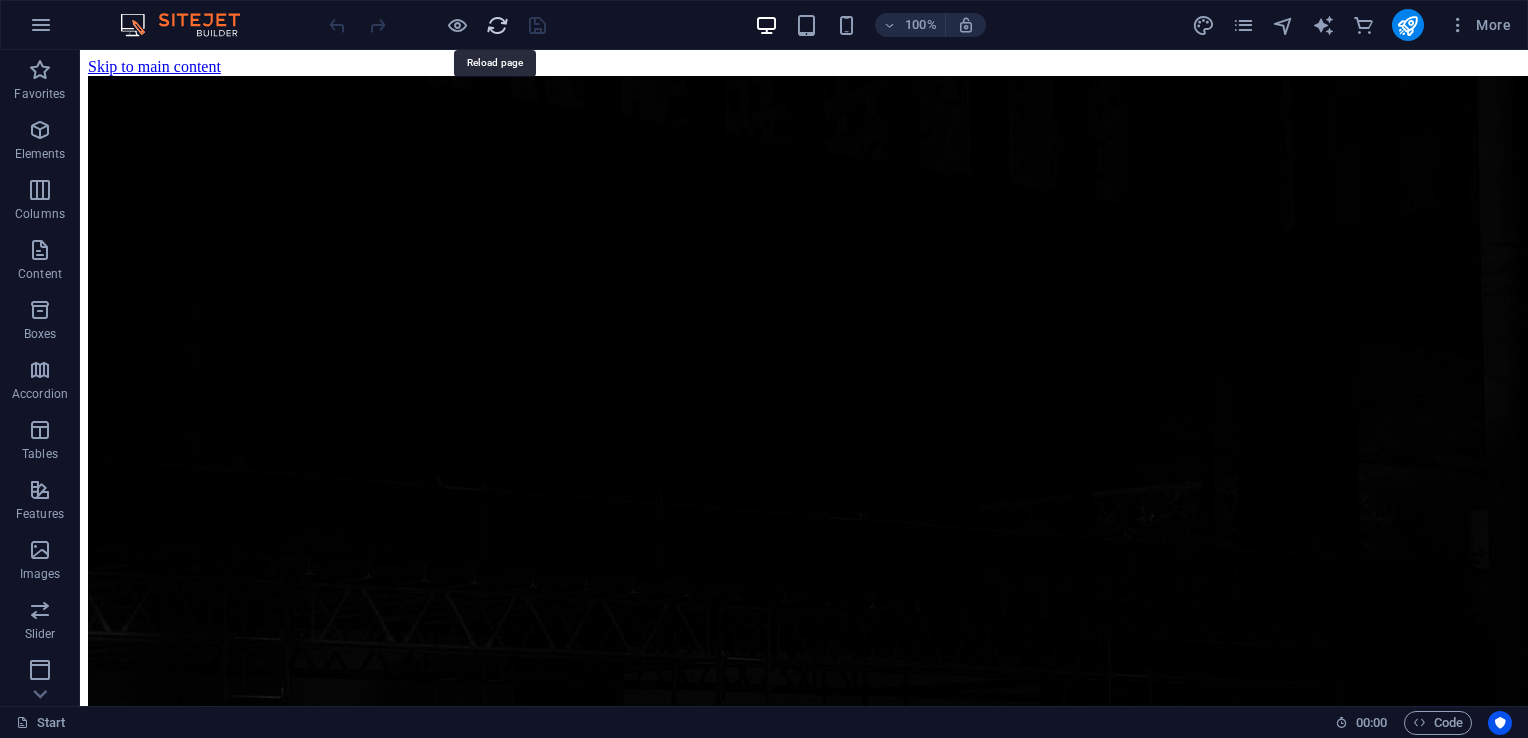 scroll, scrollTop: 0, scrollLeft: 0, axis: both 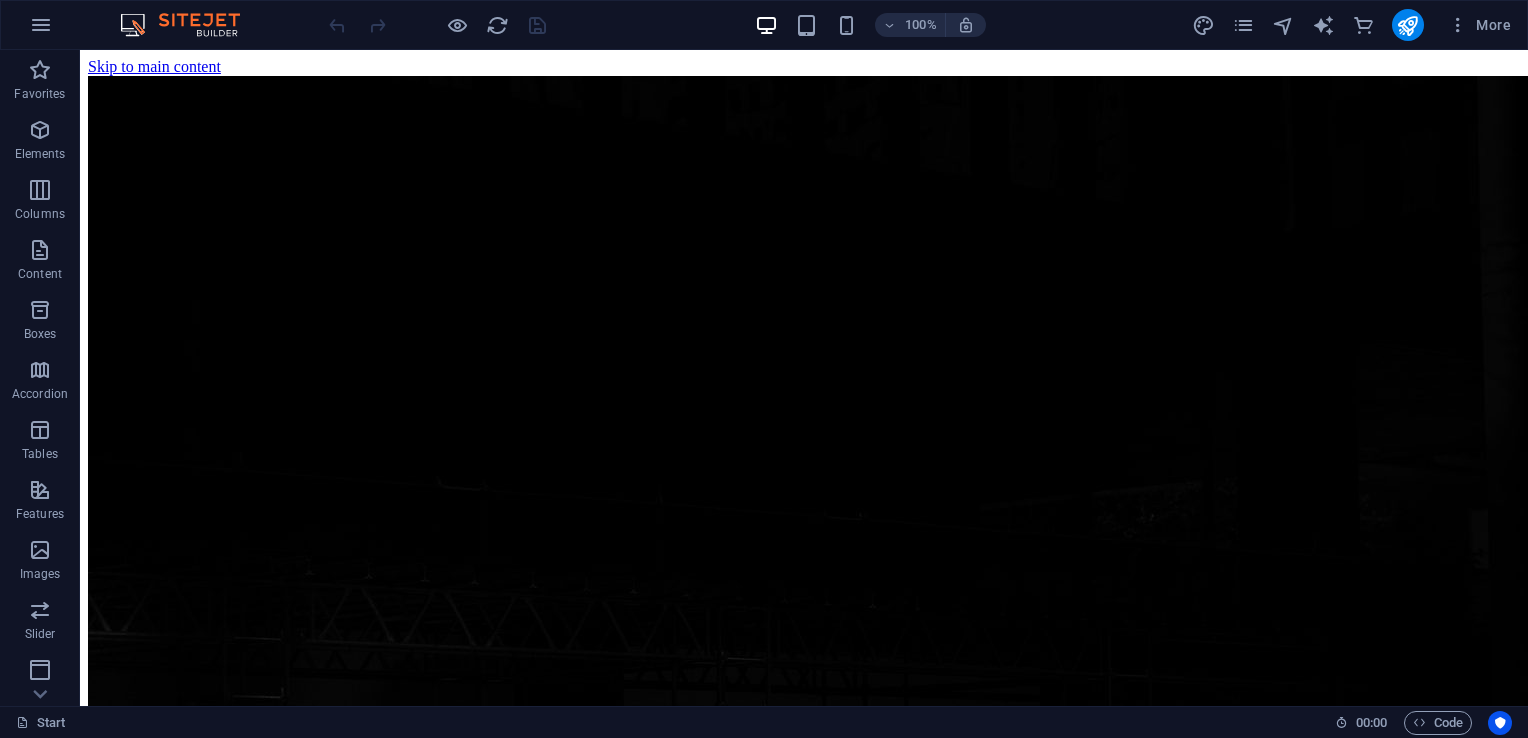 click on "100%" at bounding box center [870, 25] 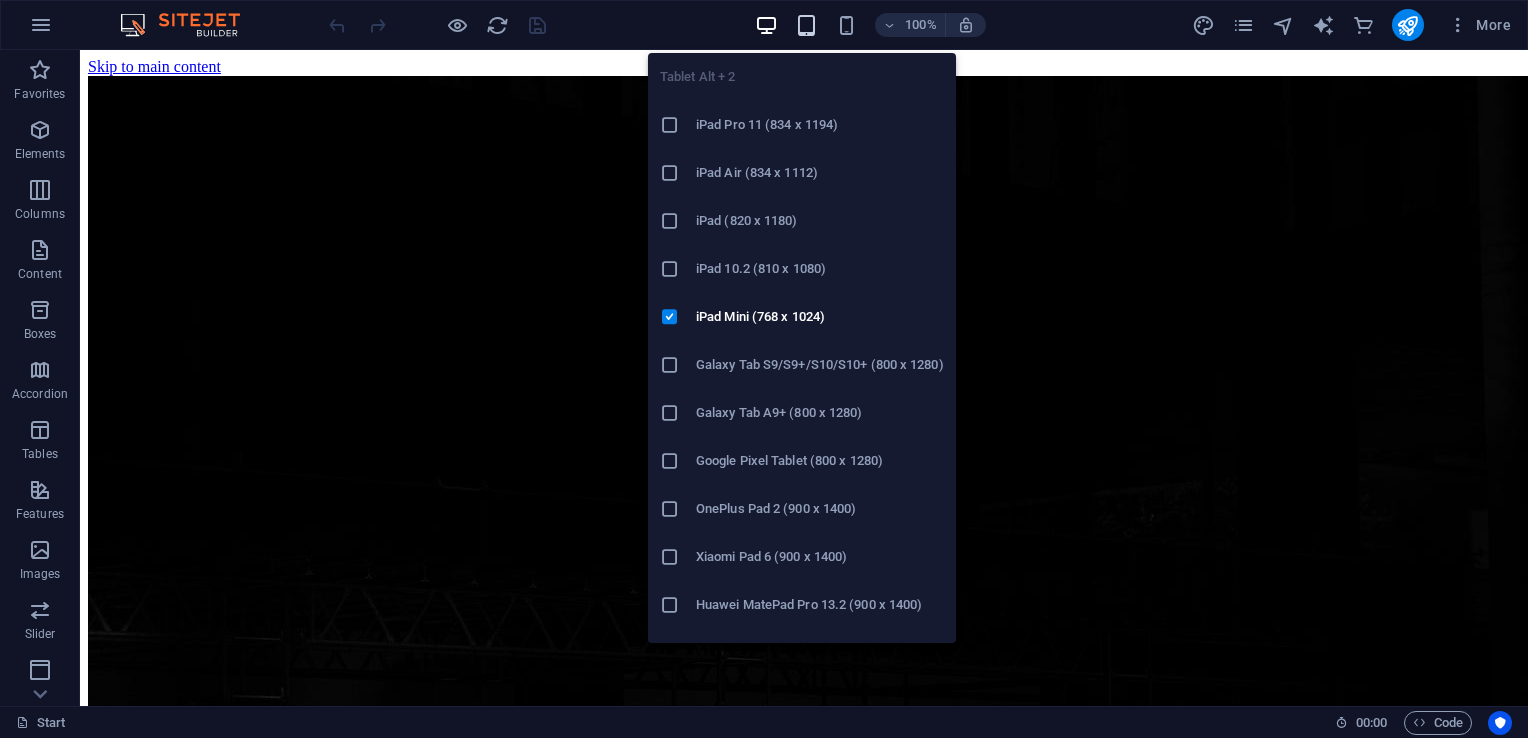 click at bounding box center (806, 25) 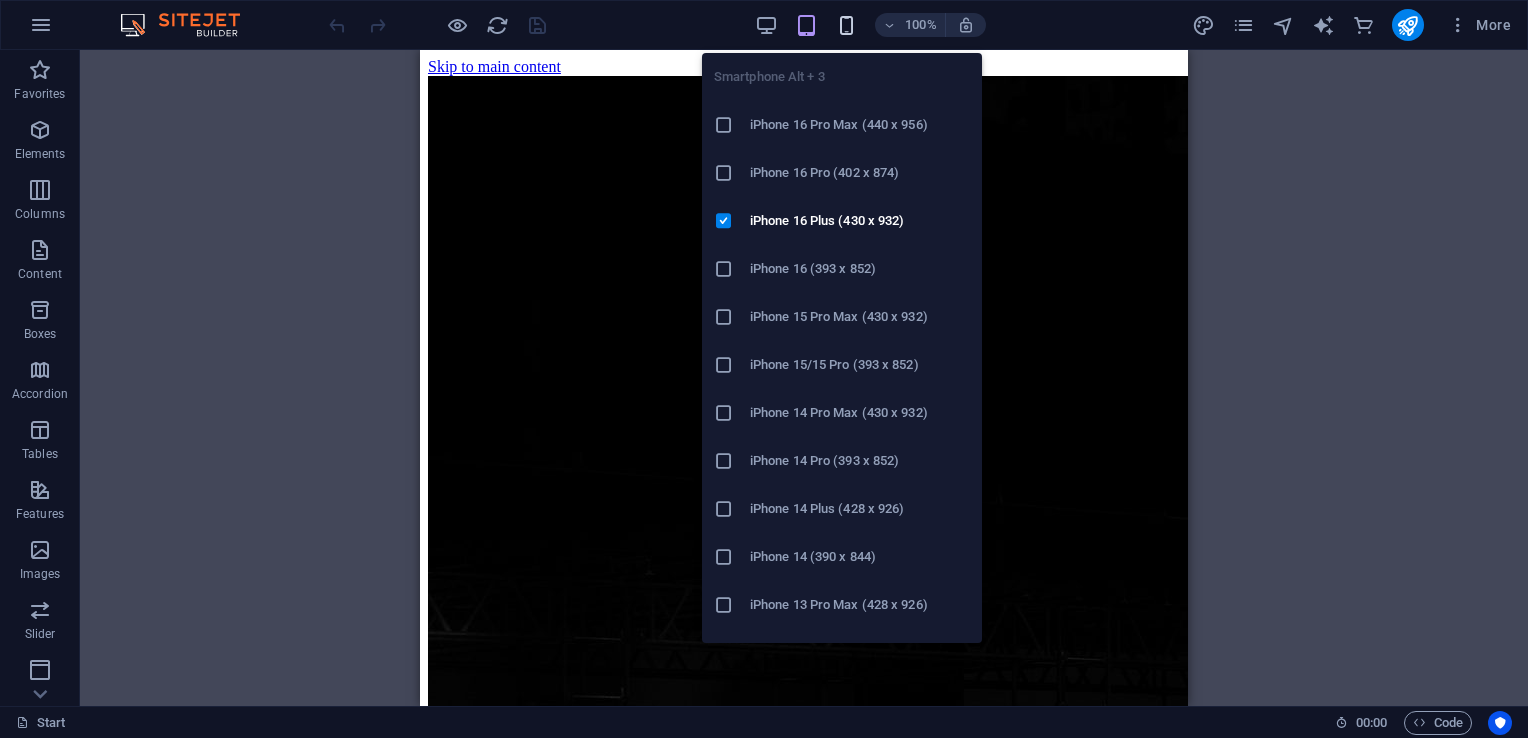 click at bounding box center (846, 25) 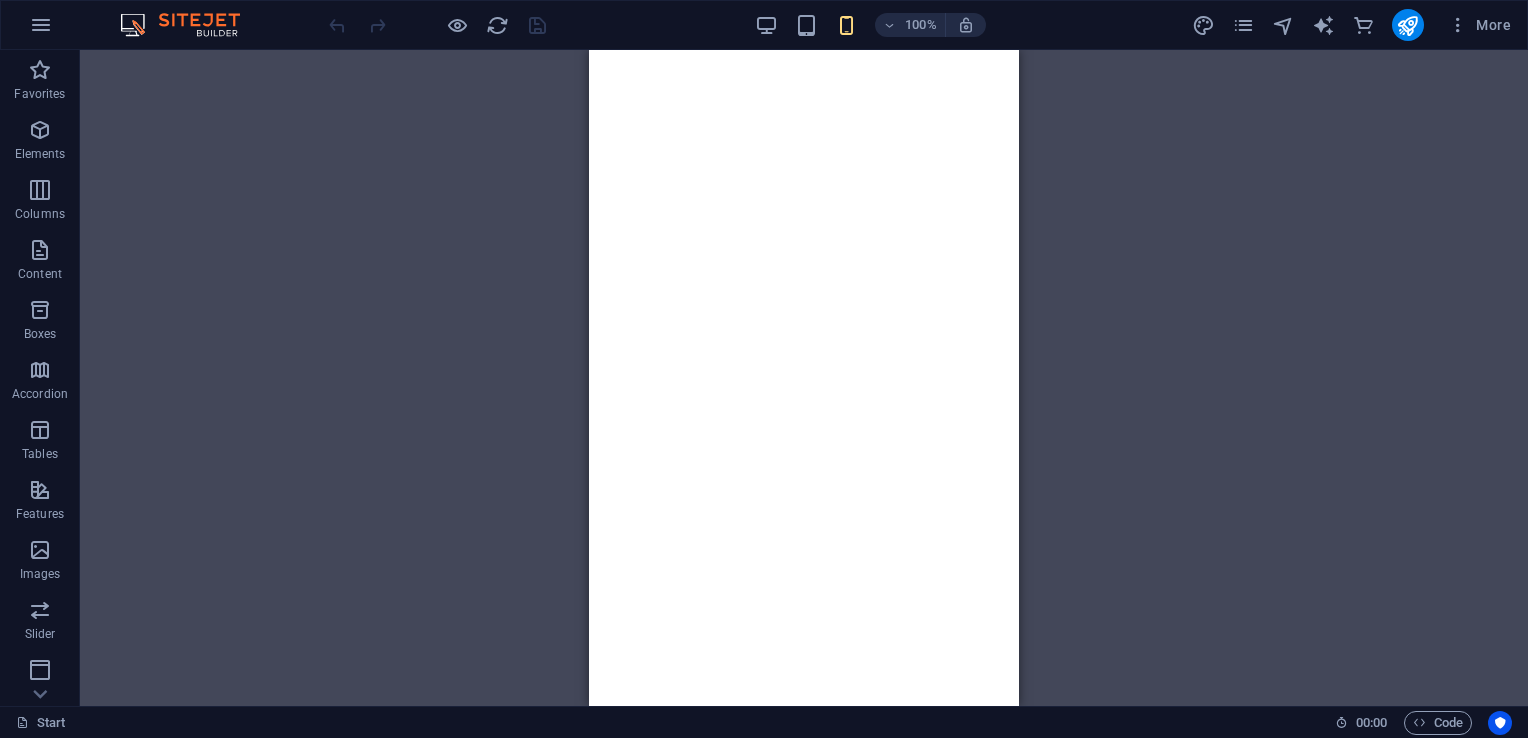 scroll, scrollTop: 2212, scrollLeft: 0, axis: vertical 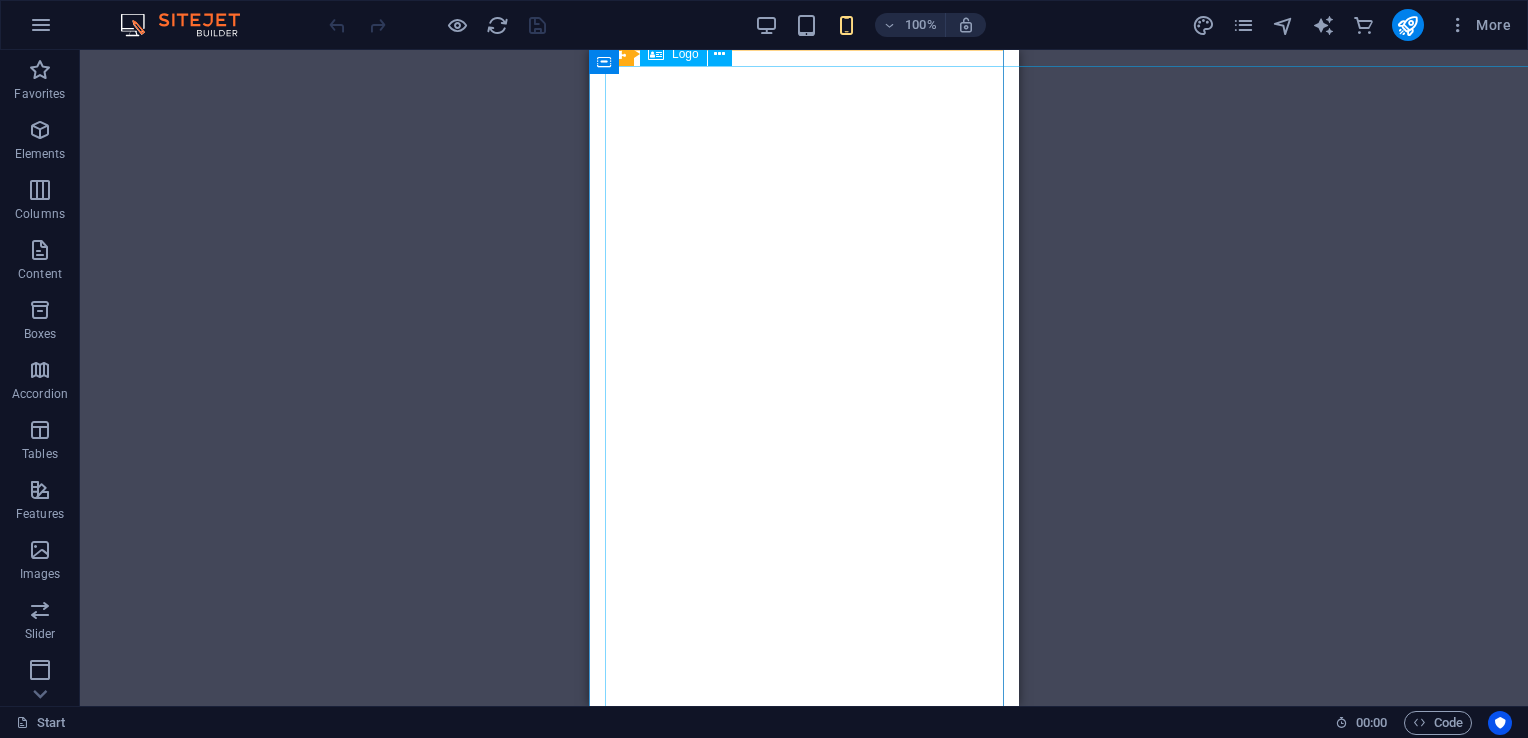 drag, startPoint x: 1608, startPoint y: 496, endPoint x: 1013, endPoint y: 606, distance: 605.08264 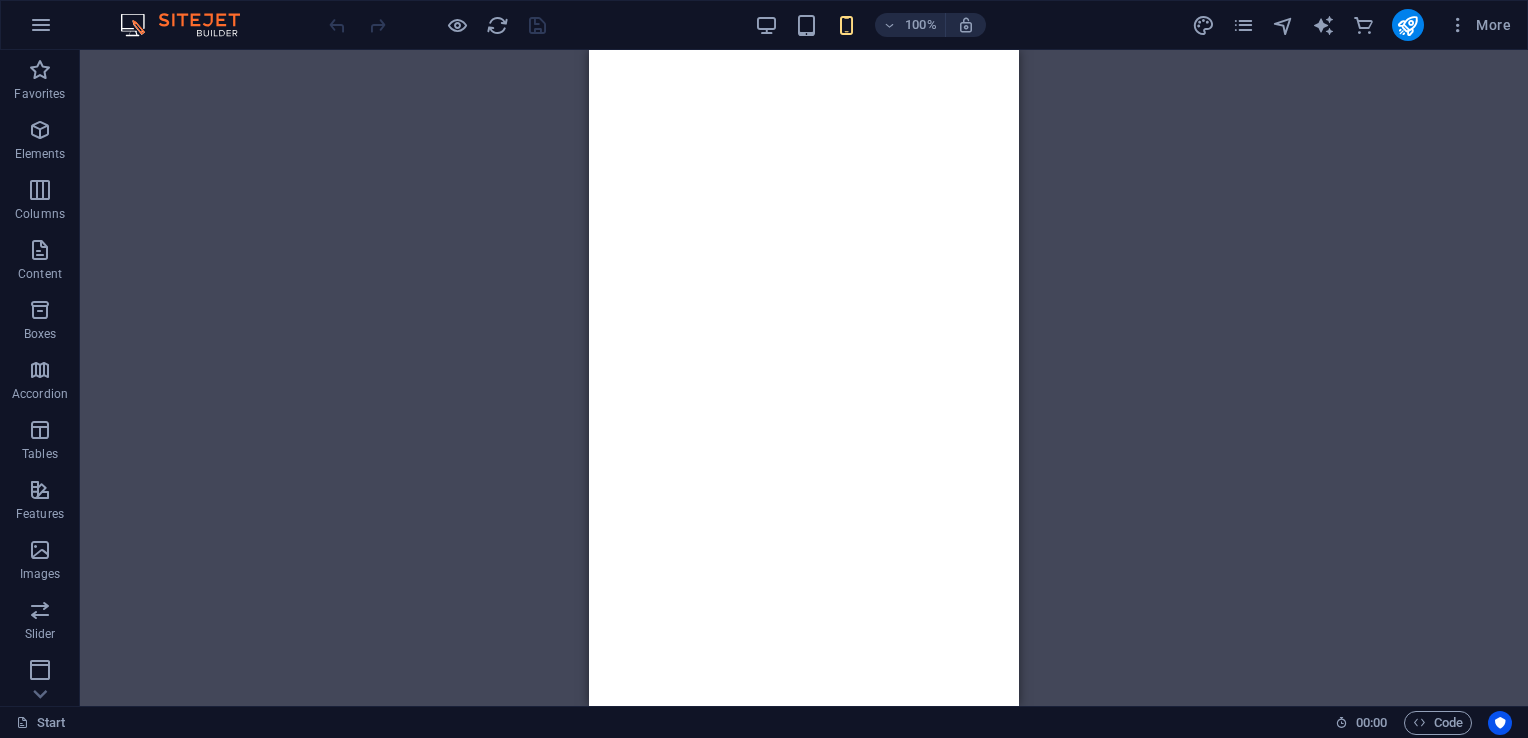 scroll, scrollTop: 2786, scrollLeft: 0, axis: vertical 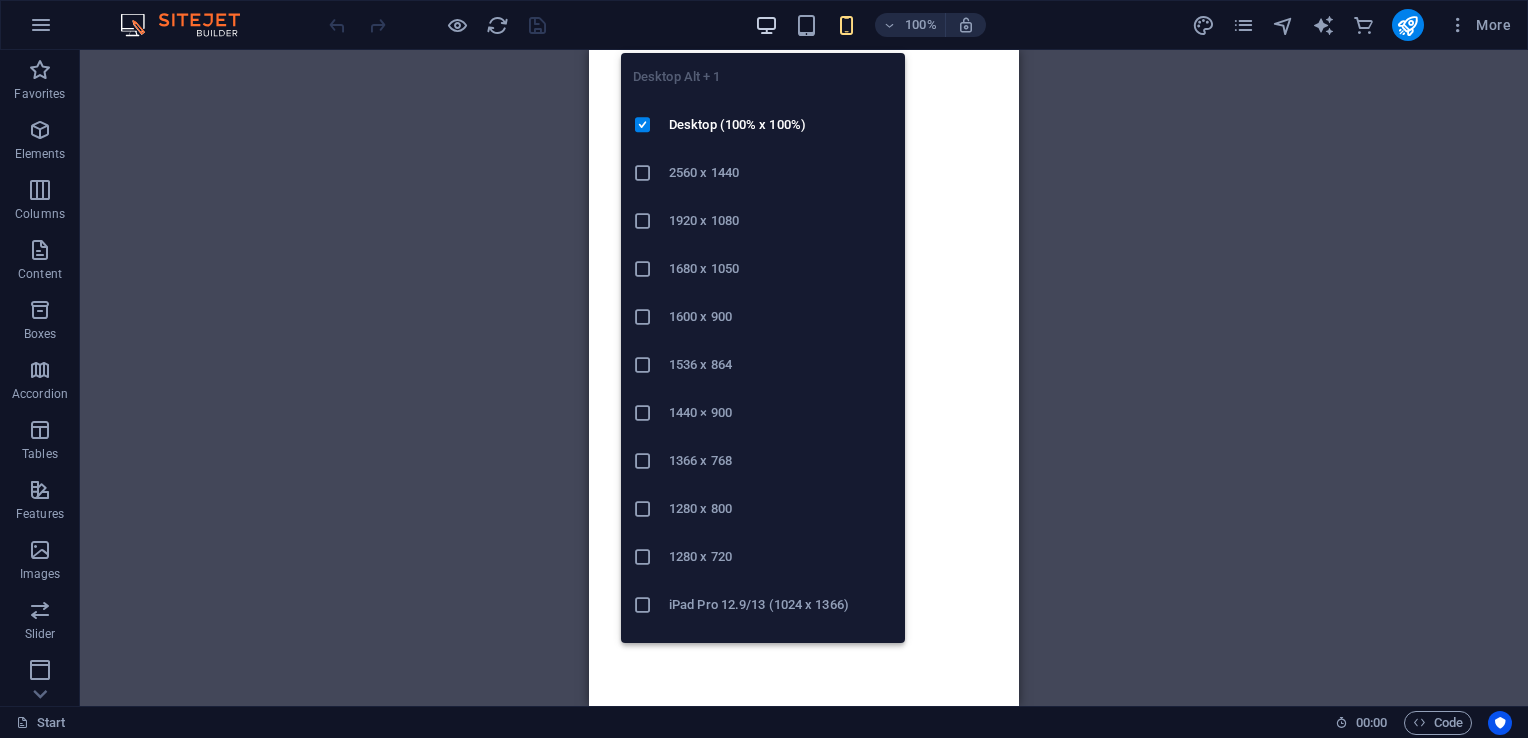 click at bounding box center [766, 25] 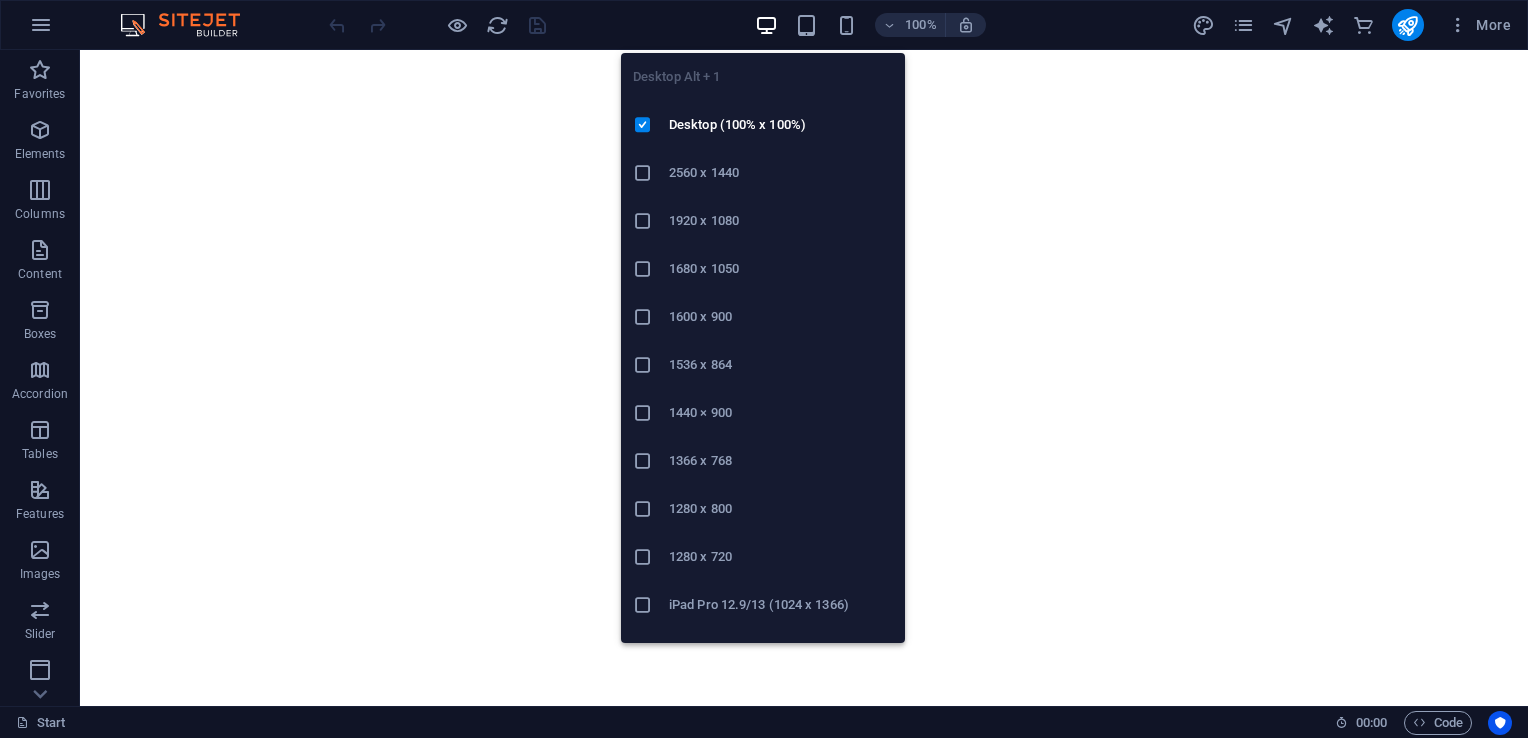 click at bounding box center (643, 365) 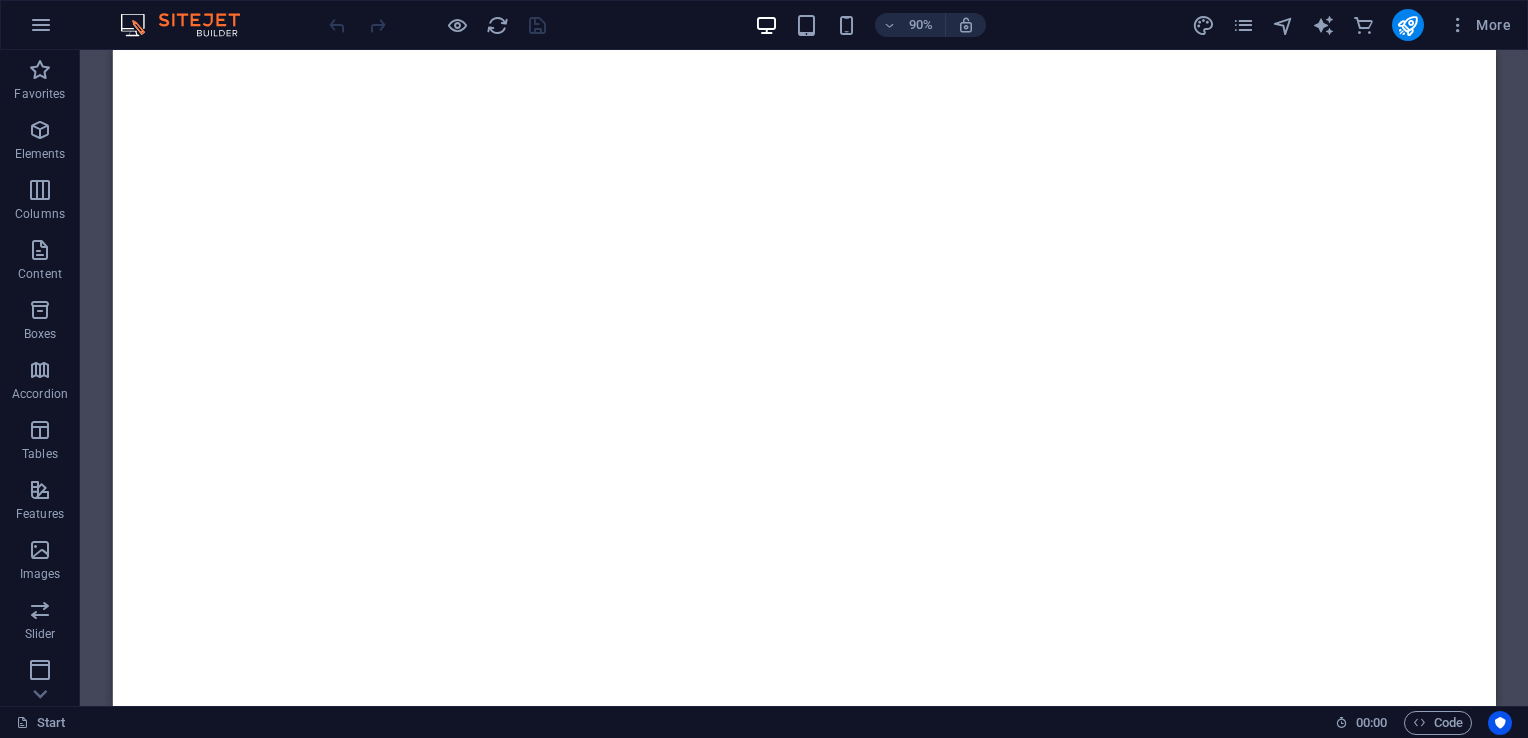 scroll, scrollTop: 1435, scrollLeft: 0, axis: vertical 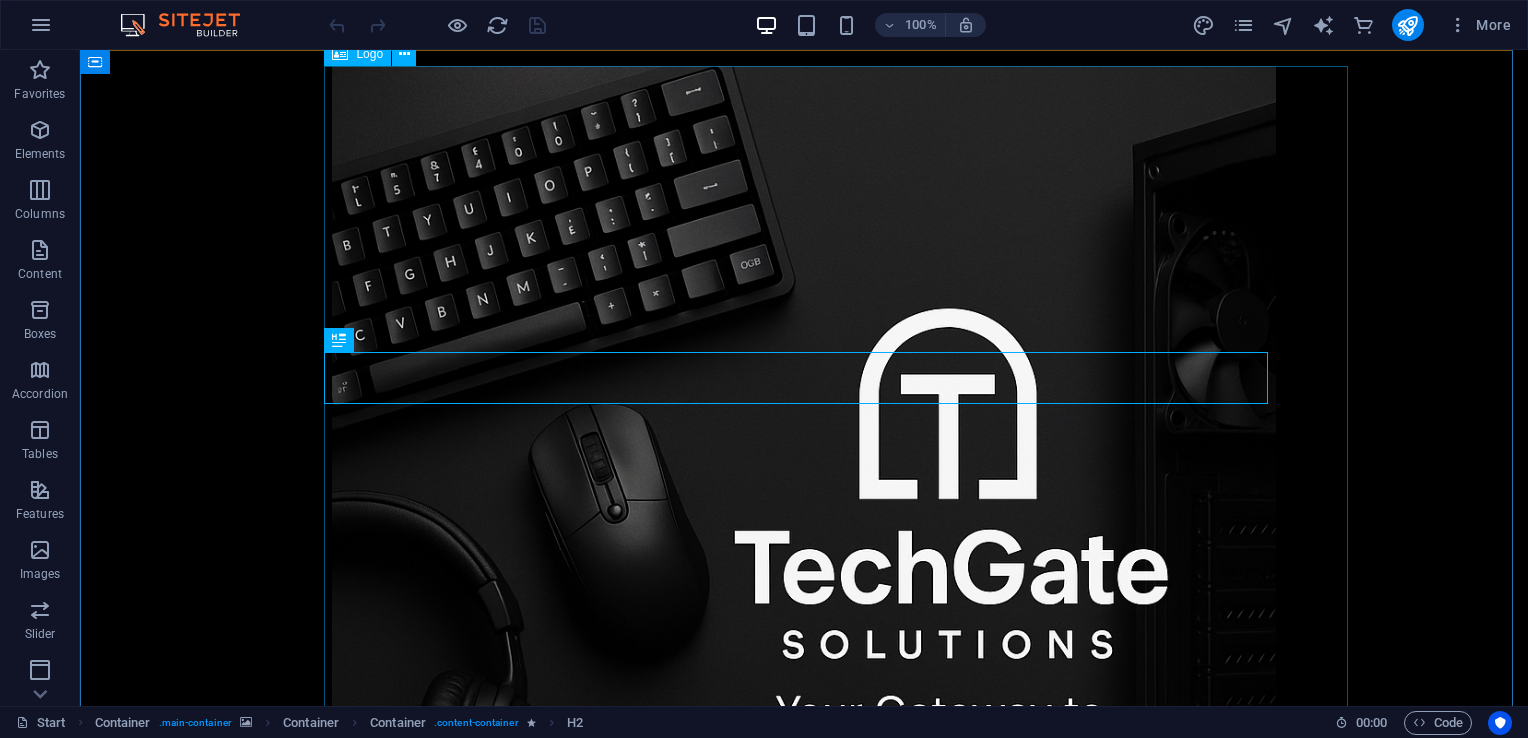click at bounding box center [804, 538] 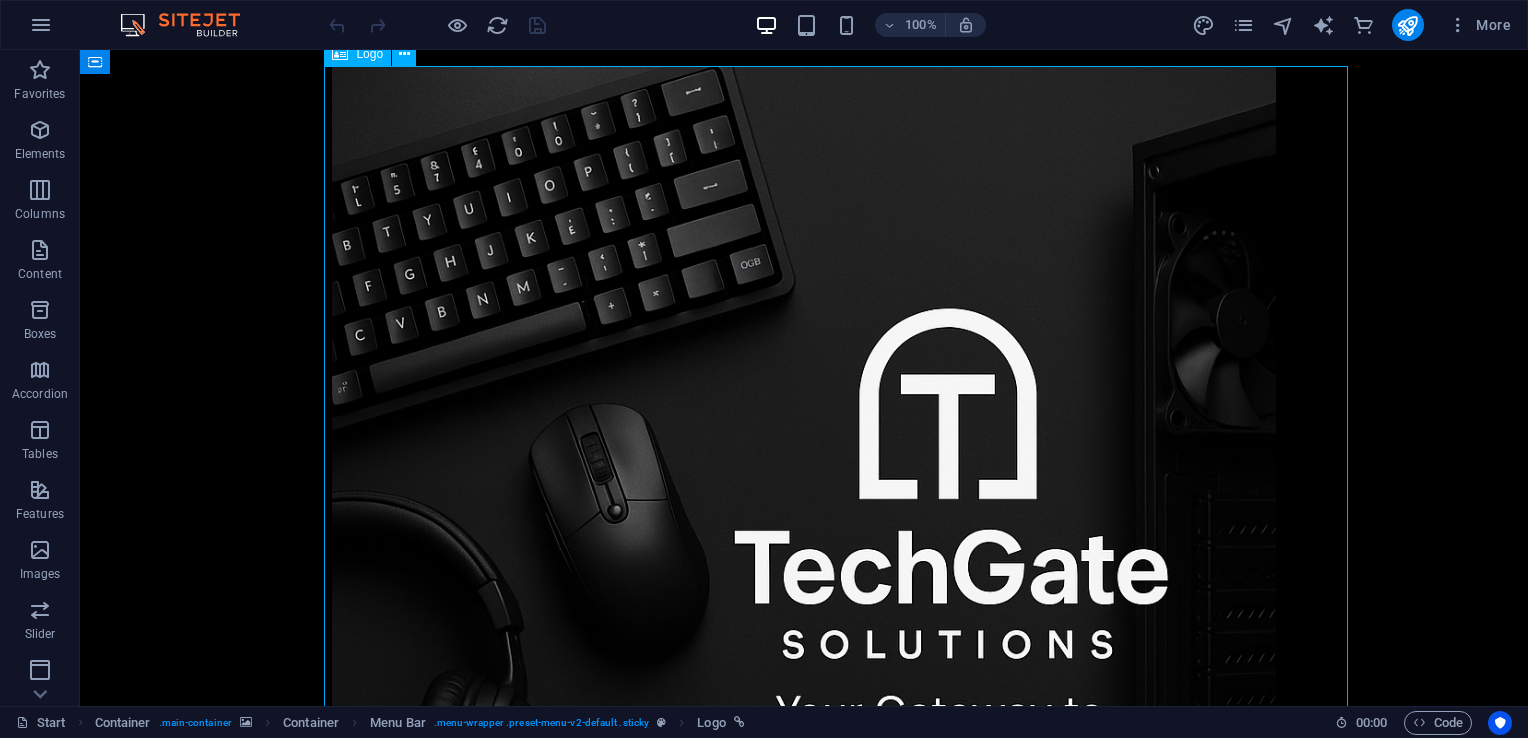 click at bounding box center (804, 538) 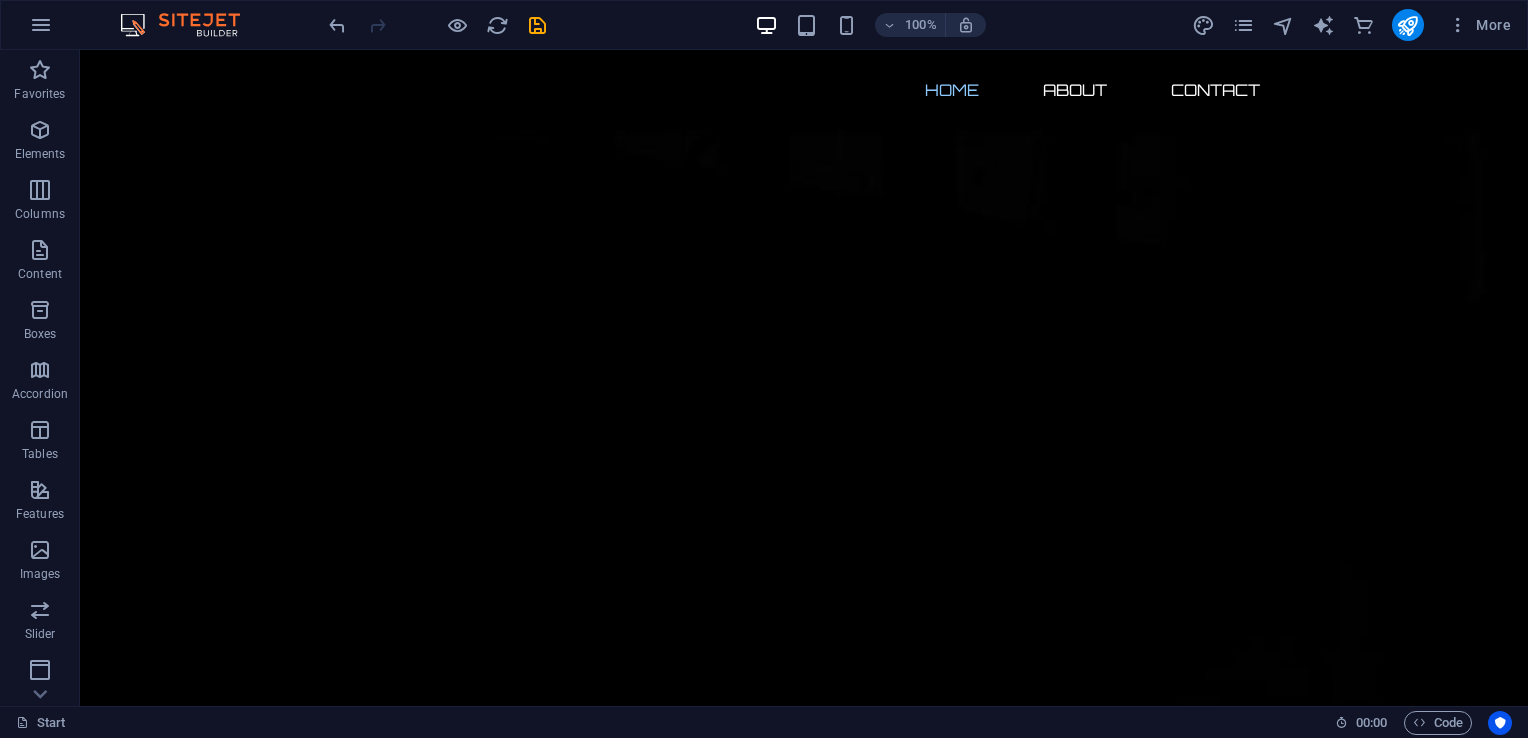 scroll, scrollTop: 0, scrollLeft: 0, axis: both 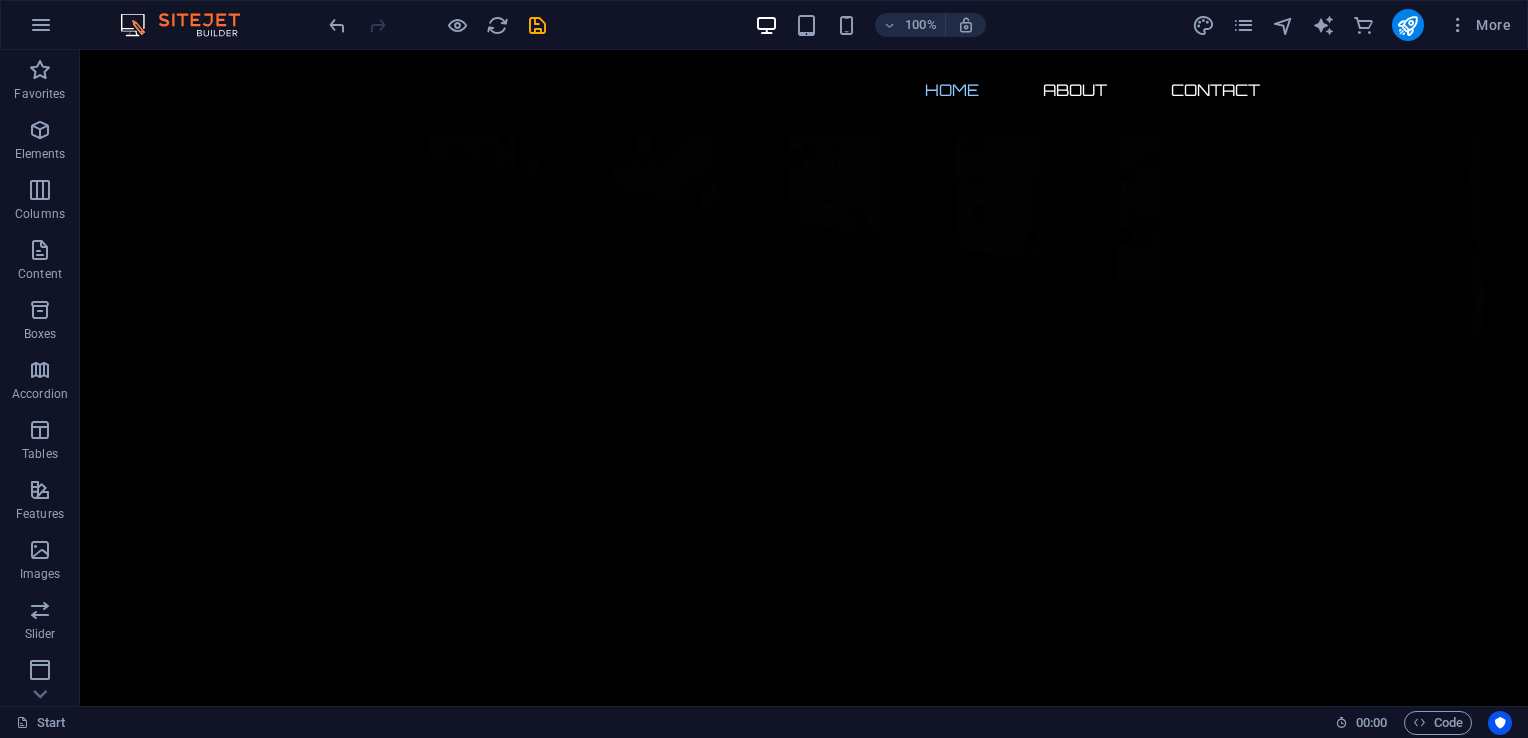 drag, startPoint x: 1517, startPoint y: 358, endPoint x: 1529, endPoint y: 85, distance: 273.2636 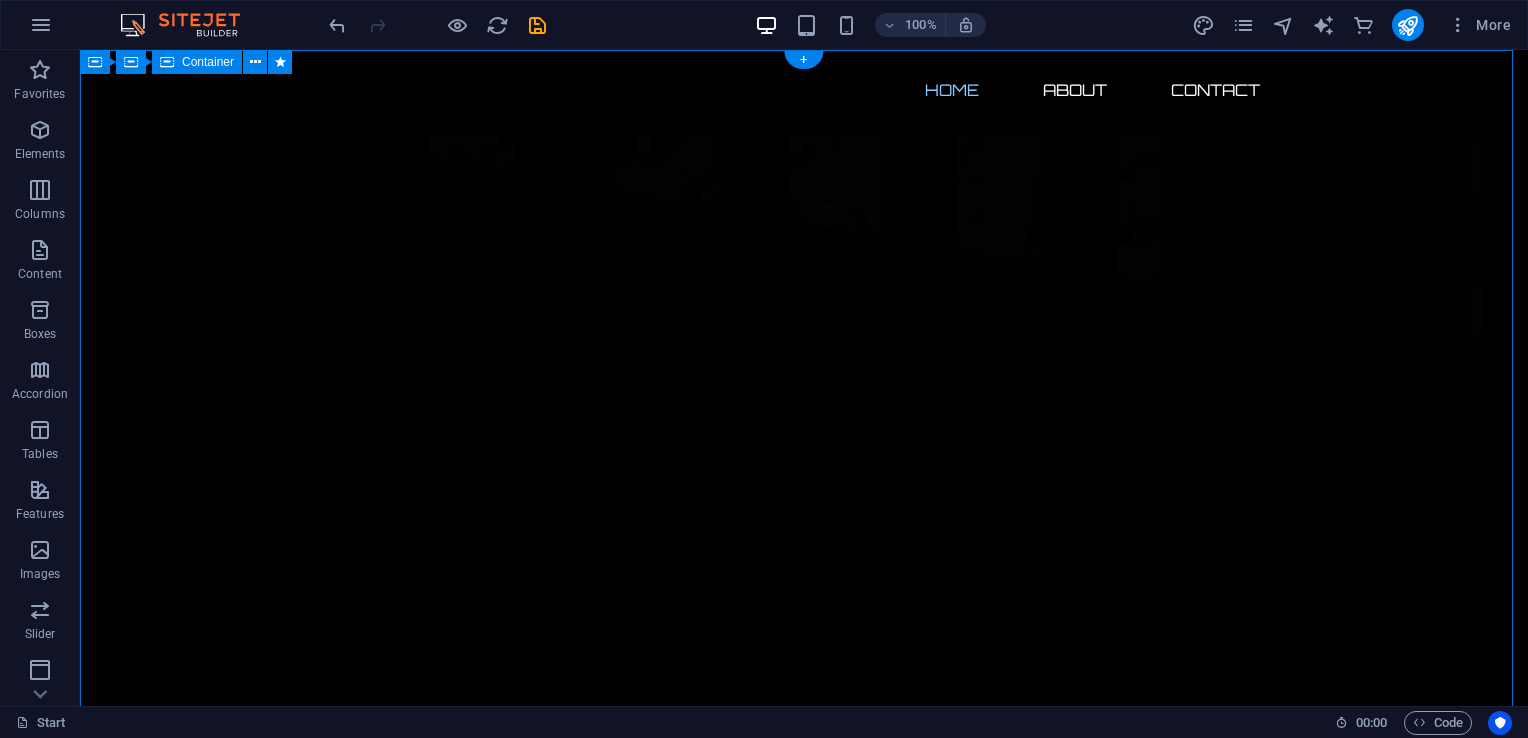 click on "The waiting is going to end soon... 522 Days 01 Hours 13 Minutes 23 Seconds Our website is under construction. We`ll be here soon with our new awesome site, subscribe to be notified.  Notify me   I have read and understand the privacy policy. Unreadable? Load new" at bounding box center [804, 2740] 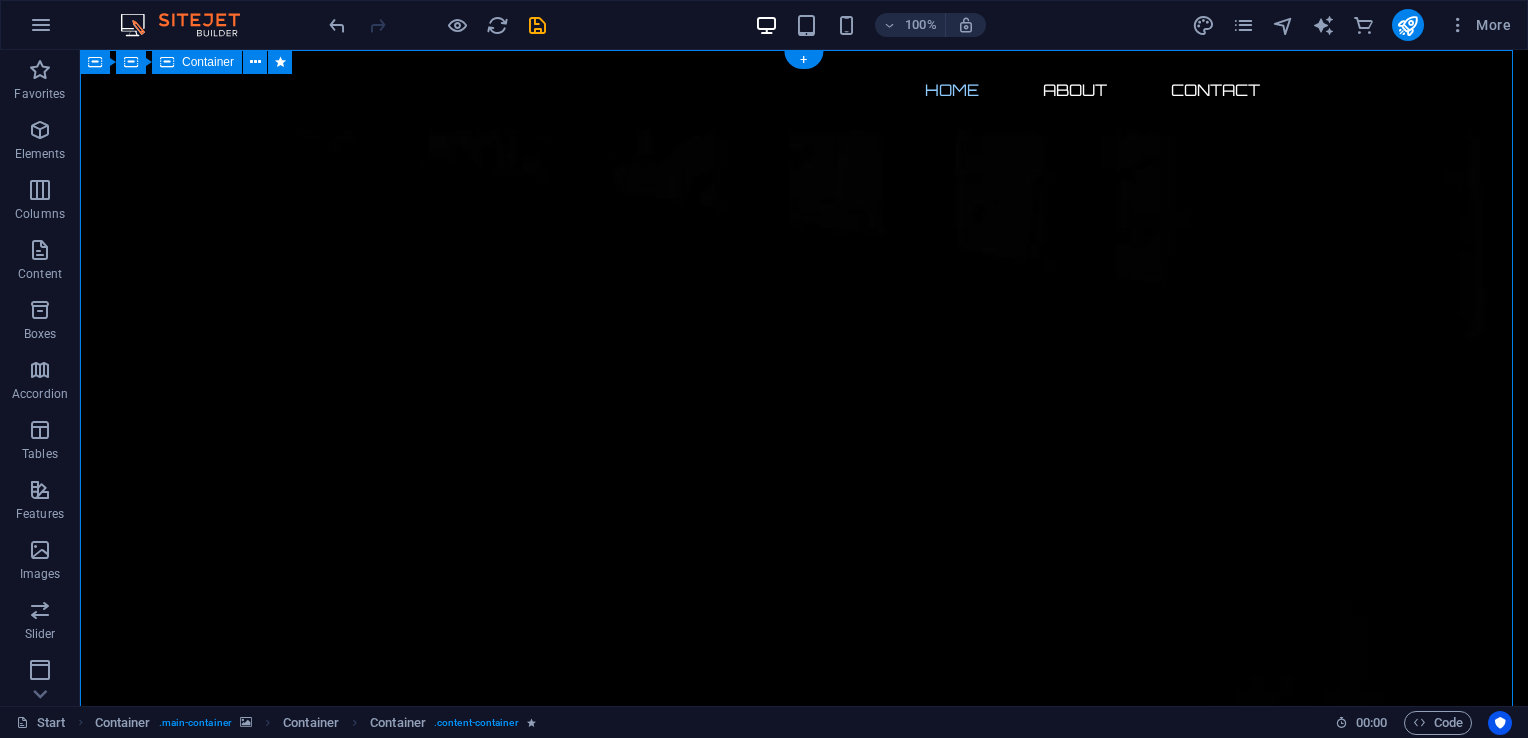 click on "The waiting is going to end soon... 522 Days 01 Hours 13 Minutes 23 Seconds Our website is under construction. We`ll be here soon with our new awesome site, subscribe to be notified.  Notify me   I have read and understand the privacy policy. Unreadable? Load new" at bounding box center [804, 2740] 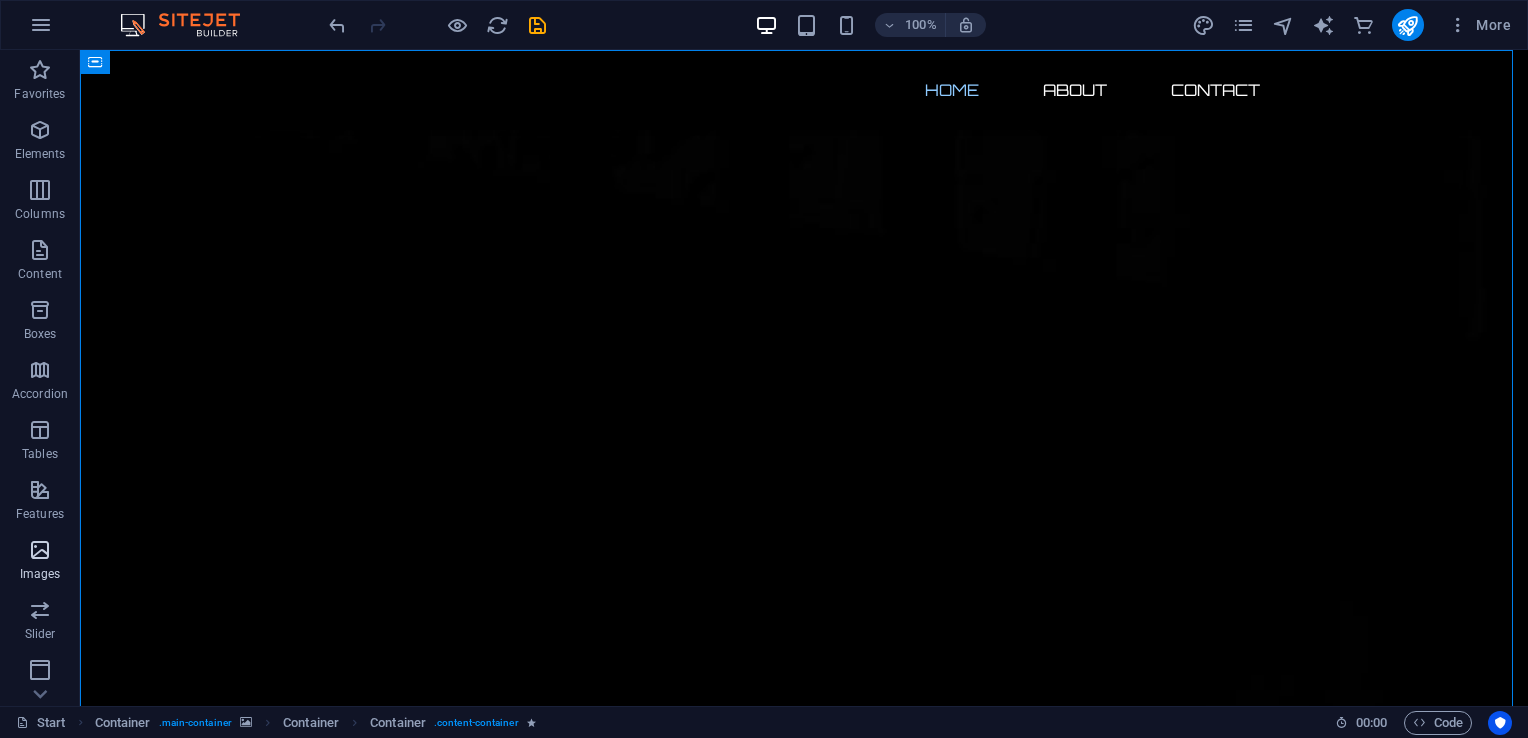 click at bounding box center (40, 550) 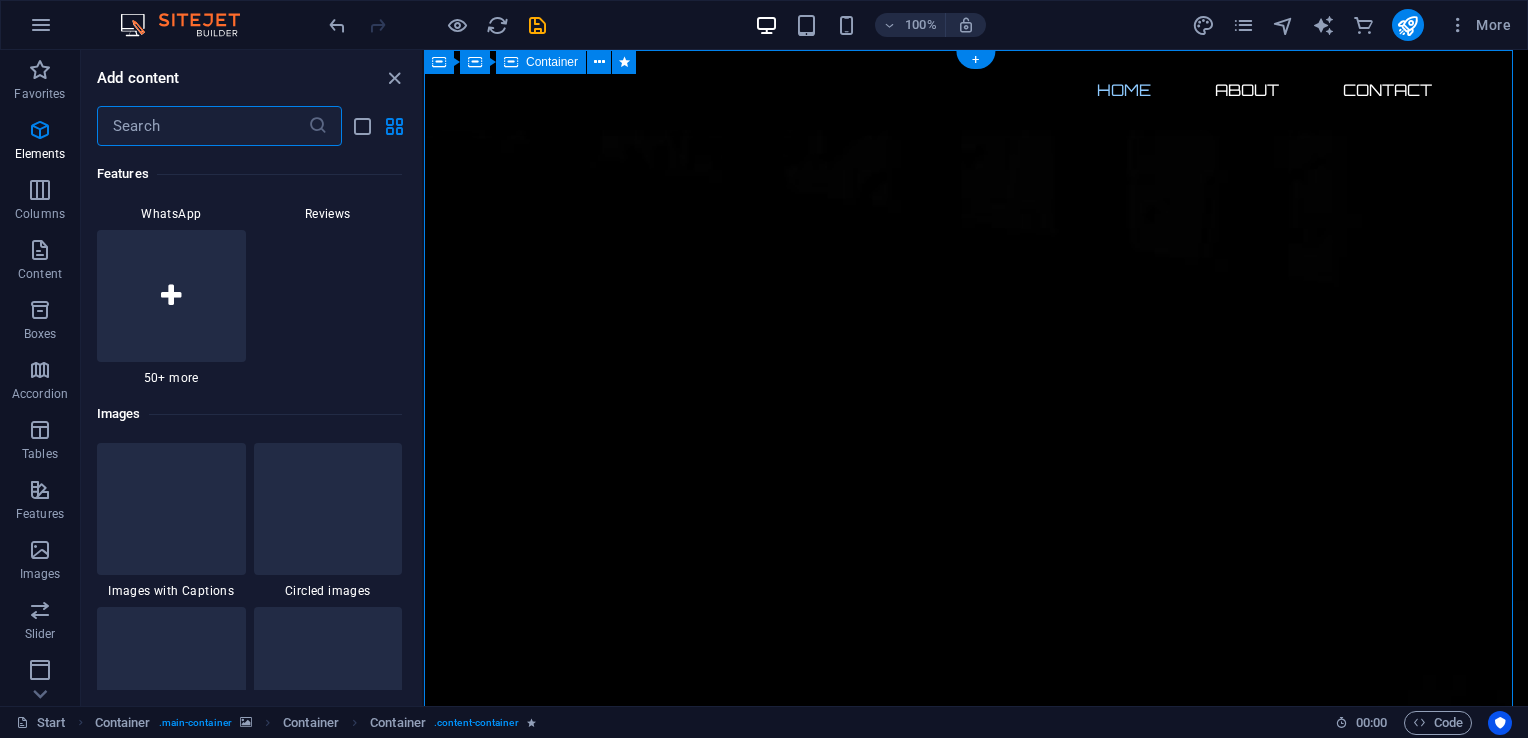 scroll, scrollTop: 10140, scrollLeft: 0, axis: vertical 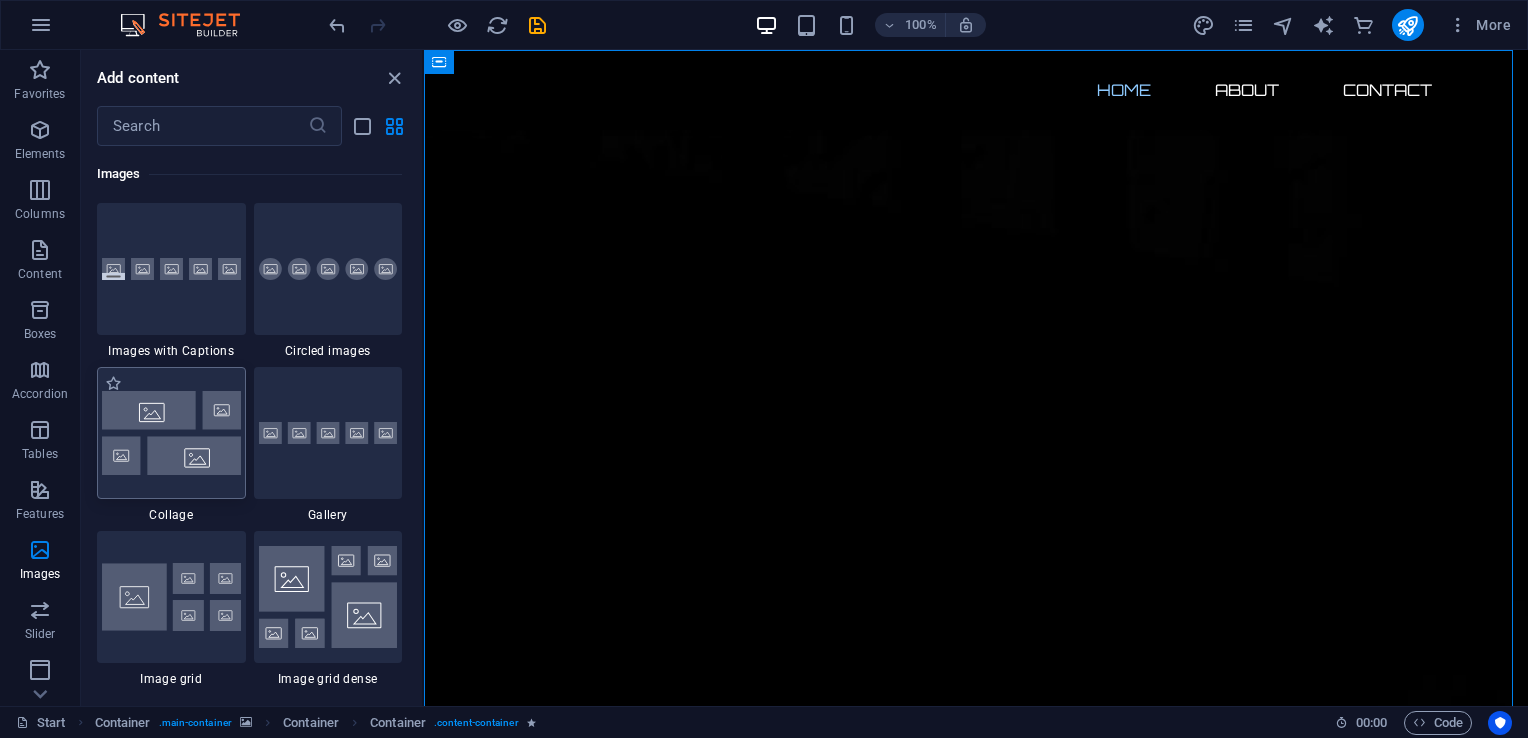 click at bounding box center [171, 432] 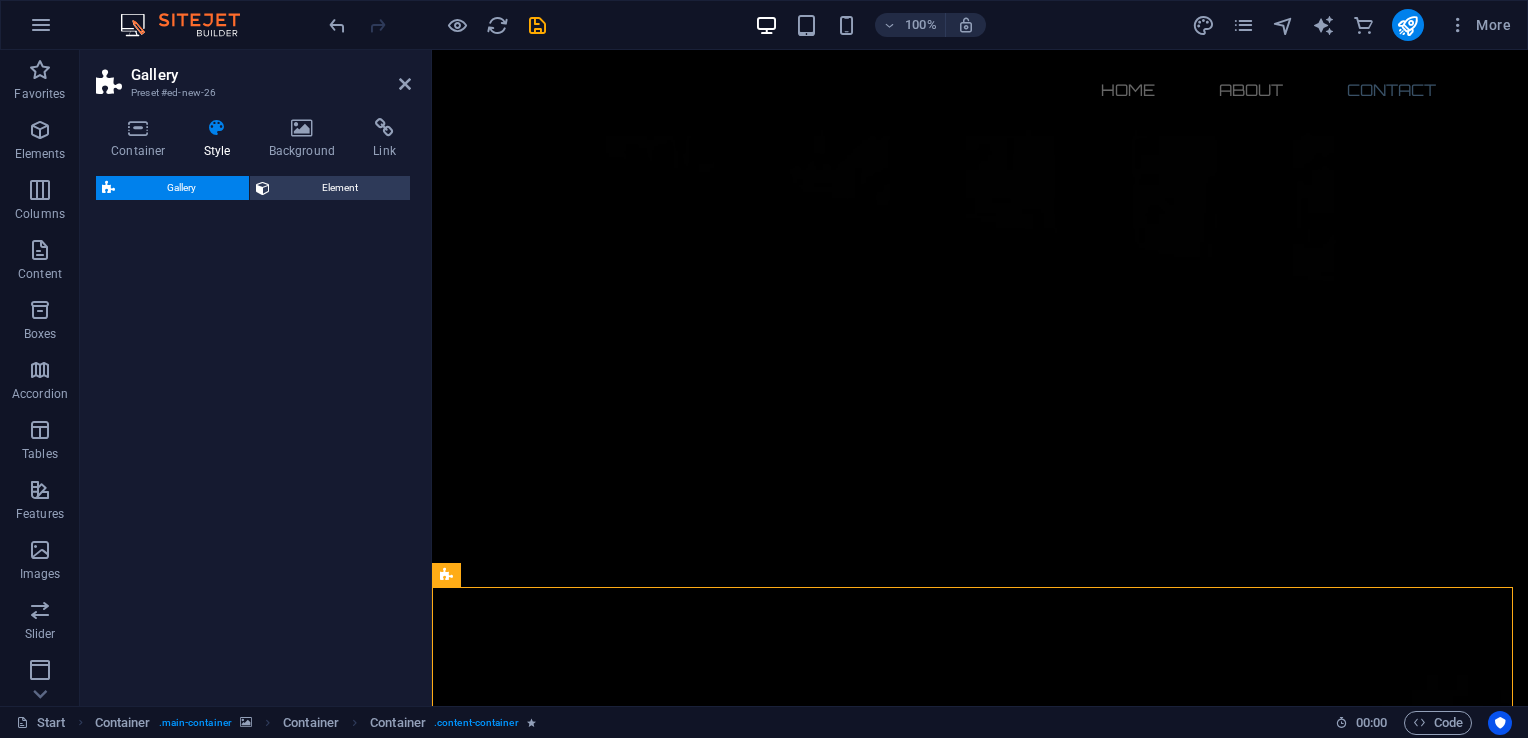 select on "rem" 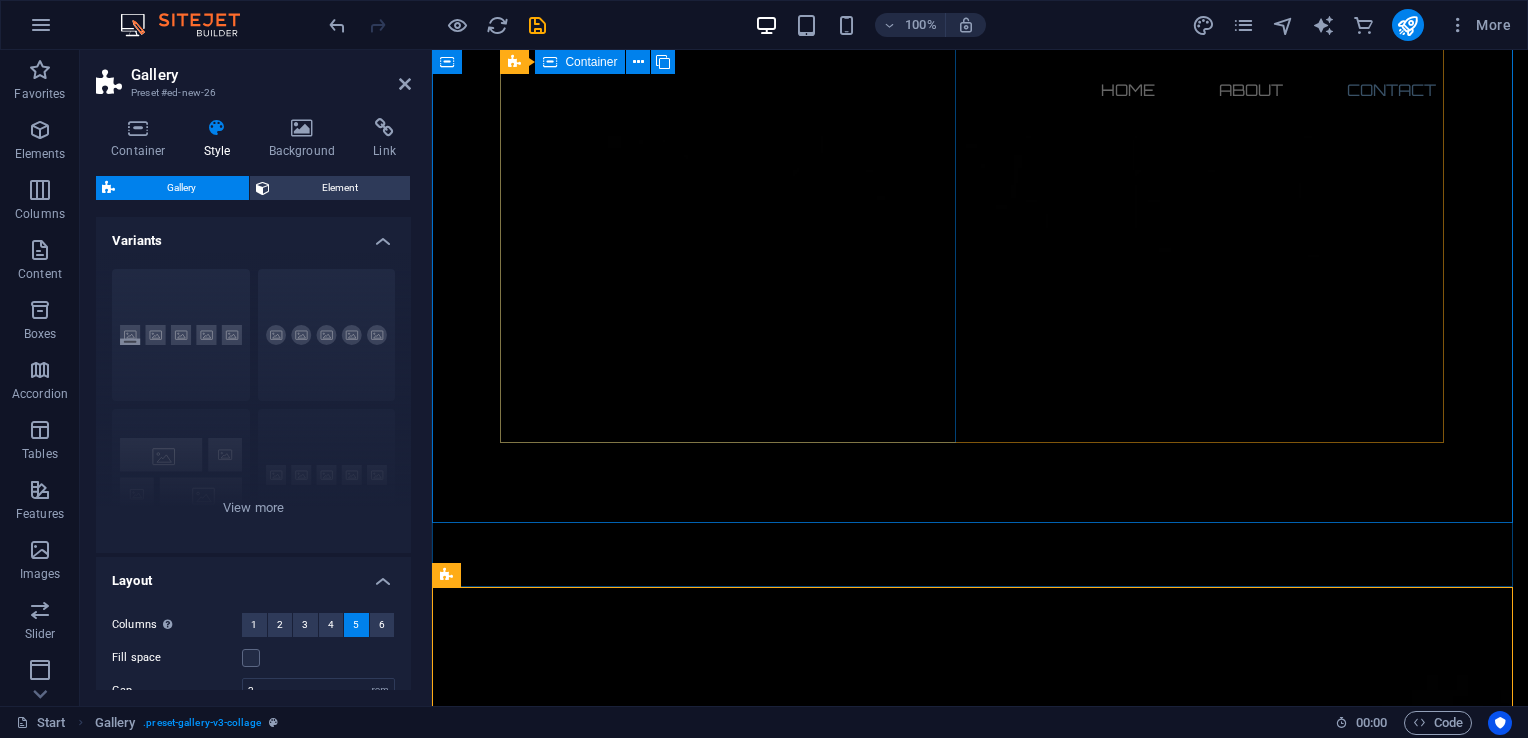 scroll, scrollTop: 1544, scrollLeft: 0, axis: vertical 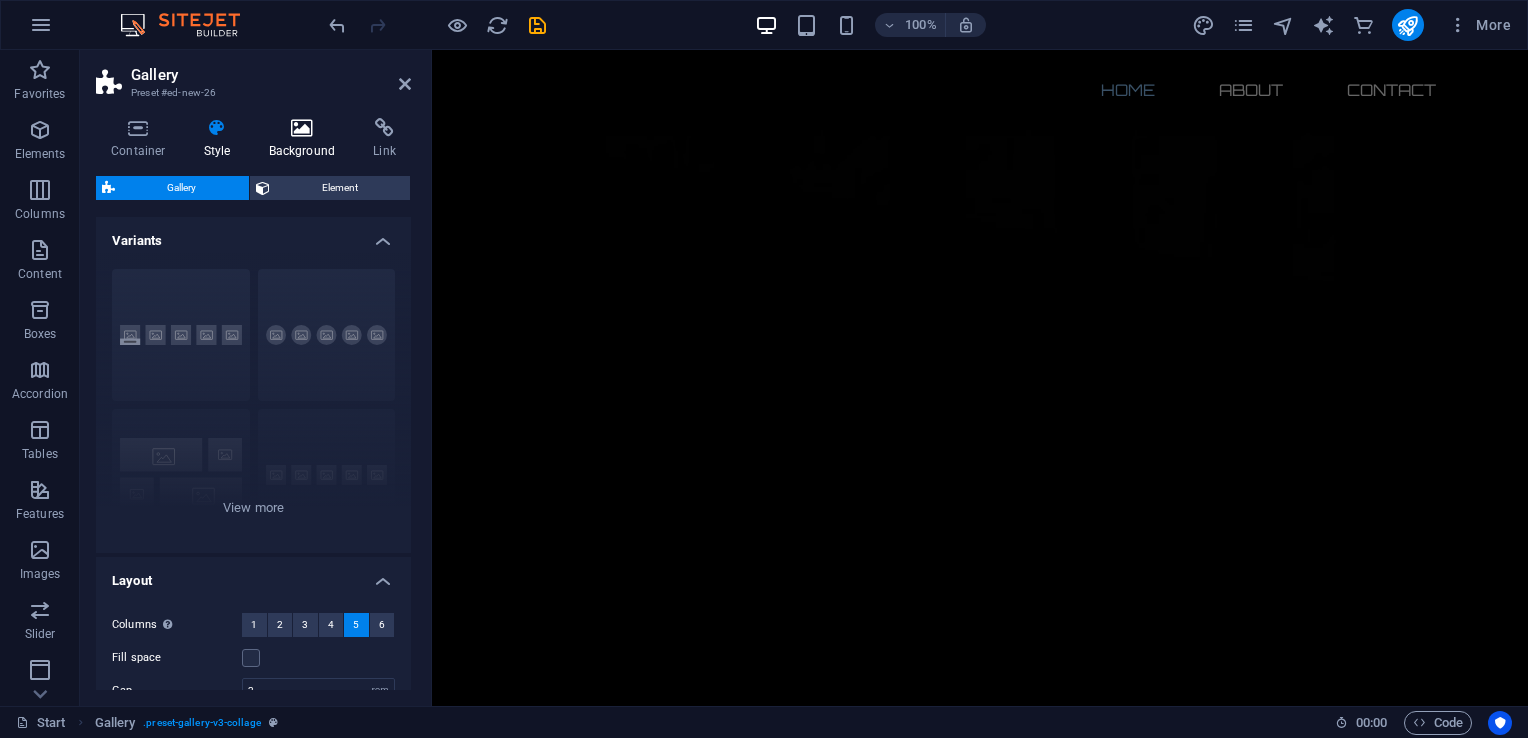 click on "Background" at bounding box center (306, 139) 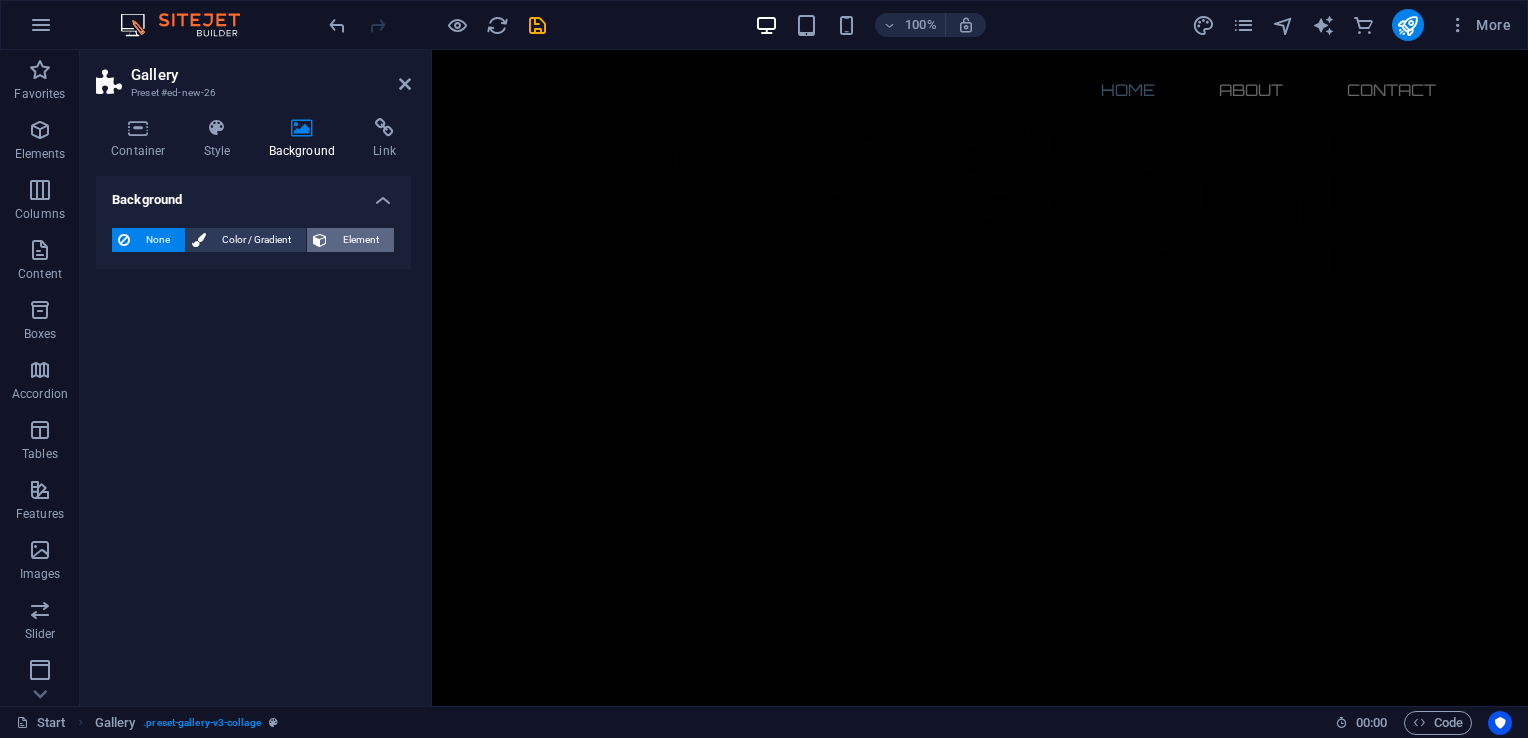 click on "Element" at bounding box center (360, 240) 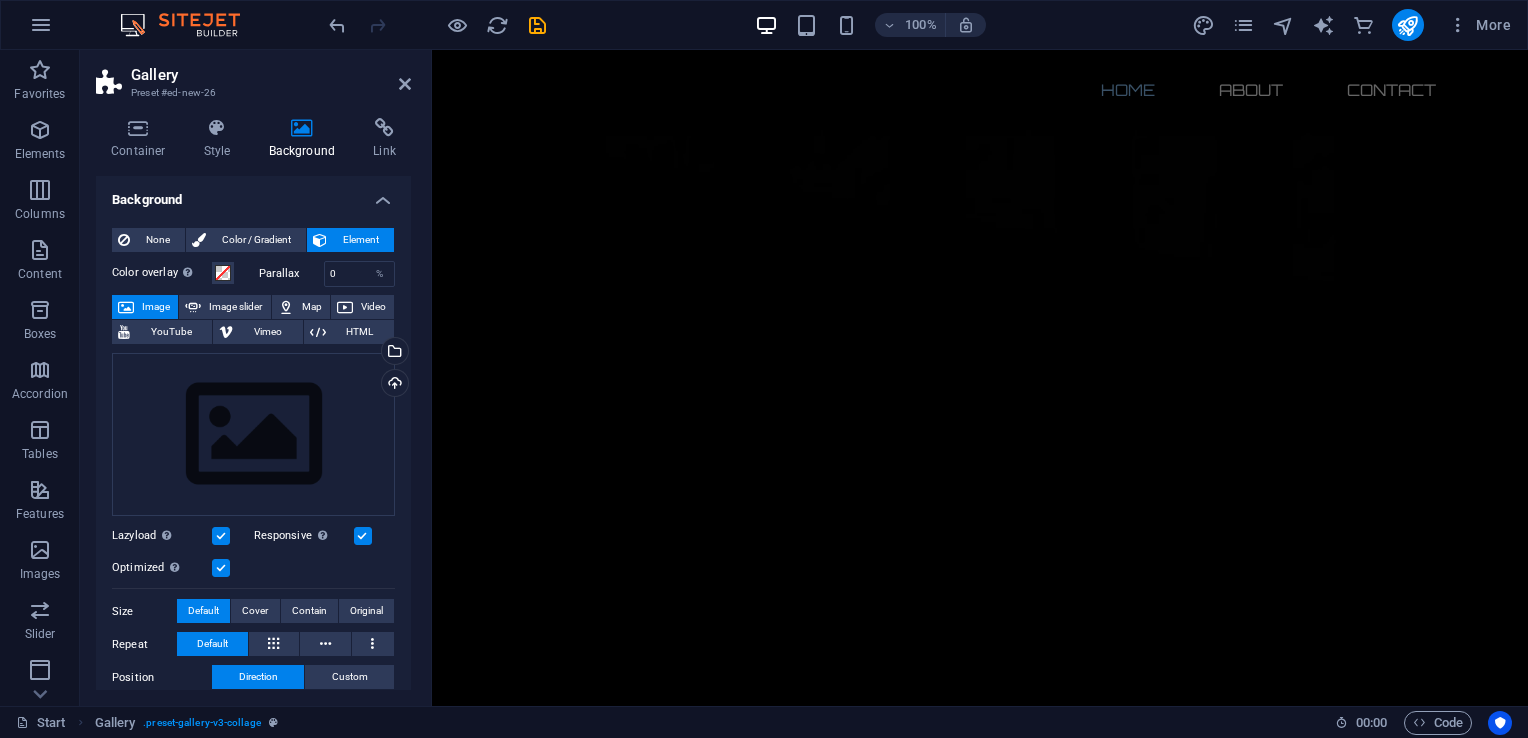 scroll, scrollTop: 2195, scrollLeft: 0, axis: vertical 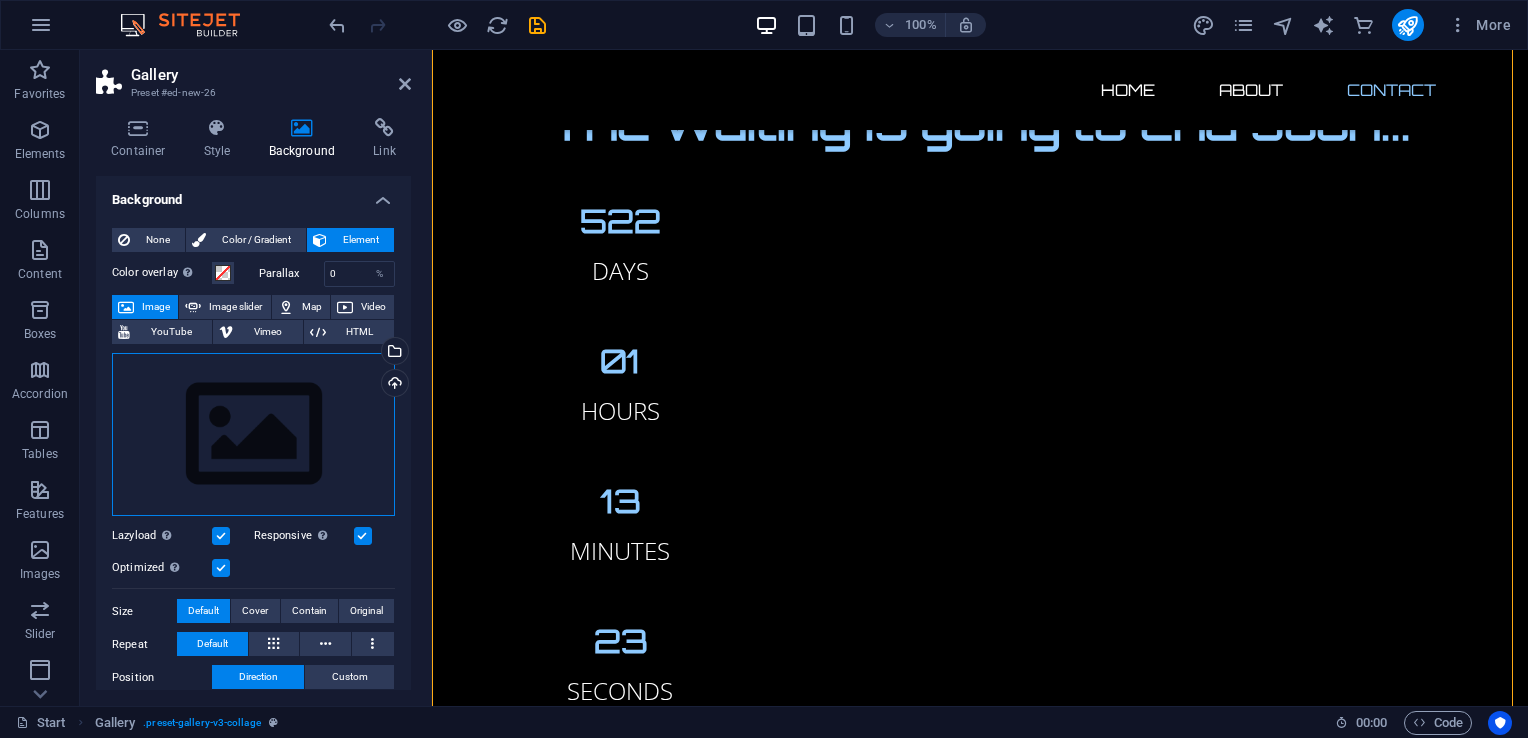 click on "Drag files here, click to choose files or select files from Files or our free stock photos & videos" at bounding box center [253, 435] 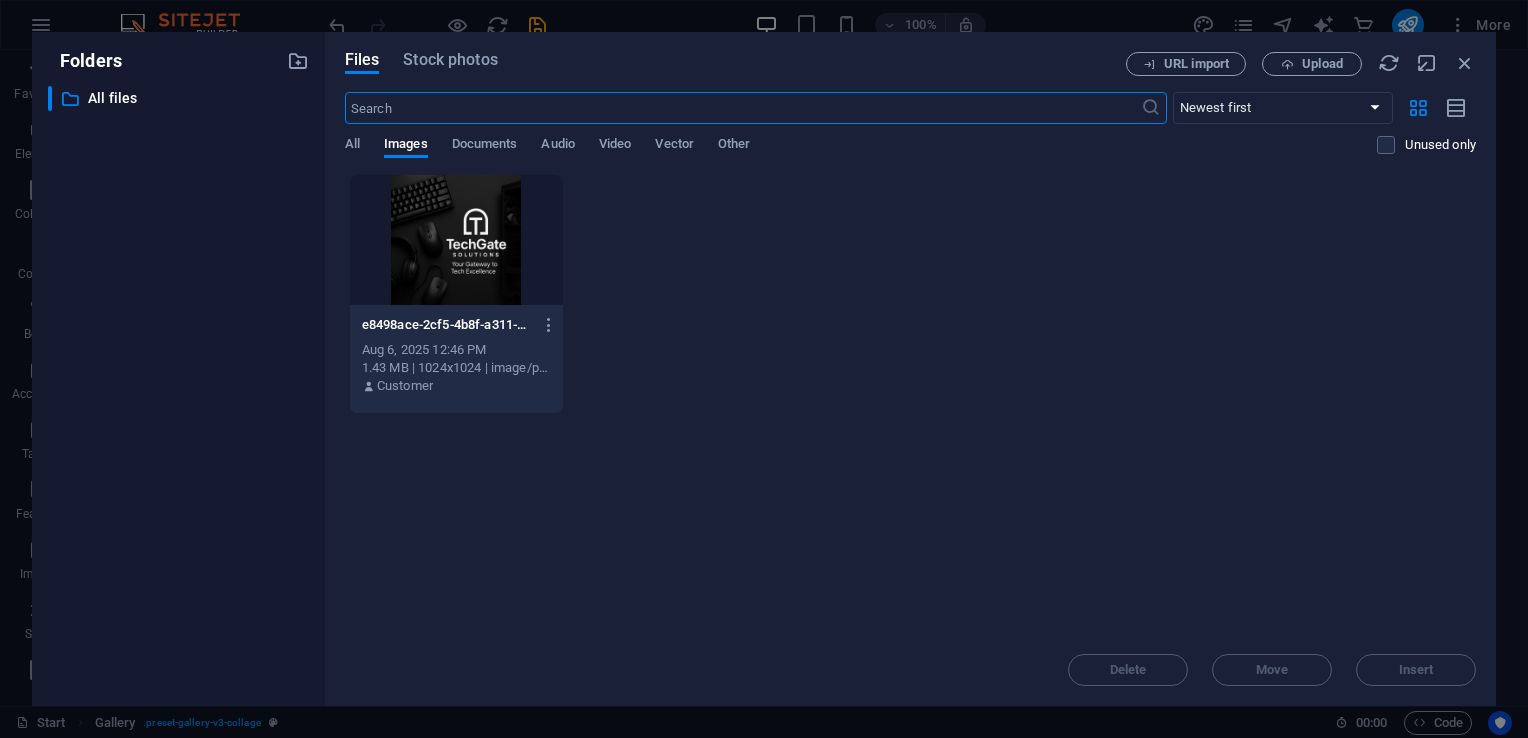 scroll, scrollTop: 1808, scrollLeft: 0, axis: vertical 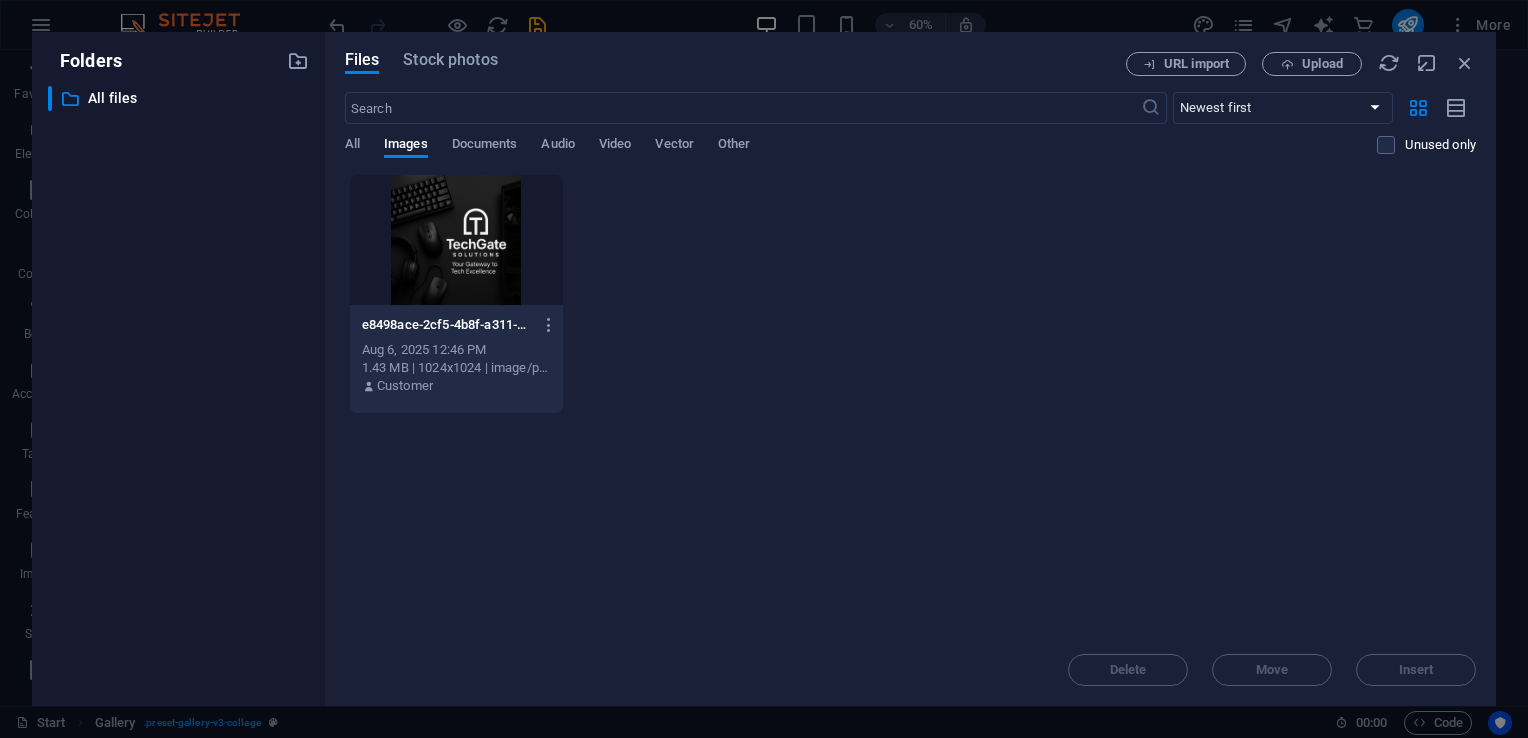 click at bounding box center (456, 240) 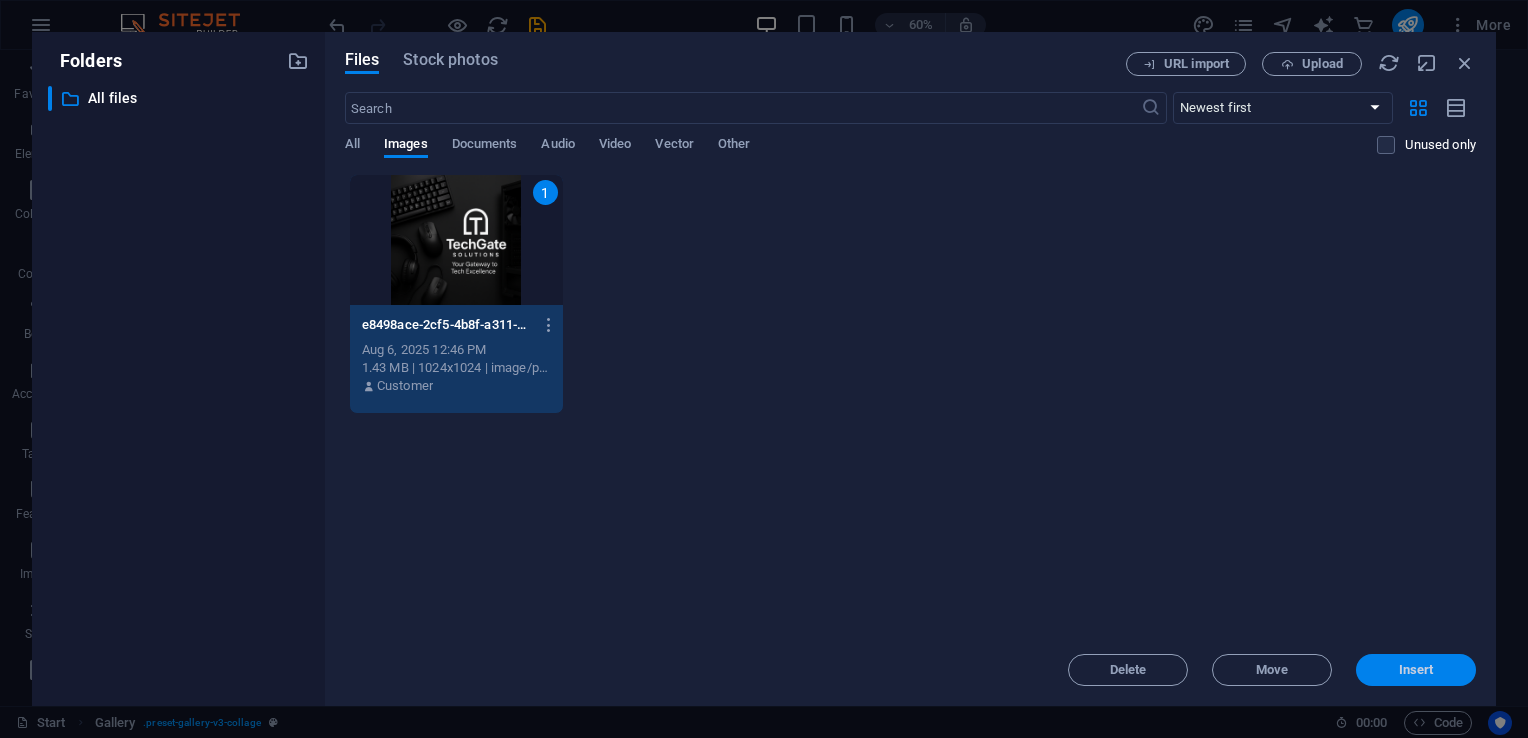 click on "Insert" at bounding box center [1416, 670] 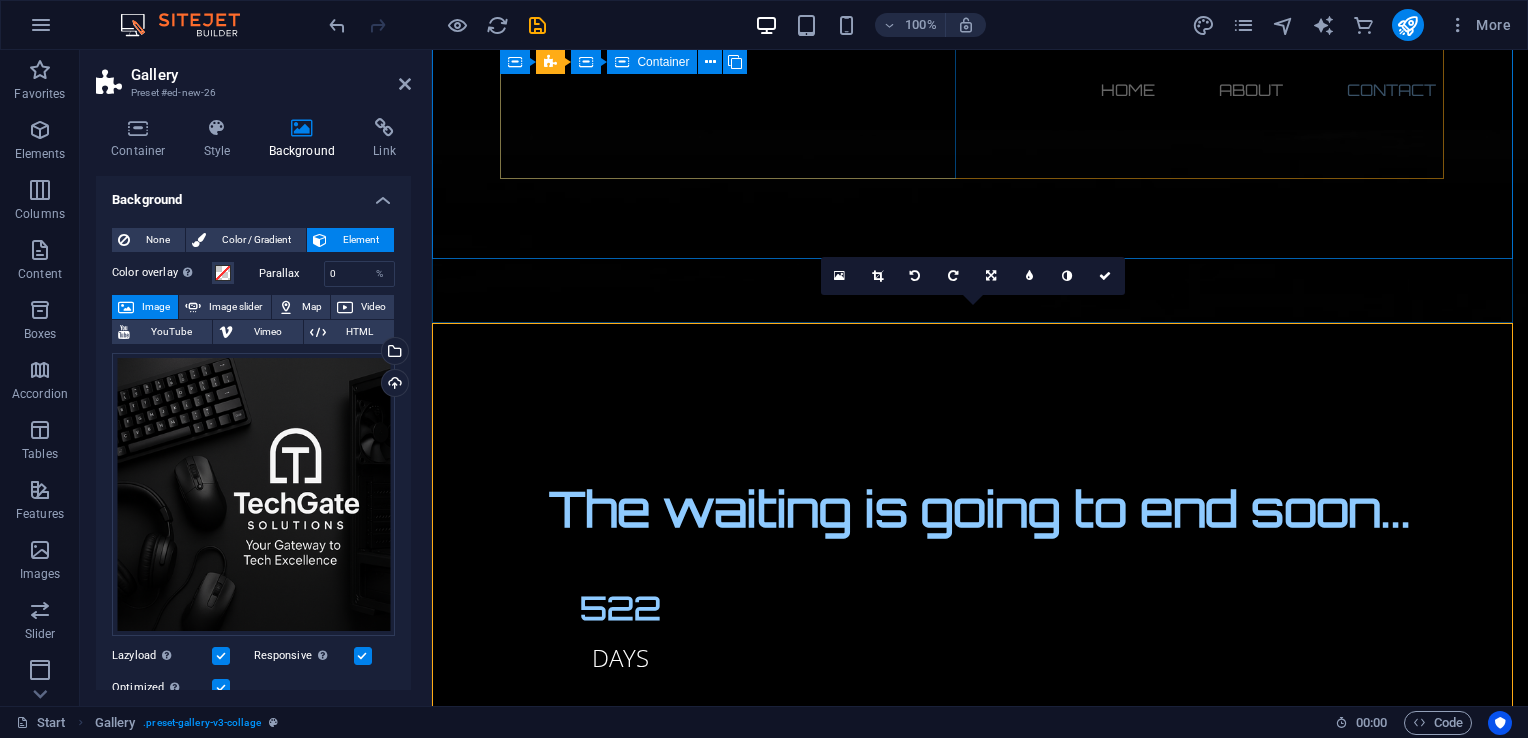 click on "Lorem ipsum dolor sit amet, consetetur sadipscing elitr, sed diam nonumy eirmod tempor invidunt ut labore et dolore magna aliquyam erat, sed diam voluptua. At vero eos et accusam et justo duo dolores et ea rebum. Stet clita kasd gubergren, no sea takimata sanctus est Lorem ipsum dolor sit amet. Lorem ipsum dolor sit amet, consetetur sadipscing elitr, sed diam nonumy eirmod tempor invidunt ut labore et dolore magna aliquyam erat, sed diam voluptua. At vero eos et accusam et justo duo dolores et ea rebum. Stet clita kasd gubergren, no sea takimata sanctus est Lorem ipsum dolor sit amet. Address :  Brooklyn Bridge   New York, NY   10038 Phone :  + 1-123-456-7890 Email :  05b7d526537bf6b3326c36218369d3@cpanel.local" at bounding box center (980, 2375) 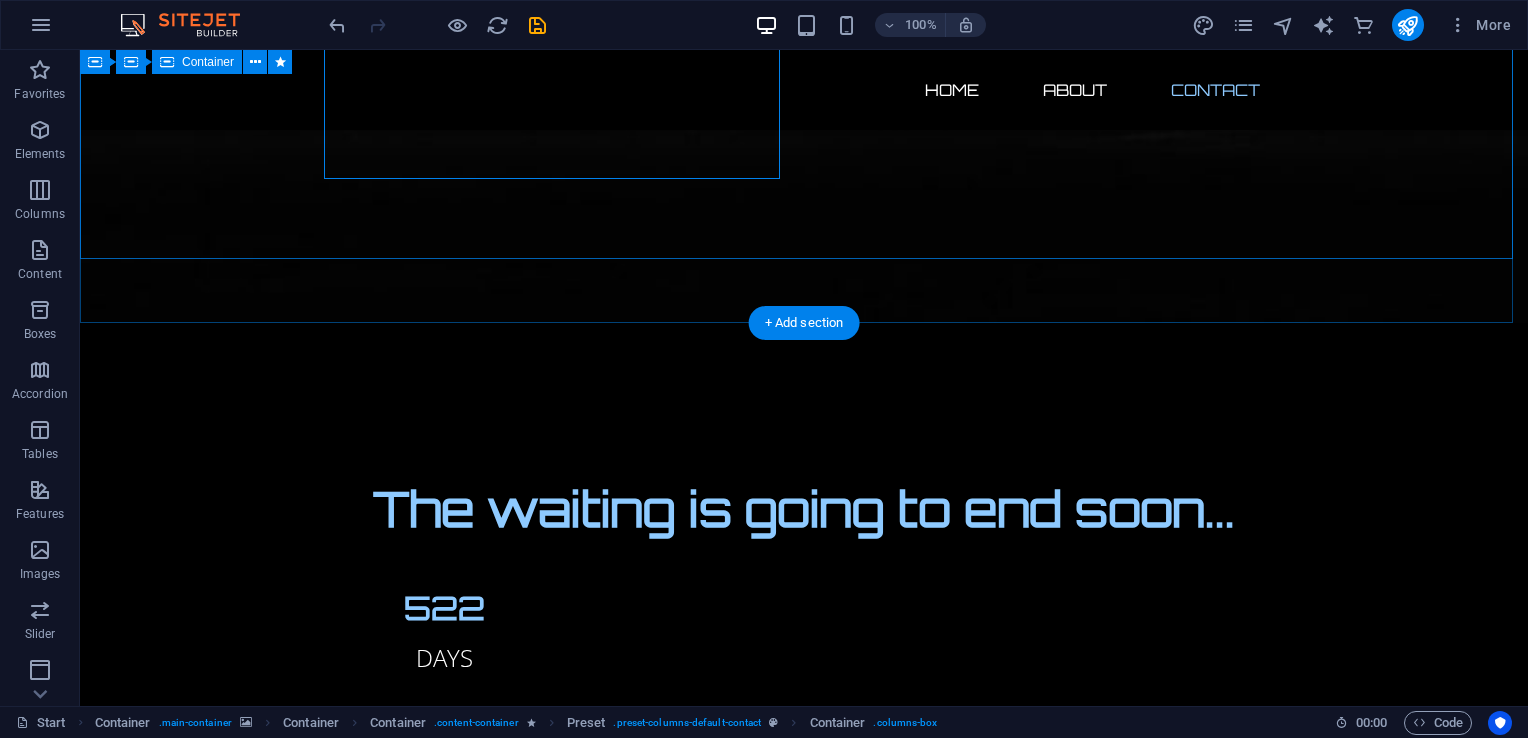 click on "Contact us Lorem ipsum dolor sit amet, consetetur sadipscing elitr, sed diam nonumy eirmod tempor invidunt ut labore et dolore magna aliquyam erat, sed diam voluptua. At vero eos et accusam et justo duo dolores et ea rebum. Stet clita kasd gubergren, no sea takimata sanctus est Lorem ipsum dolor sit amet. Lorem ipsum dolor sit amet, consetetur sadipscing elitr, sed diam nonumy eirmod tempor invidunt ut labore et dolore magna aliquyam erat, sed diam voluptua. At vero eos et accusam et justo duo dolores et ea rebum. Stet clita kasd gubergren, no sea takimata sanctus est Lorem ipsum dolor sit amet. Address :  Brooklyn Bridge   New York, NY   10038 Phone :  + 1-123-456-7890 Email :  05b7d526537bf6b3326c36218369d3@cpanel.local   I have read and understand the privacy policy. Unreadable? Load new Submit" at bounding box center (804, 2564) 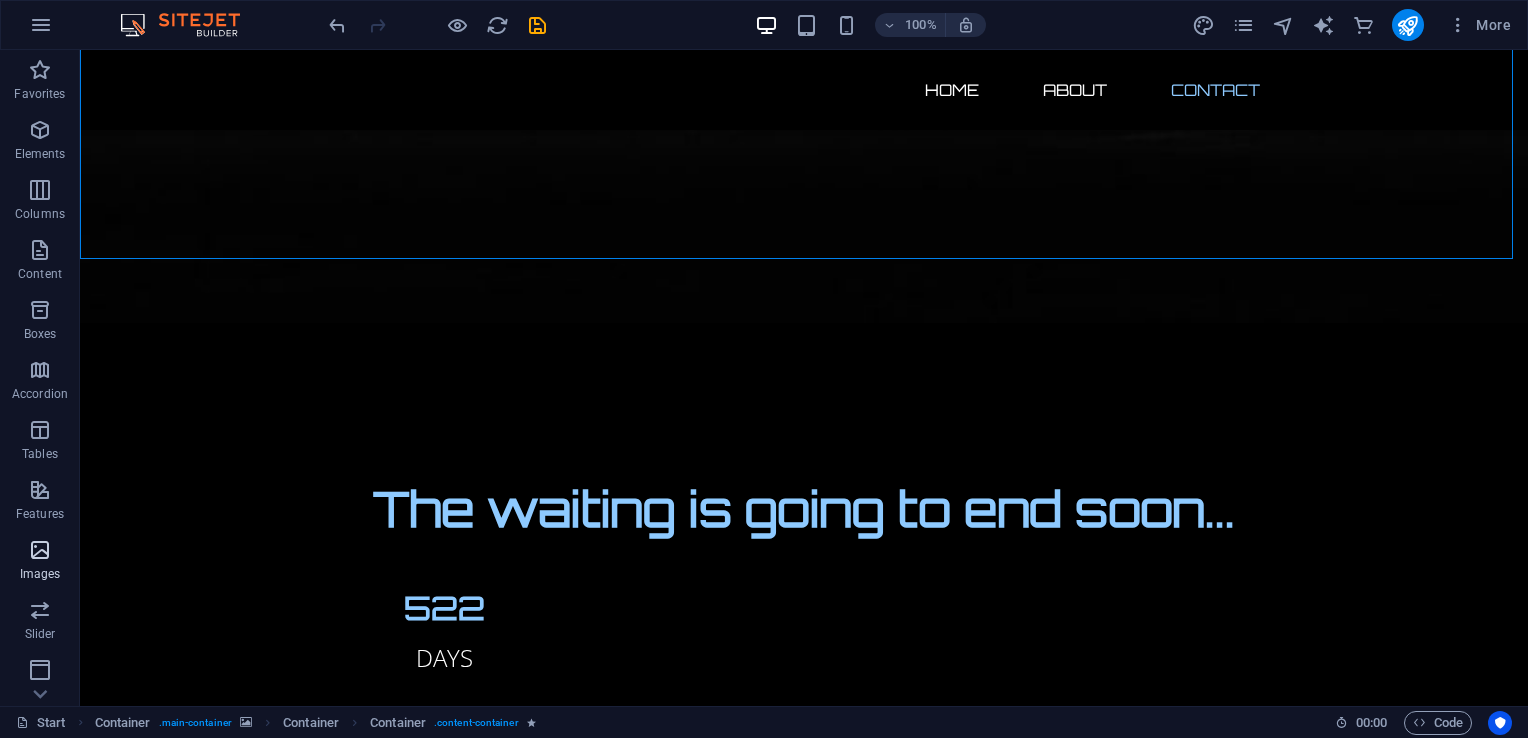 click on "Images" at bounding box center (40, 562) 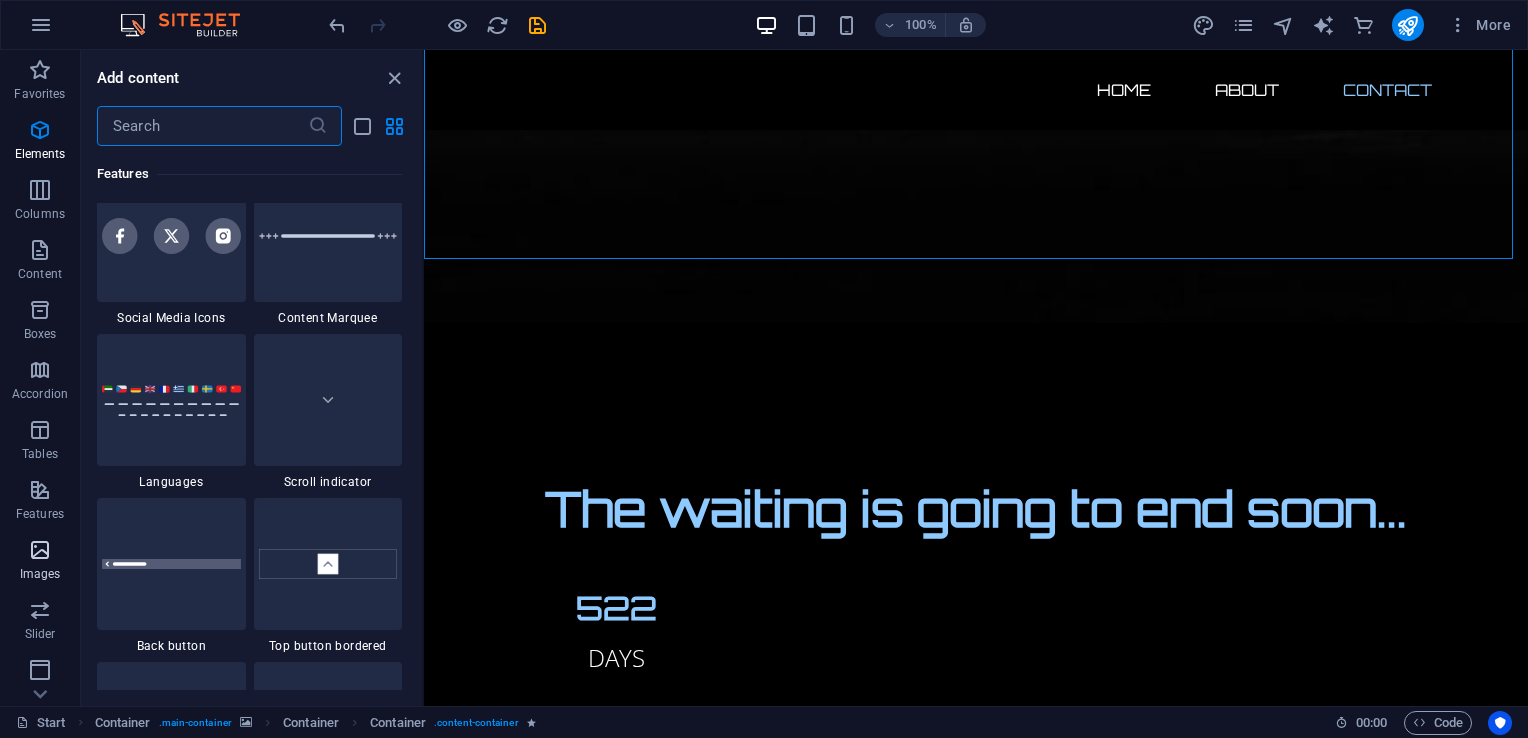 scroll, scrollTop: 10140, scrollLeft: 0, axis: vertical 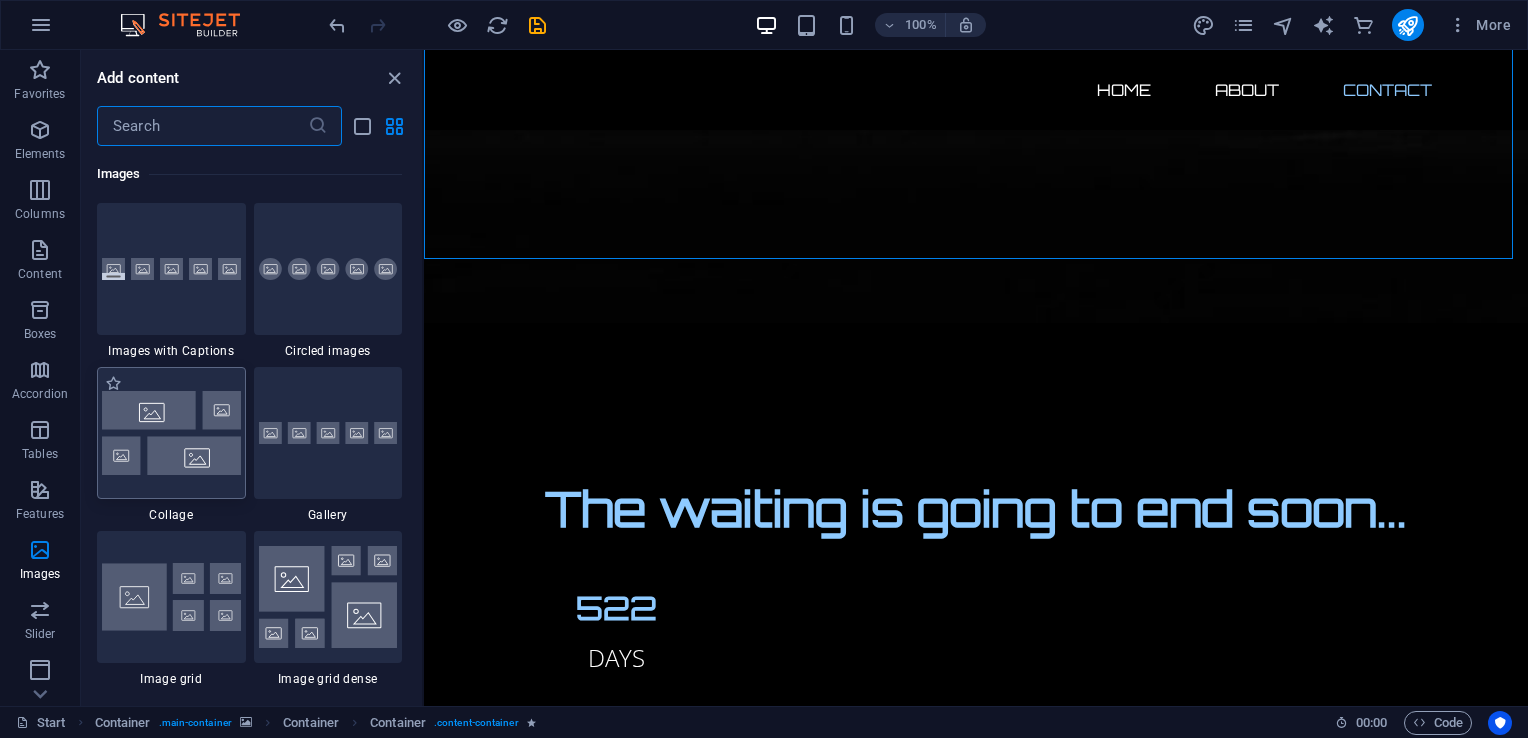 click at bounding box center (171, 433) 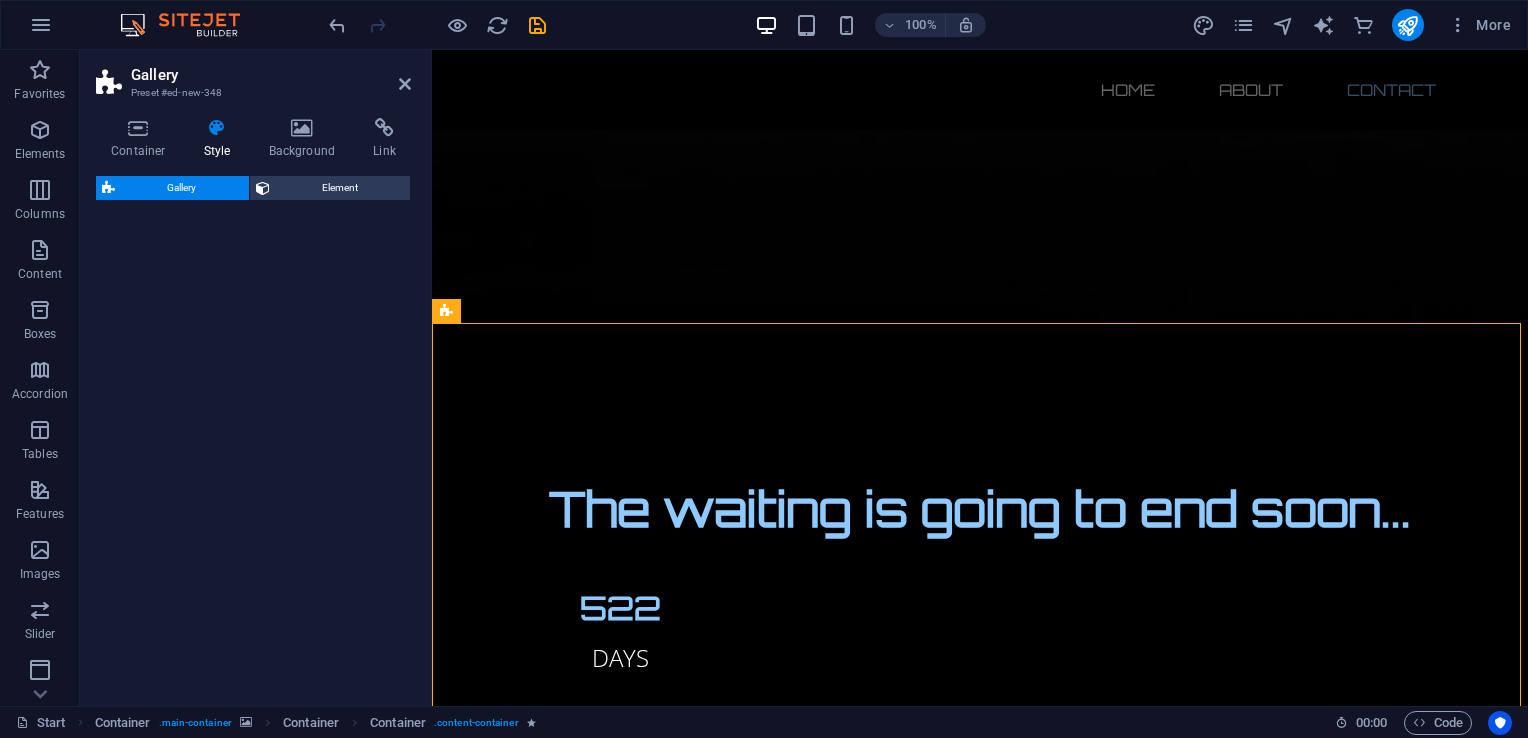 select on "rem" 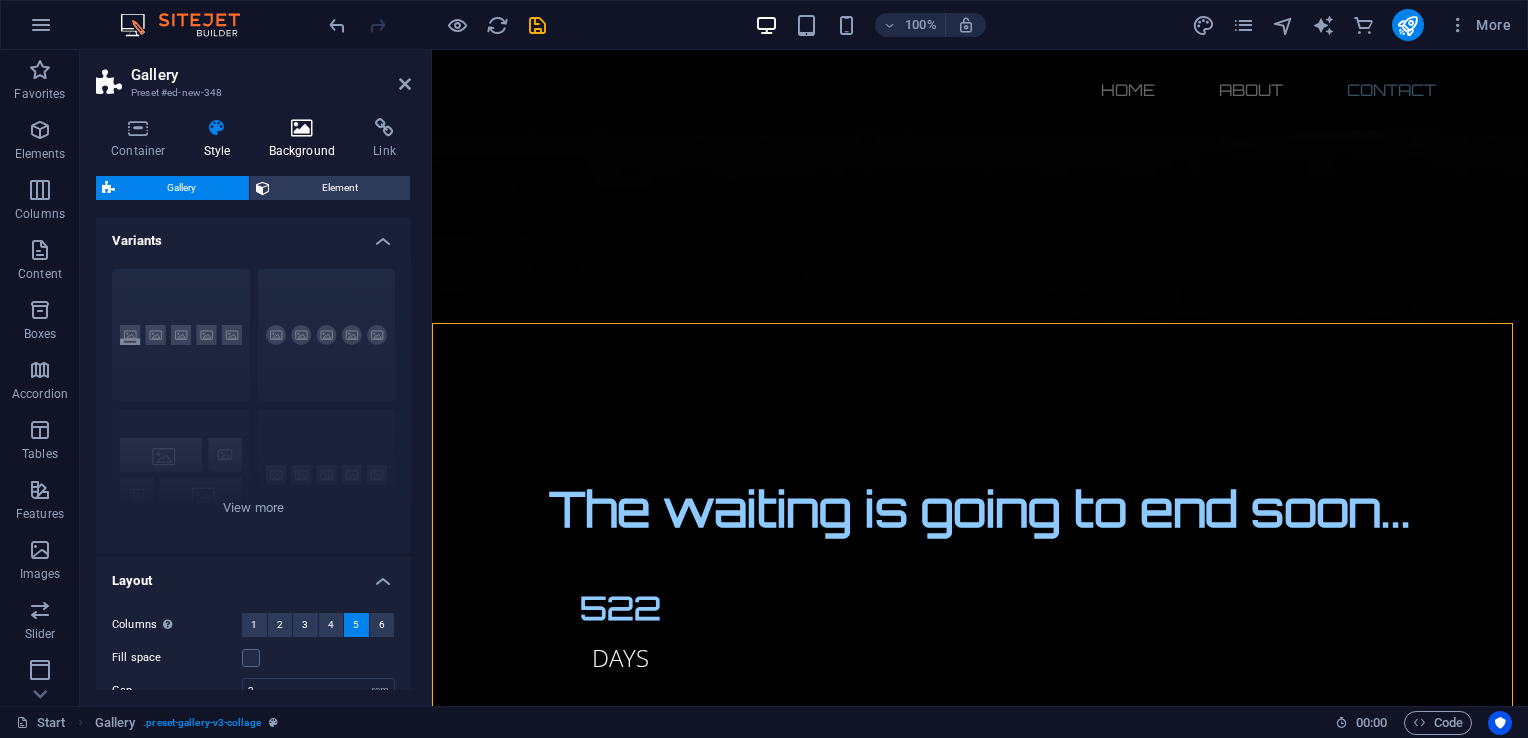 click at bounding box center [302, 128] 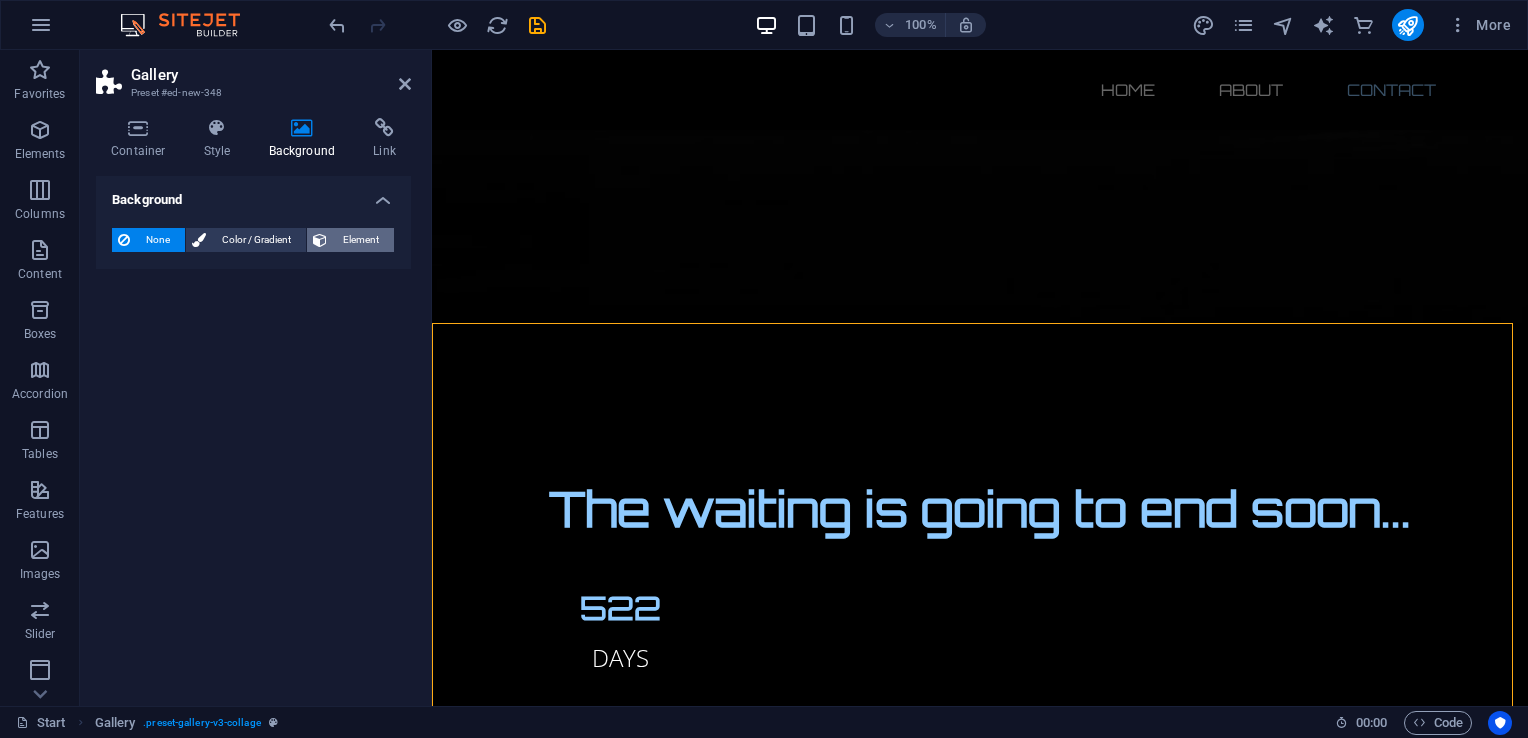 click on "Element" at bounding box center [360, 240] 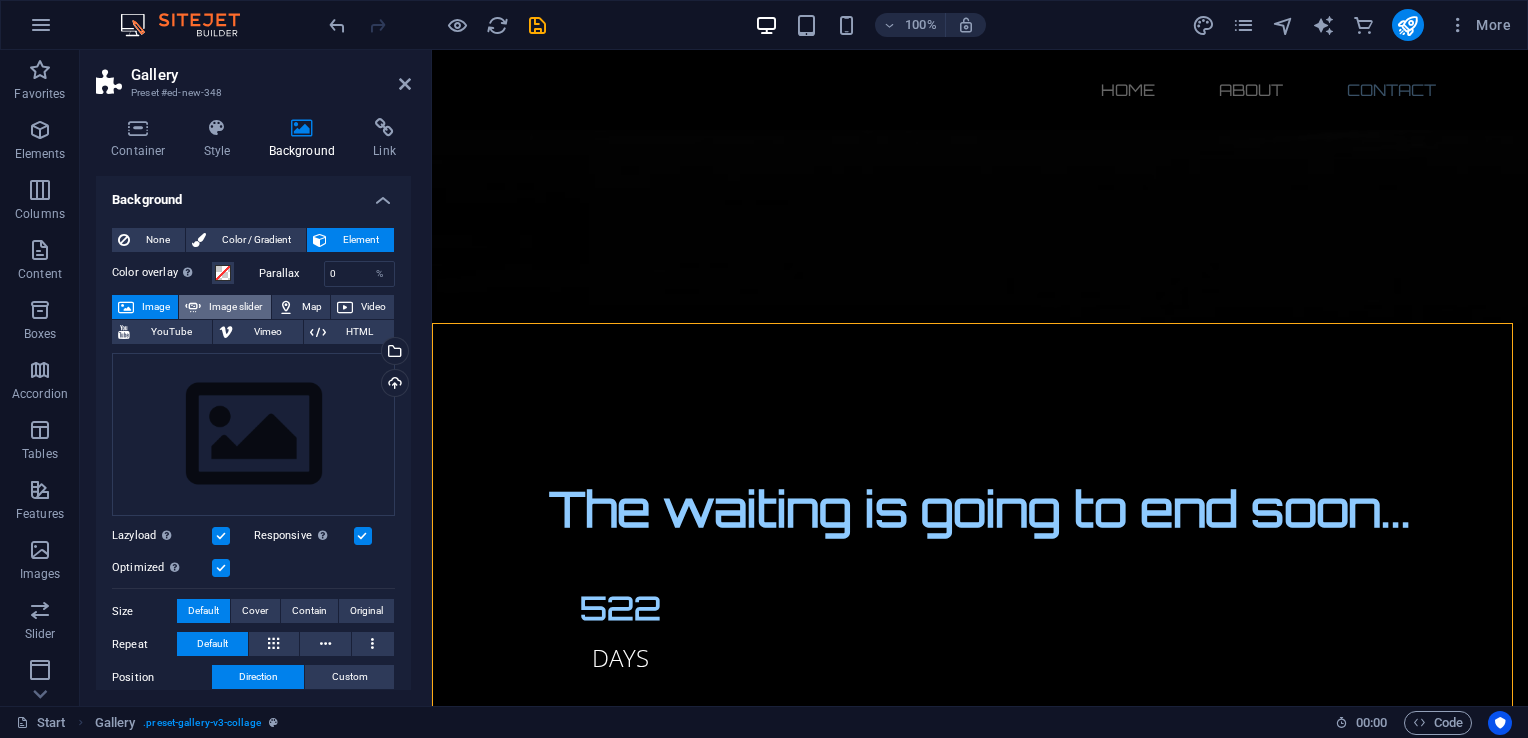 click on "Image slider" at bounding box center (235, 307) 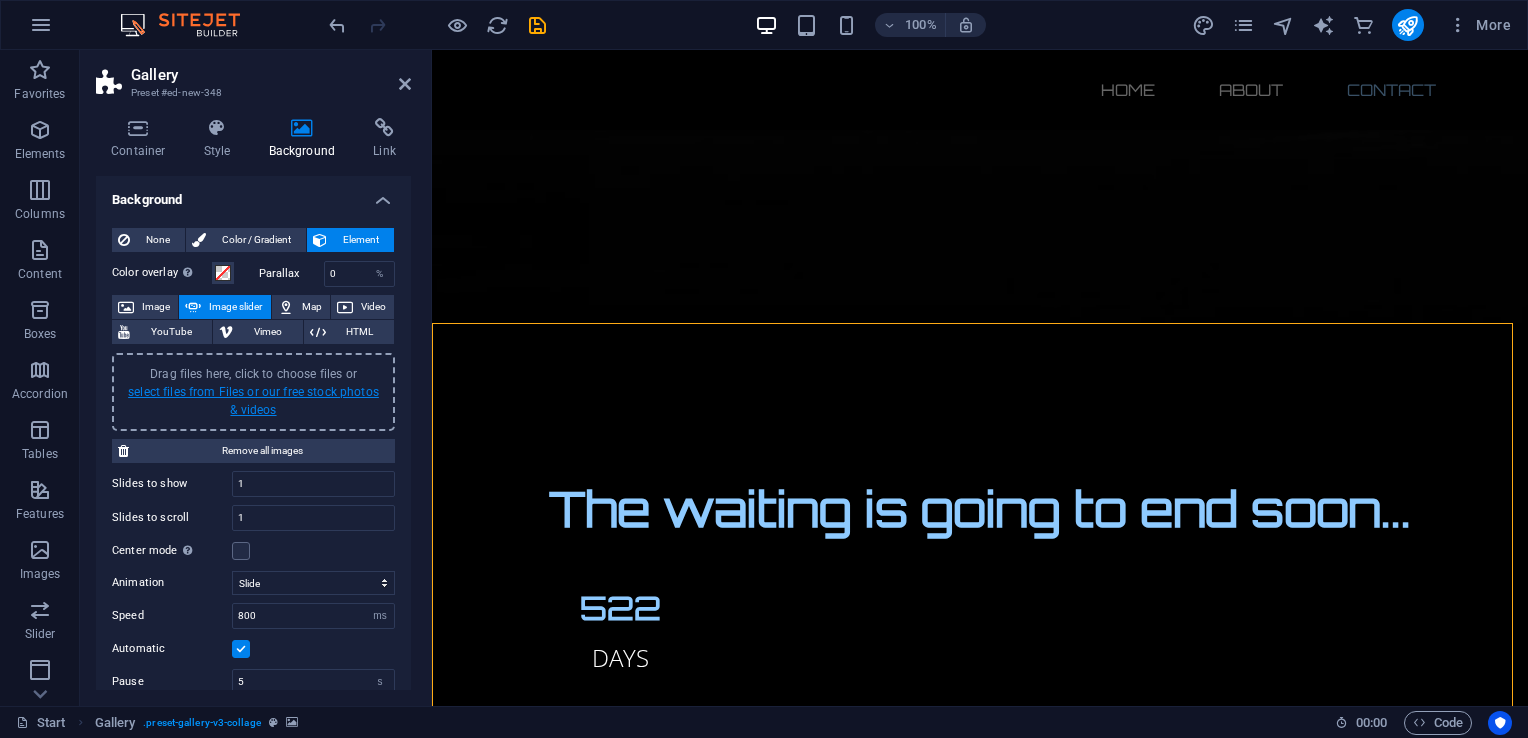 click on "select files from Files or our free stock photos & videos" at bounding box center (253, 401) 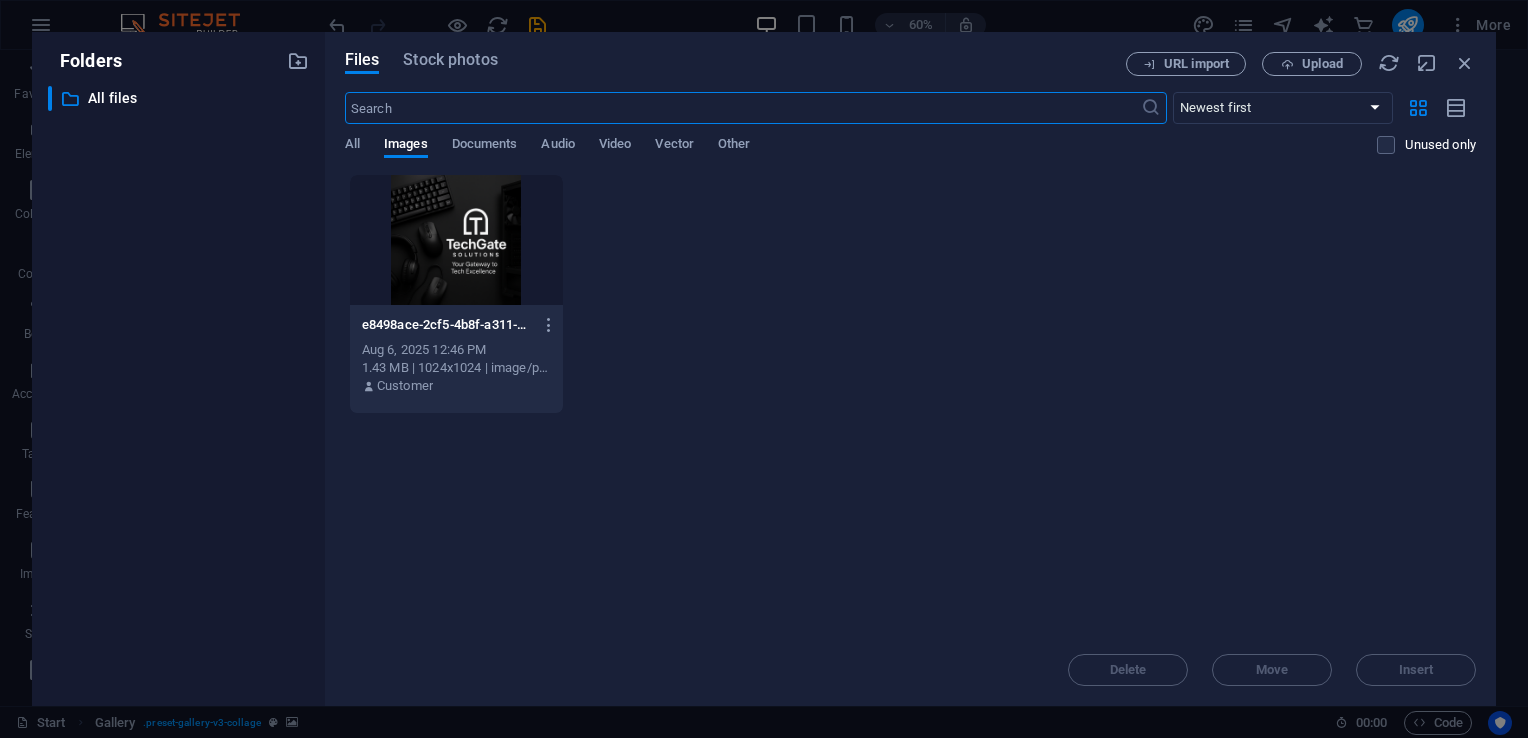 click at bounding box center (456, 240) 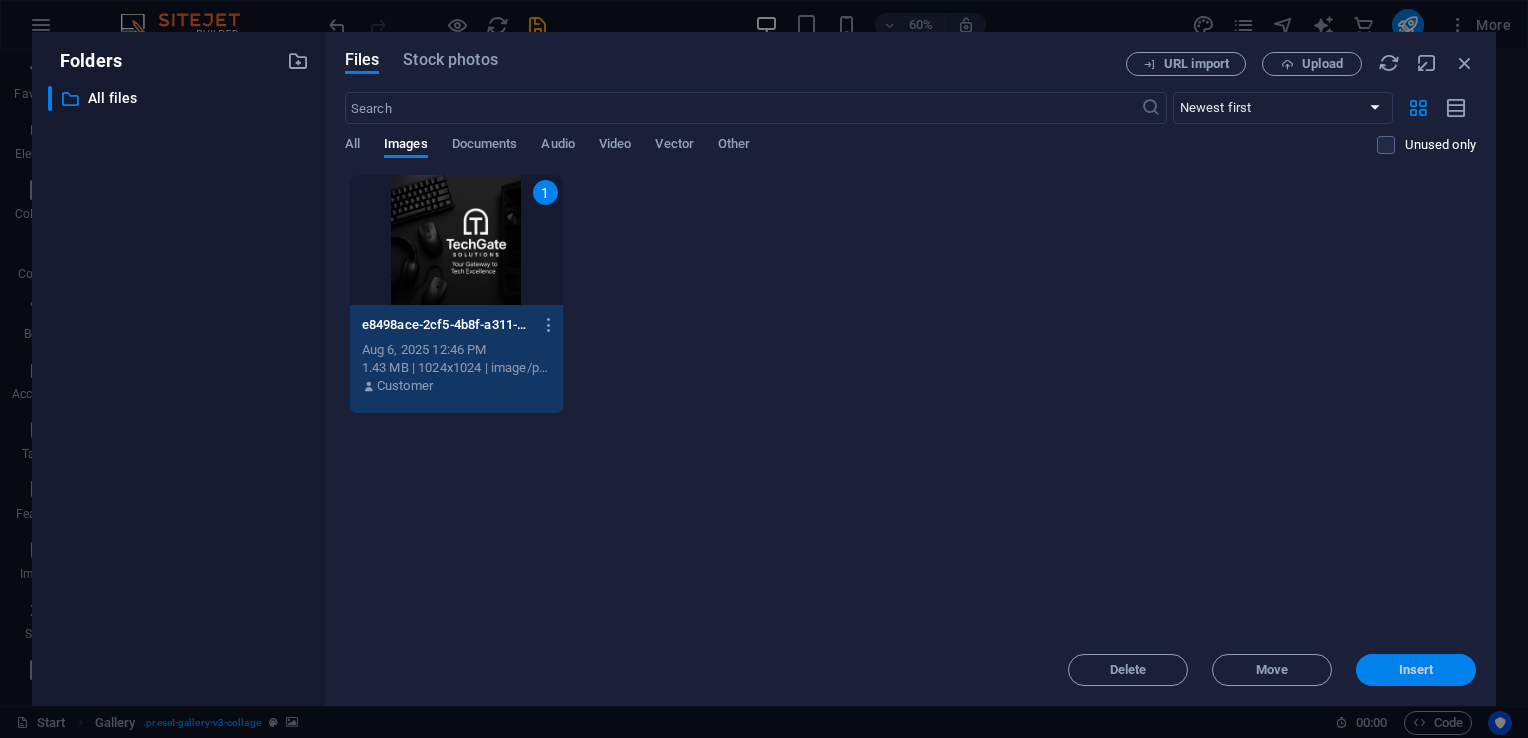 click on "Insert" at bounding box center (1416, 670) 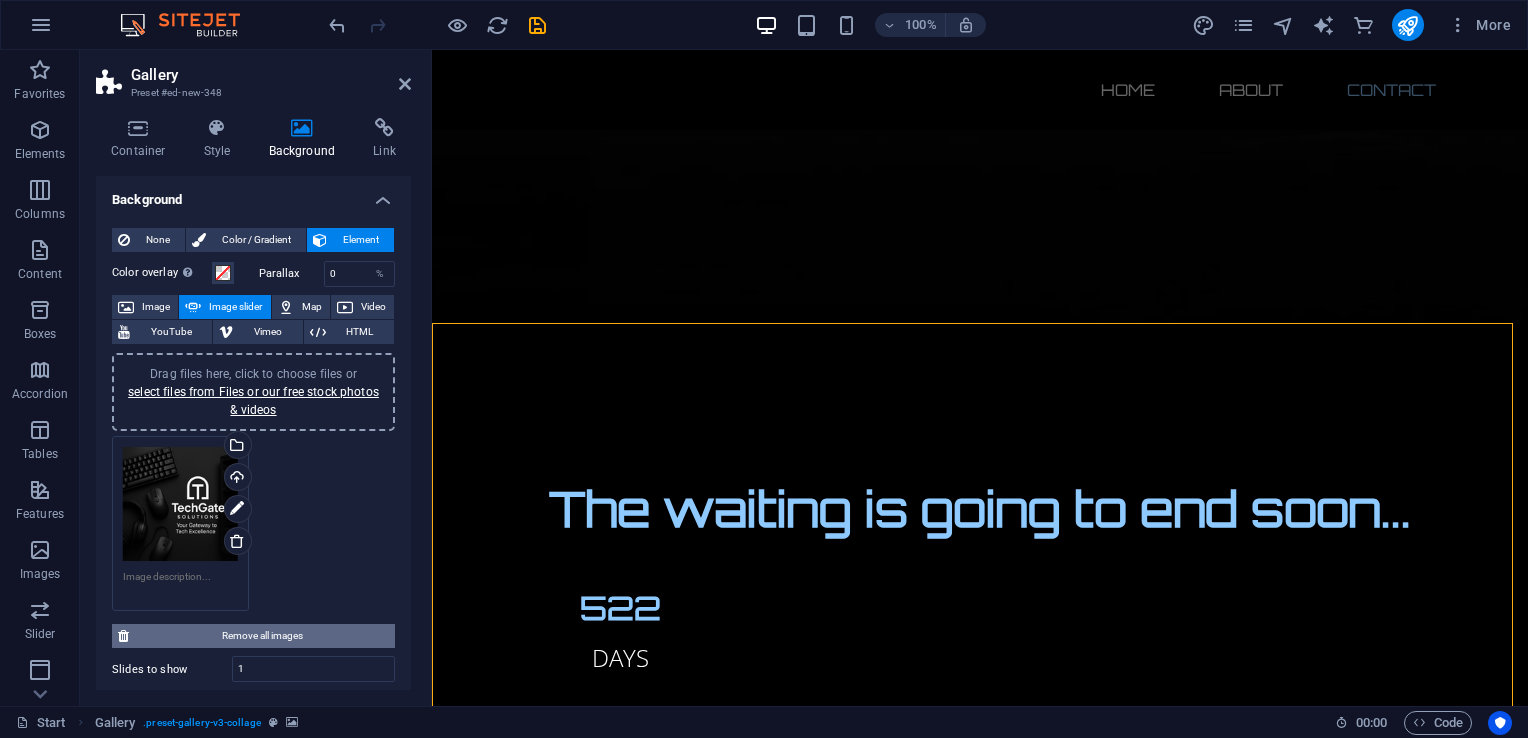 click on "Remove all images" at bounding box center (262, 636) 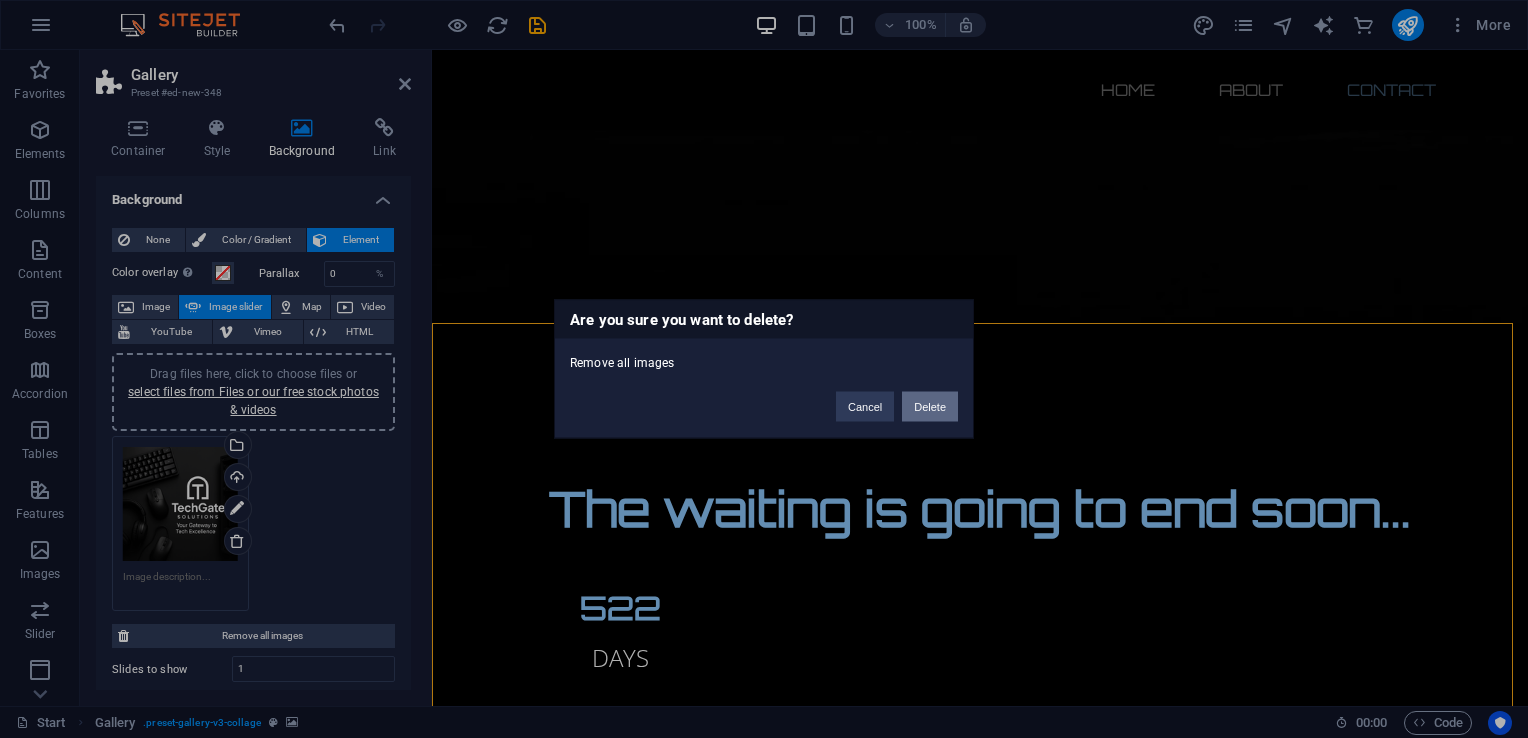 click on "Delete" at bounding box center [930, 407] 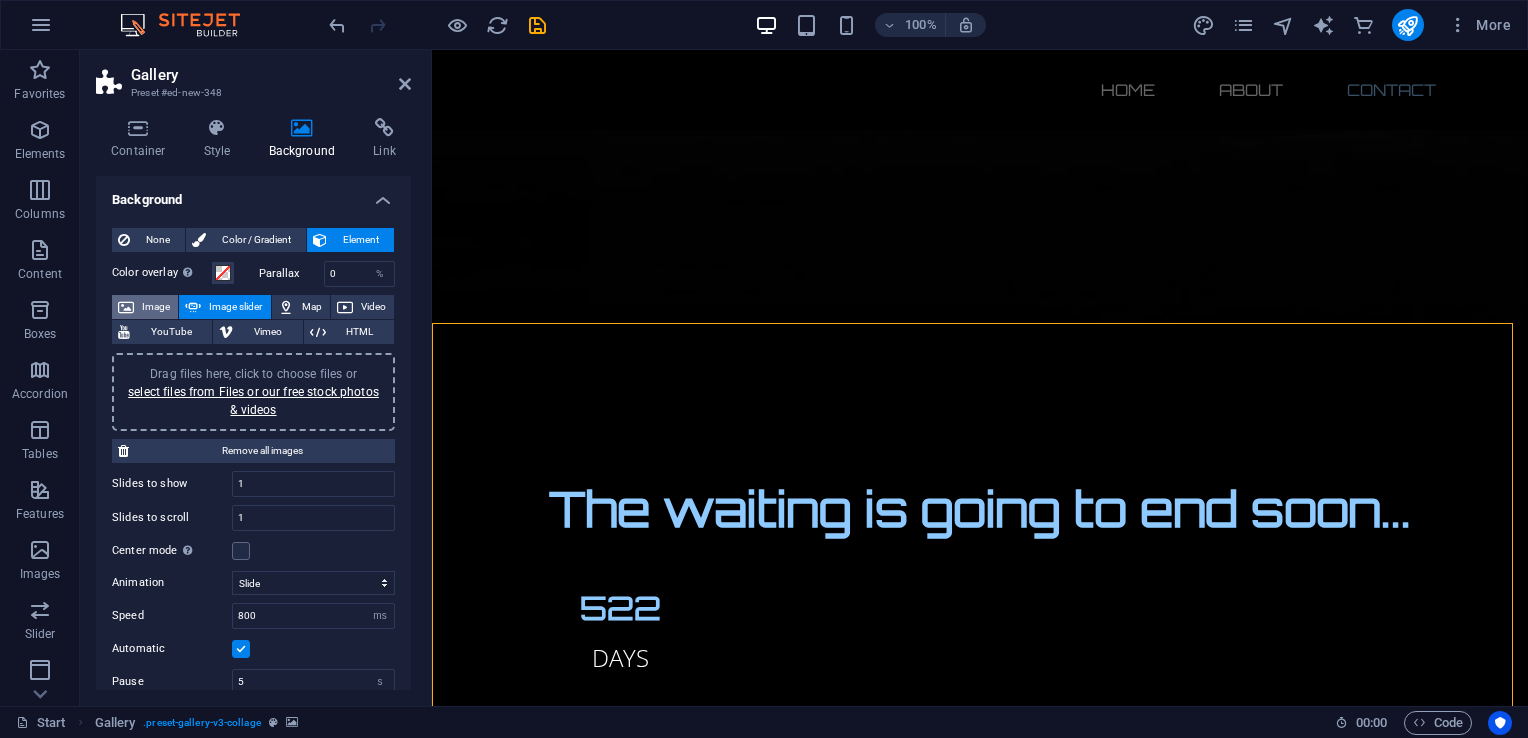 click on "Image" at bounding box center (156, 307) 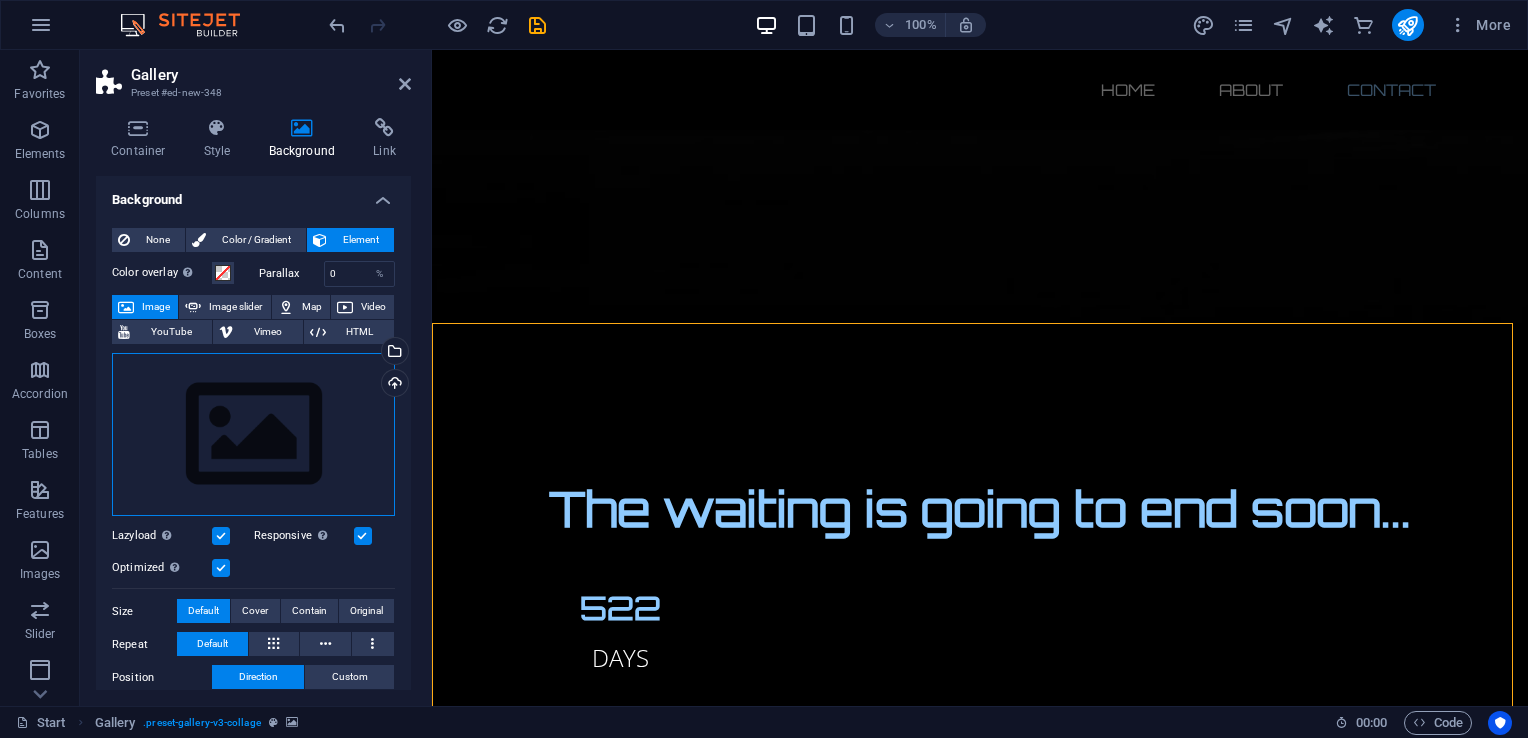 click on "Drag files here, click to choose files or select files from Files or our free stock photos & videos" at bounding box center (253, 435) 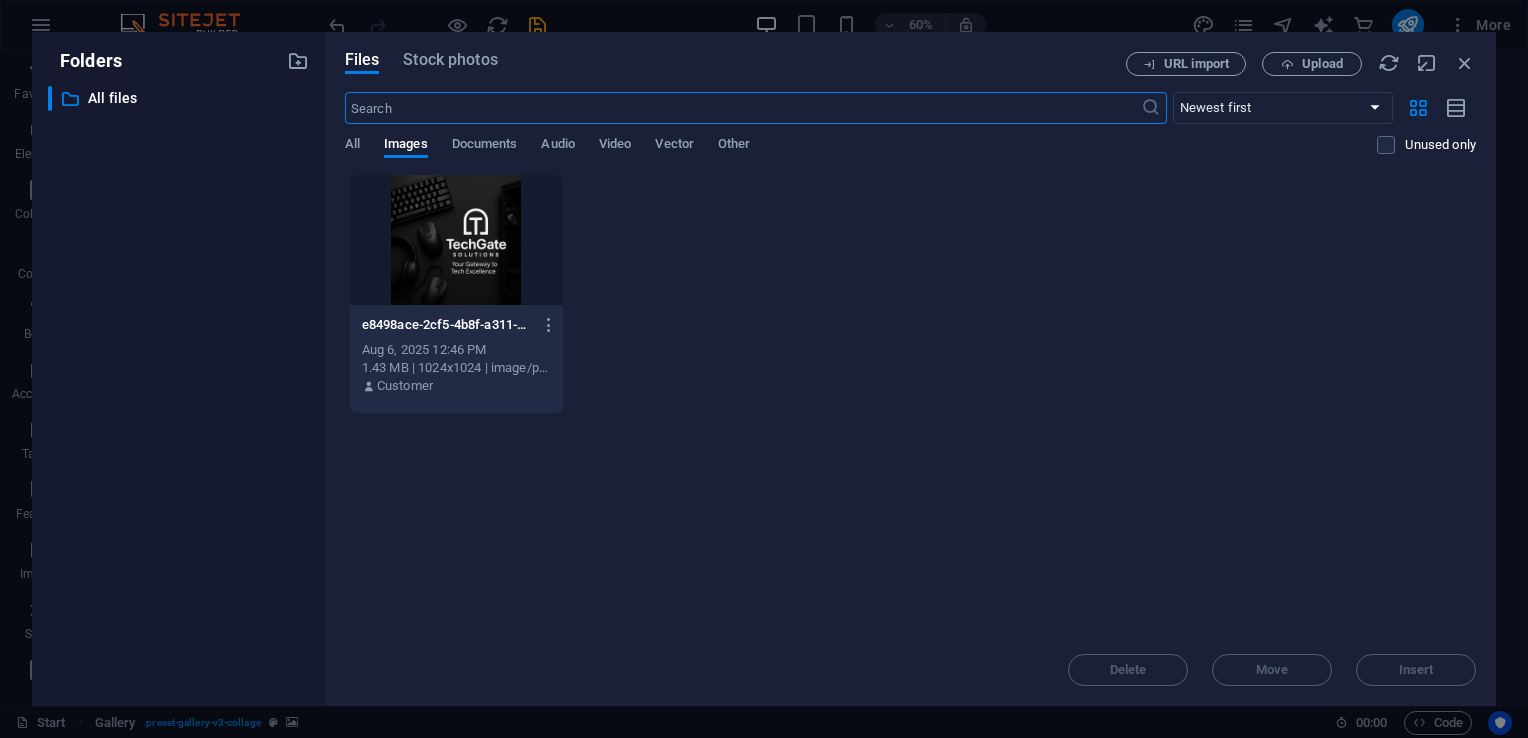 click at bounding box center (456, 240) 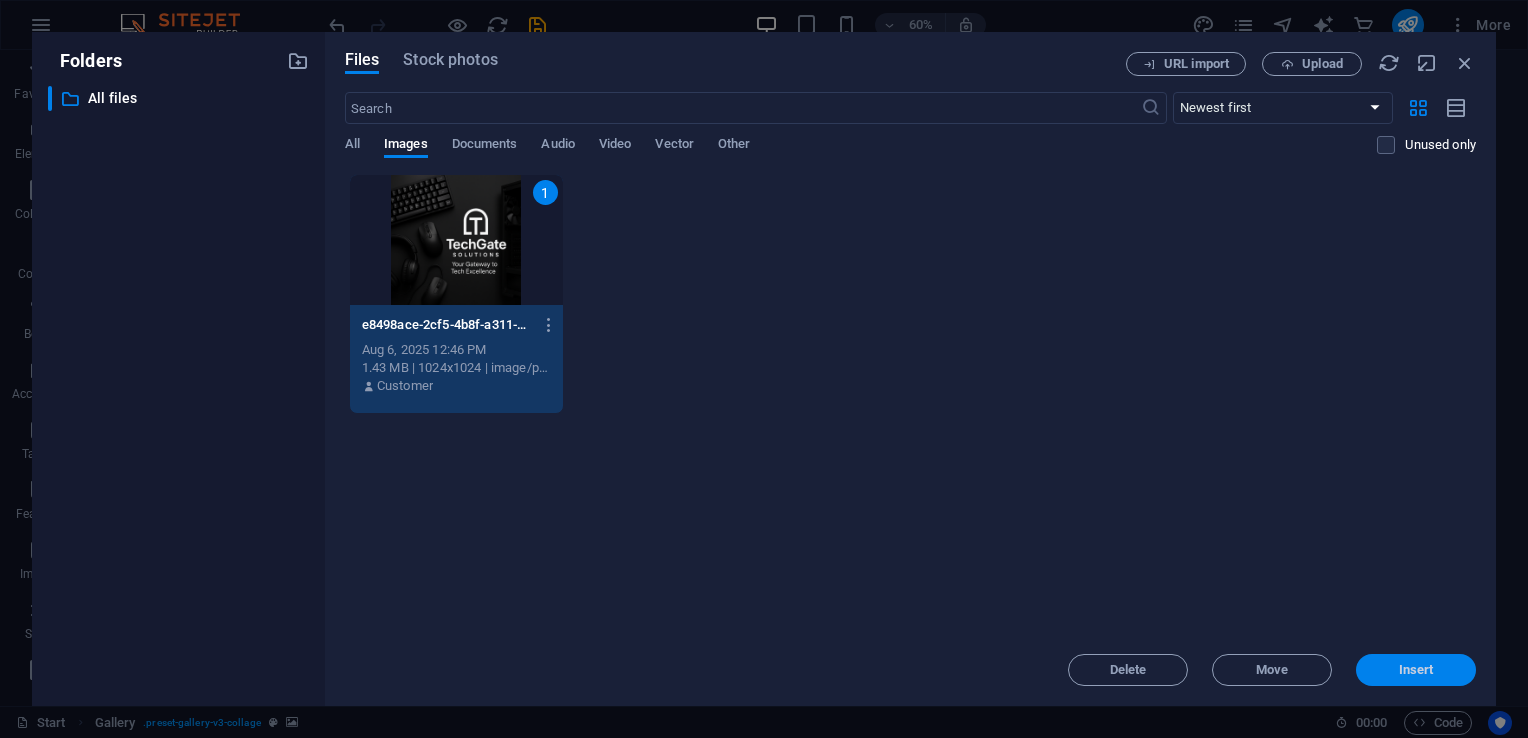 click on "Insert" at bounding box center (1416, 670) 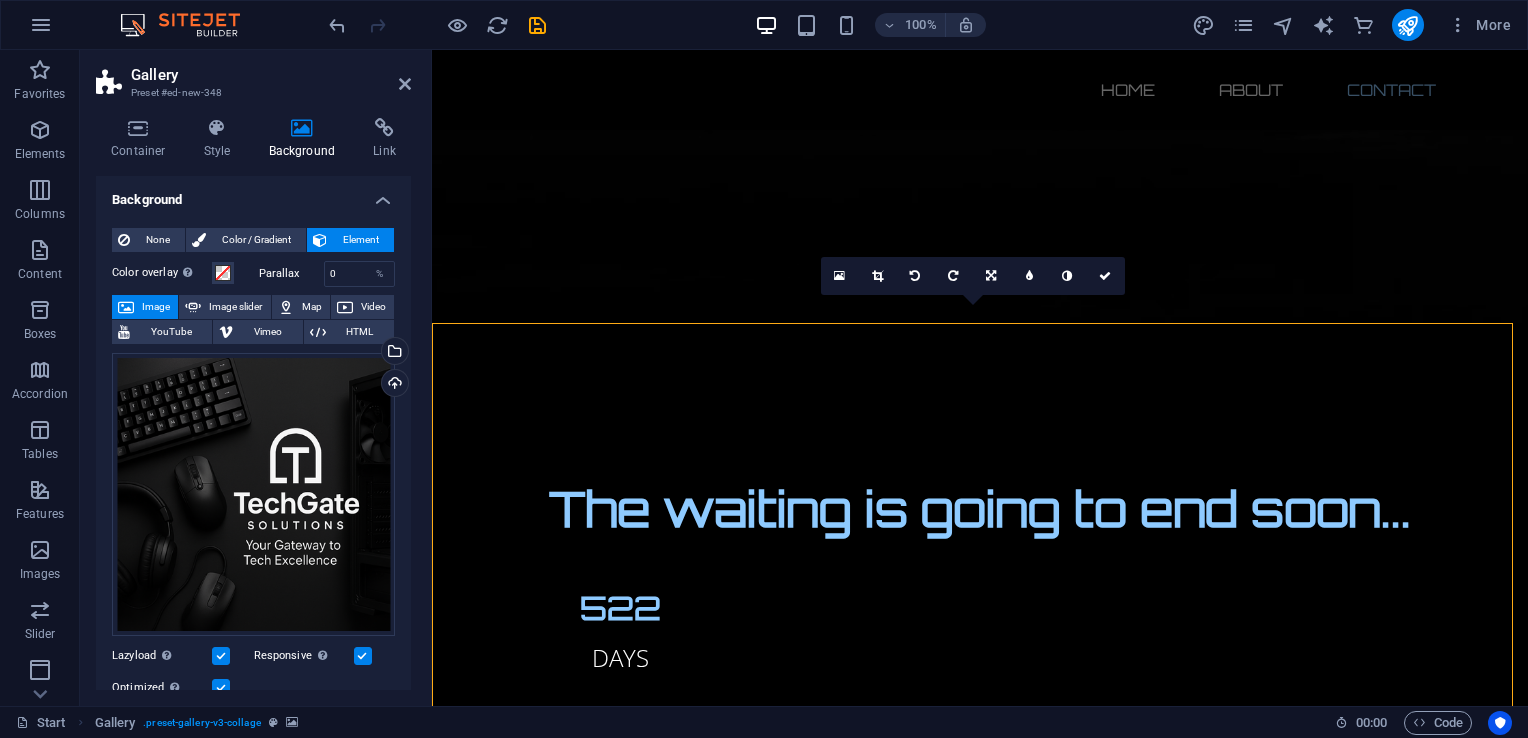 drag, startPoint x: 411, startPoint y: 469, endPoint x: 400, endPoint y: 587, distance: 118.511604 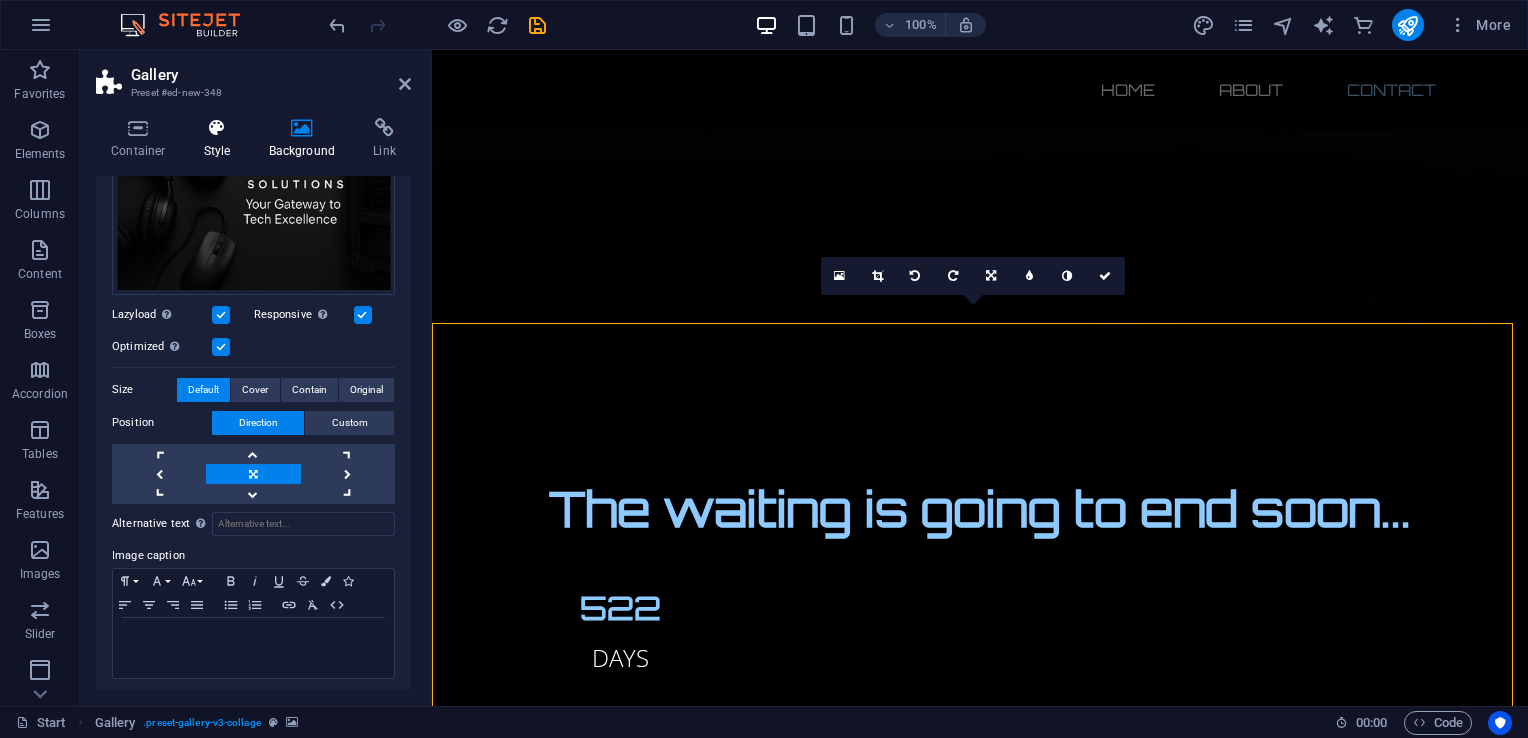click on "Style" at bounding box center [221, 139] 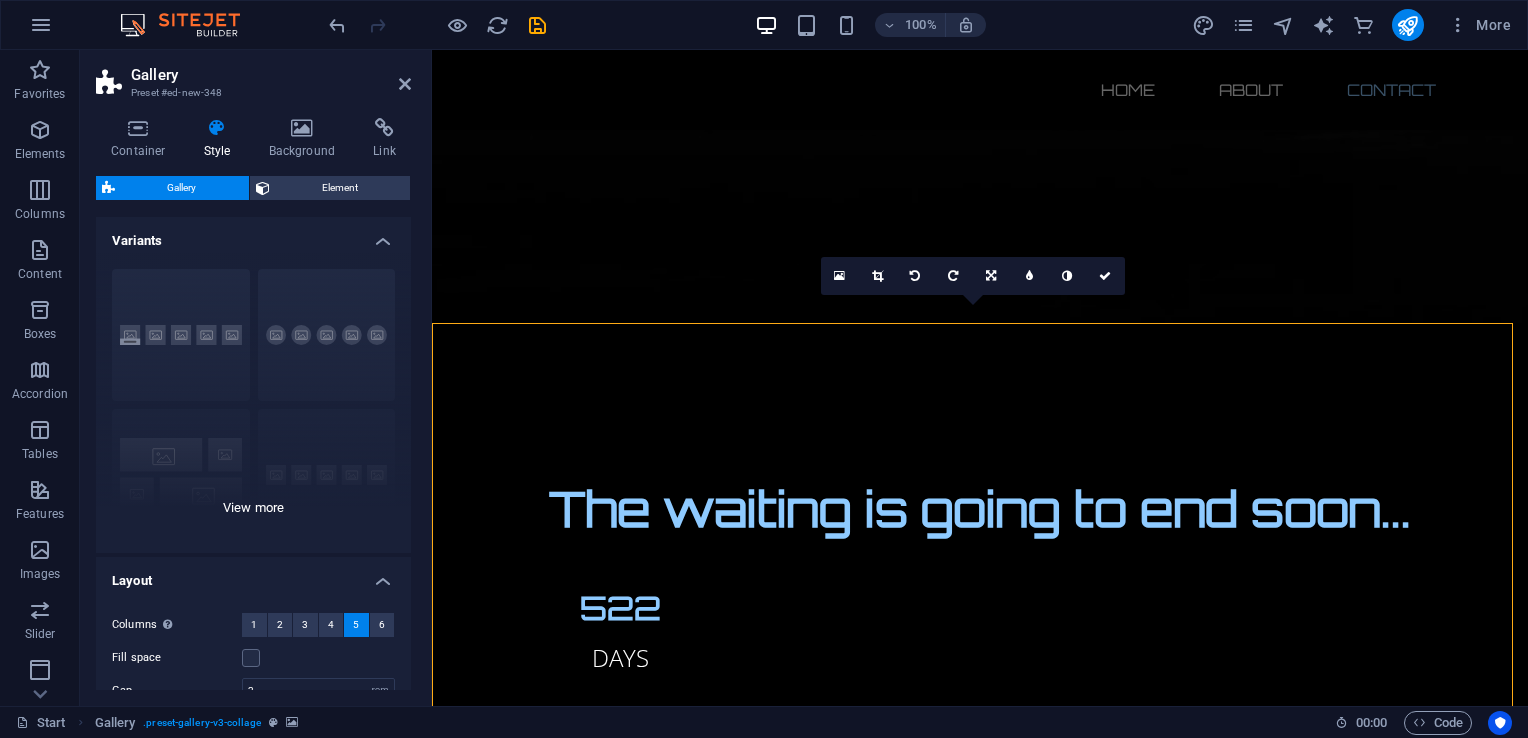 click on "Captions Circle Collage Default Grid Grid shifted" at bounding box center (253, 403) 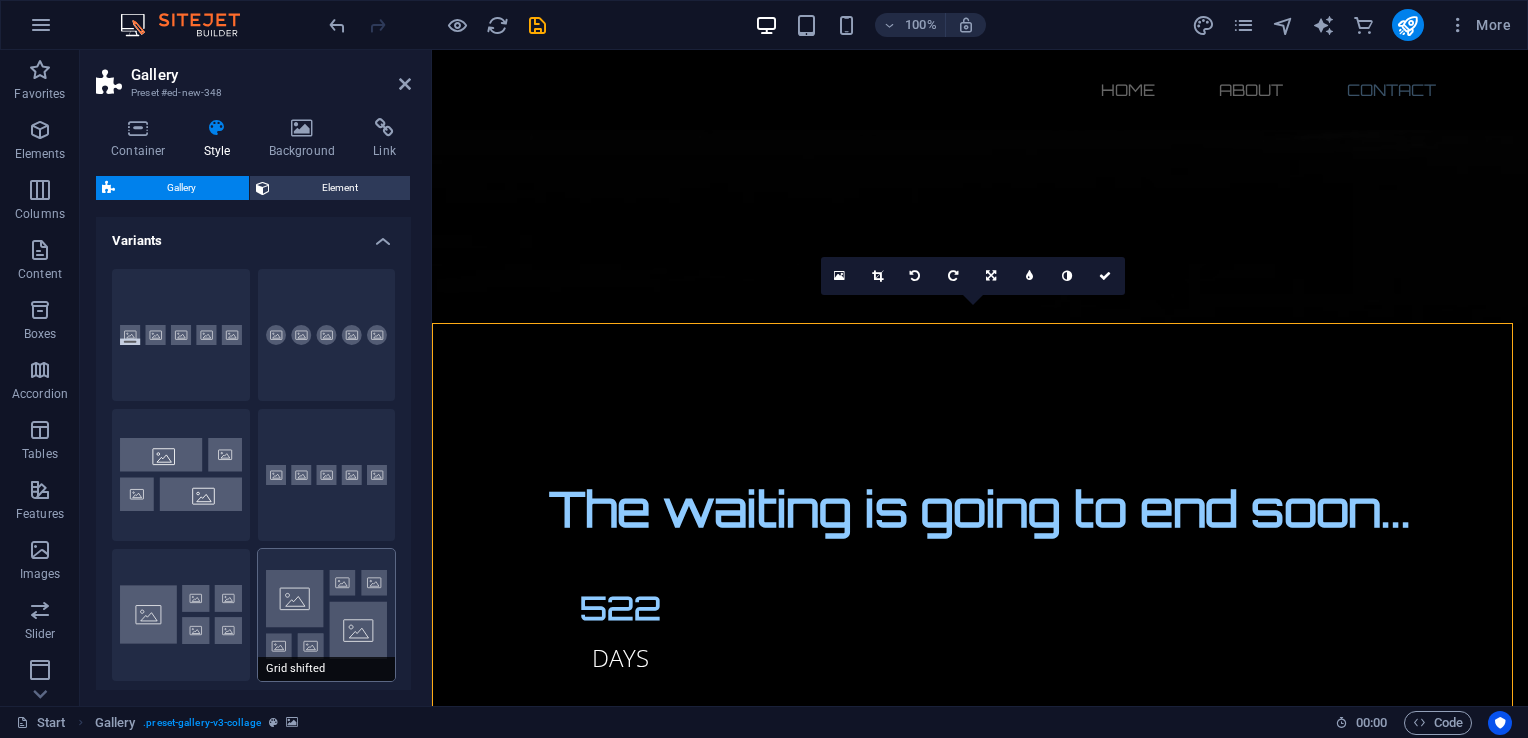 click on "Grid shifted" at bounding box center (327, 615) 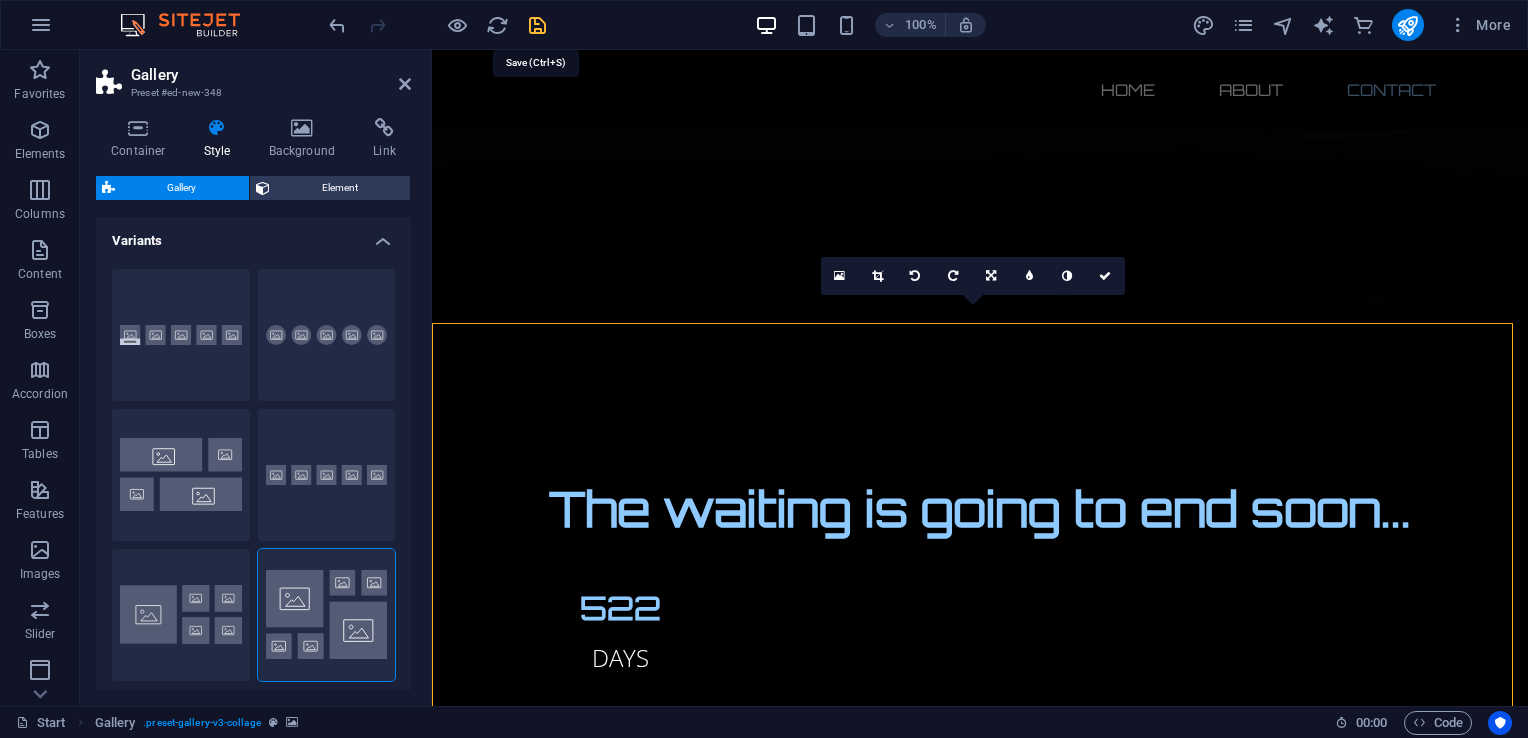 click at bounding box center (537, 25) 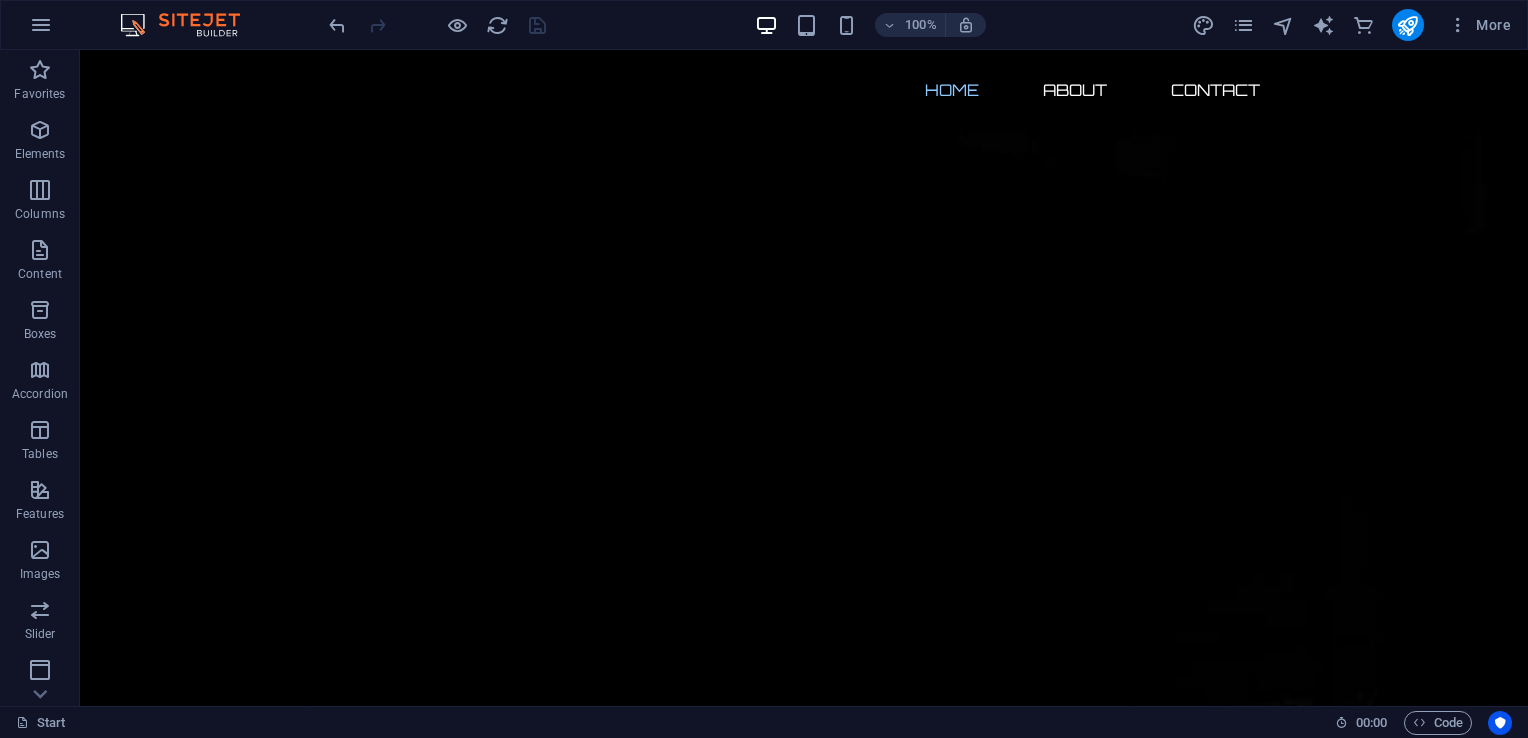 scroll, scrollTop: 0, scrollLeft: 0, axis: both 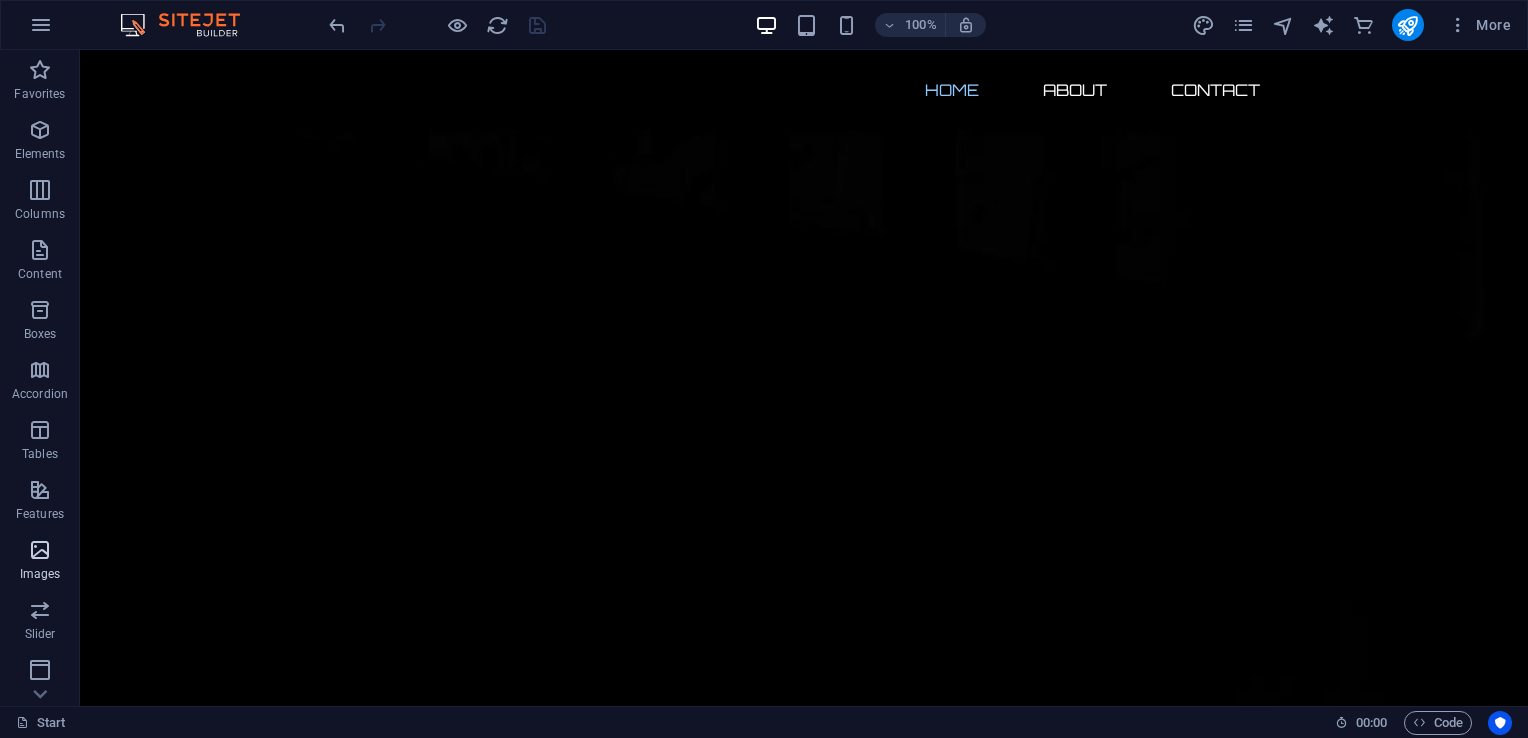 click on "Images" at bounding box center [40, 574] 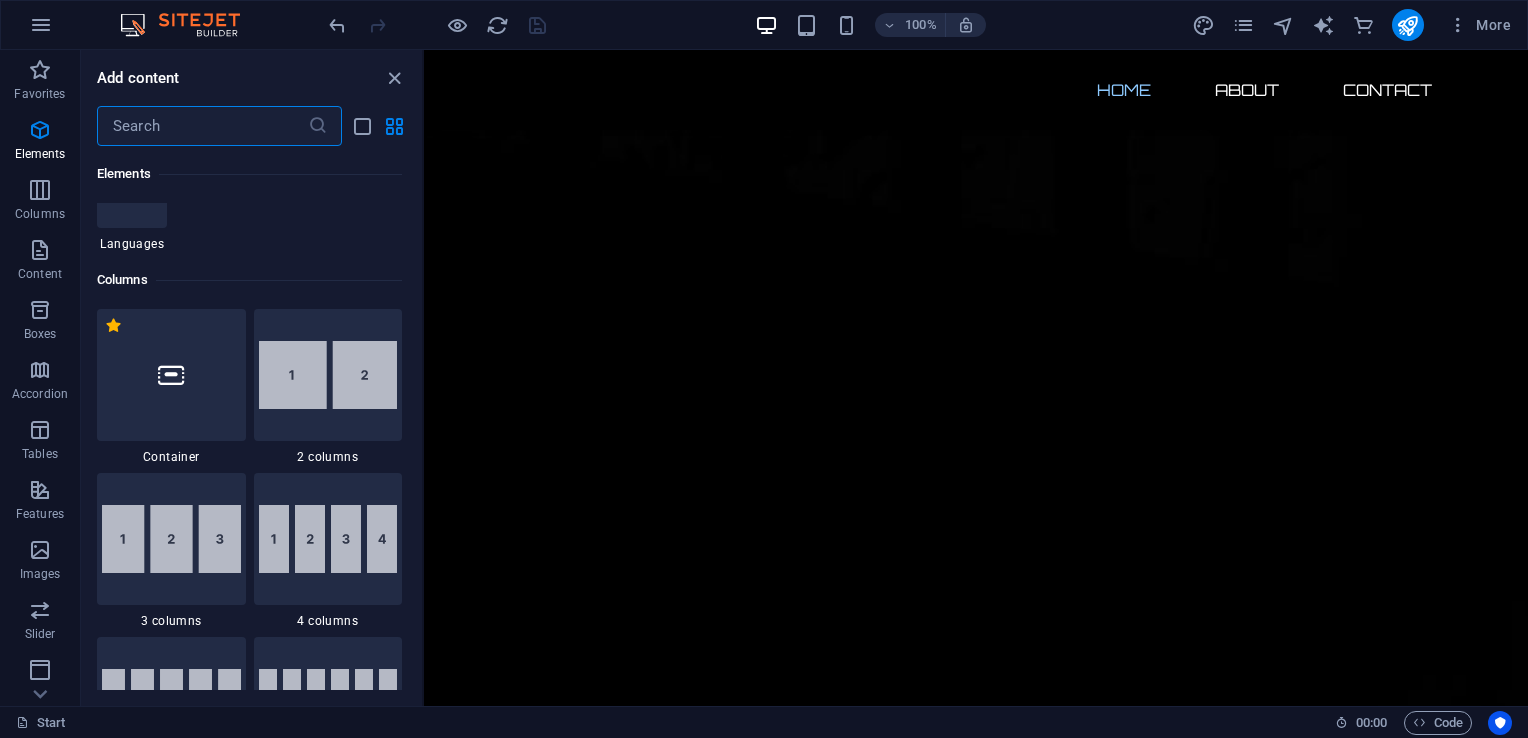 scroll, scrollTop: 1002, scrollLeft: 0, axis: vertical 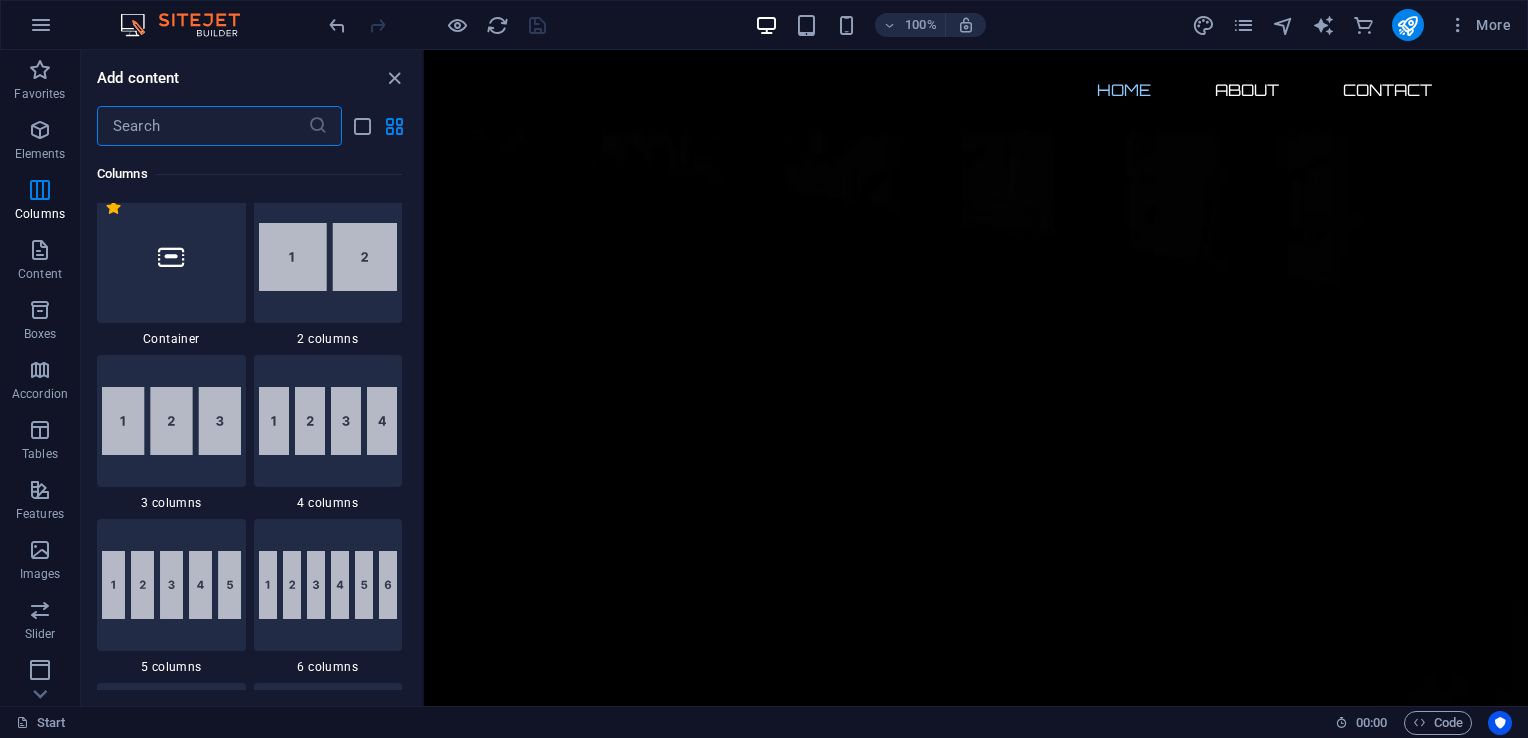 drag, startPoint x: 418, startPoint y: 428, endPoint x: 8, endPoint y: 135, distance: 503.93353 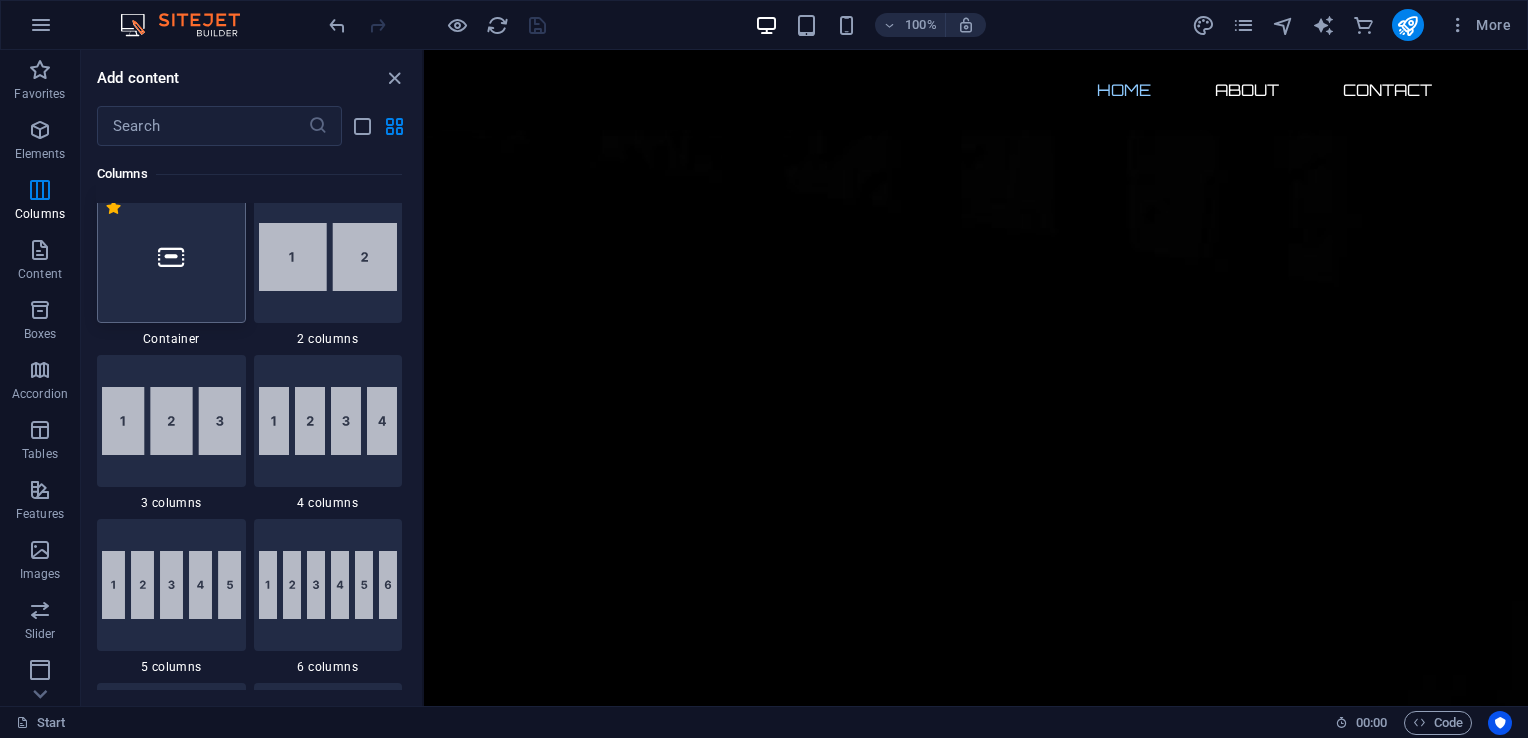 click at bounding box center [171, 257] 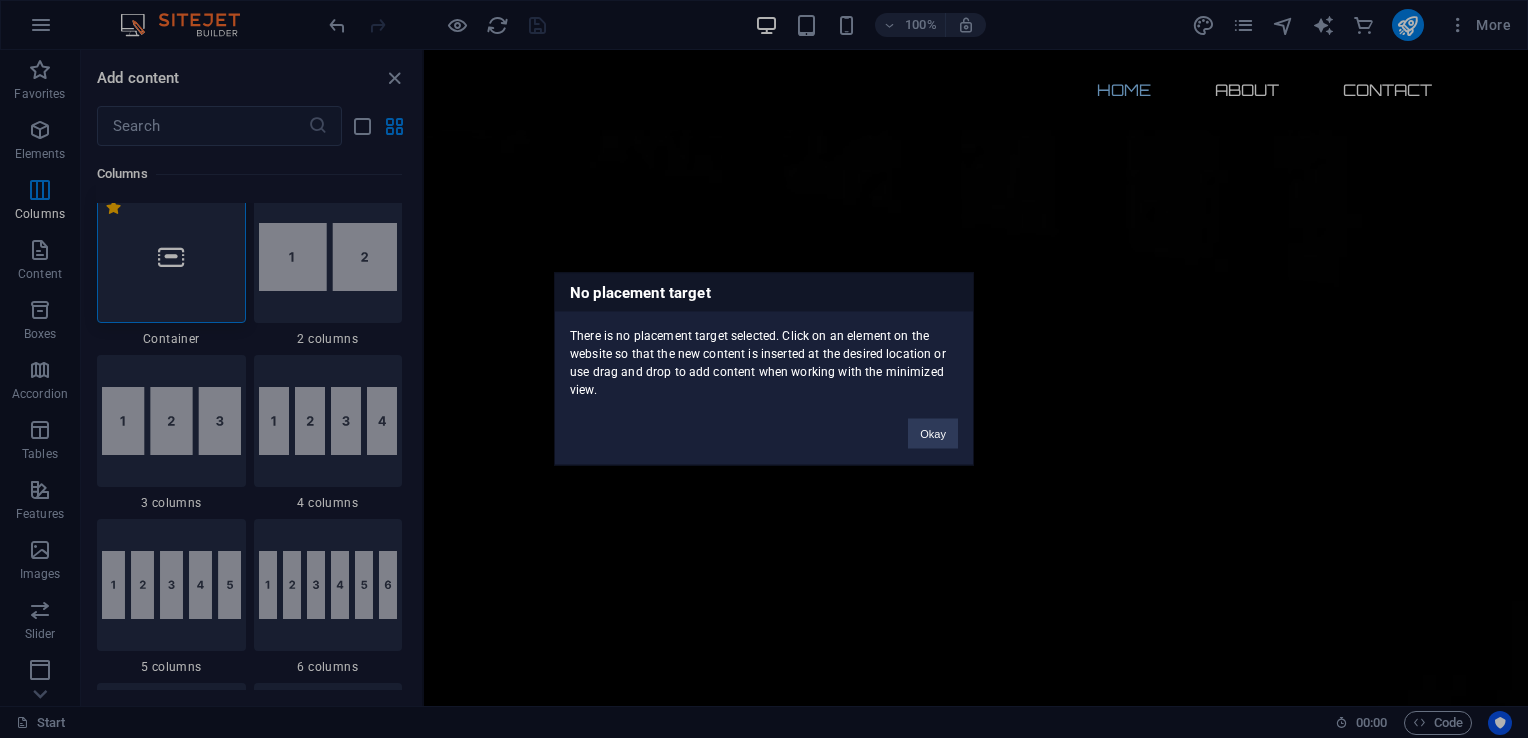 click on "Okay" at bounding box center [933, 424] 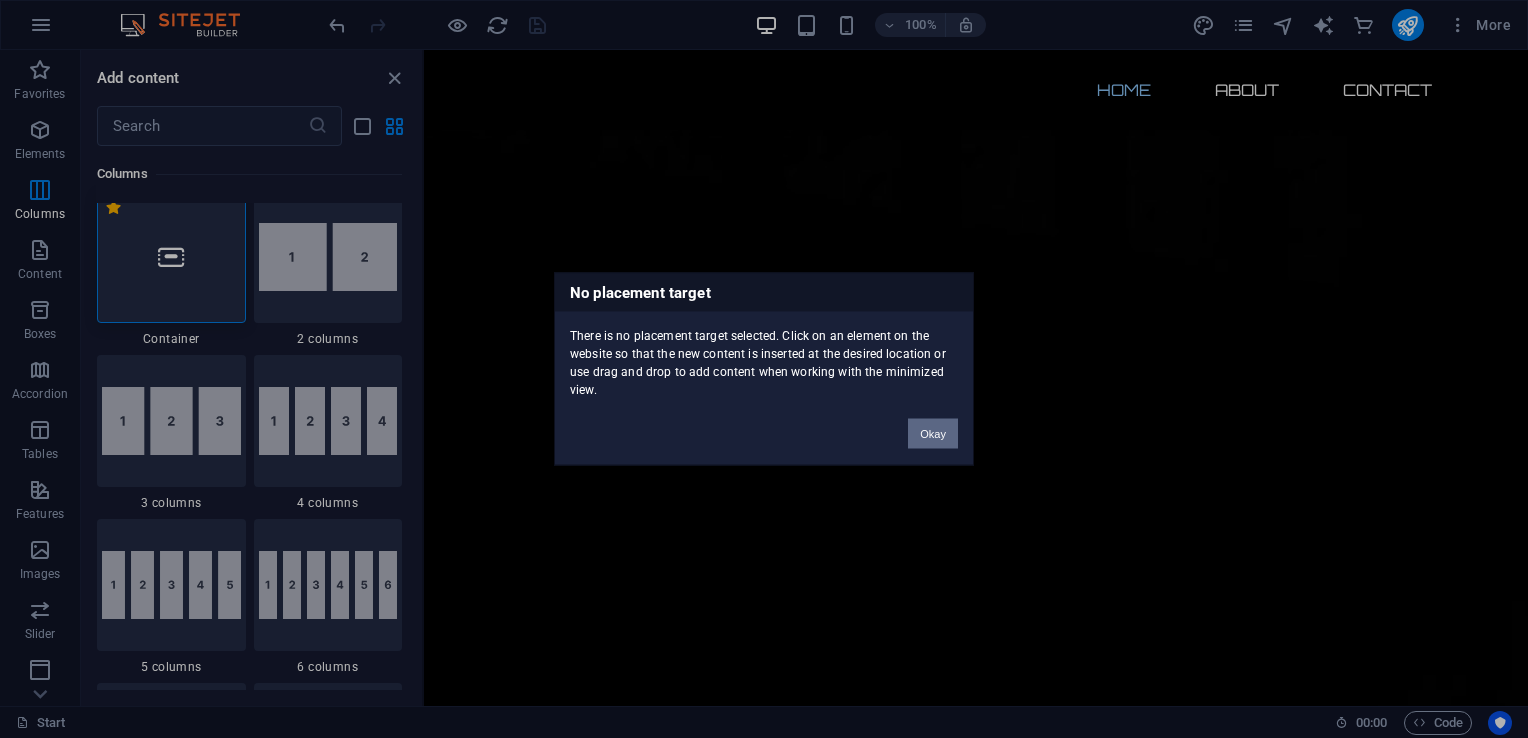 click on "Okay" at bounding box center (933, 434) 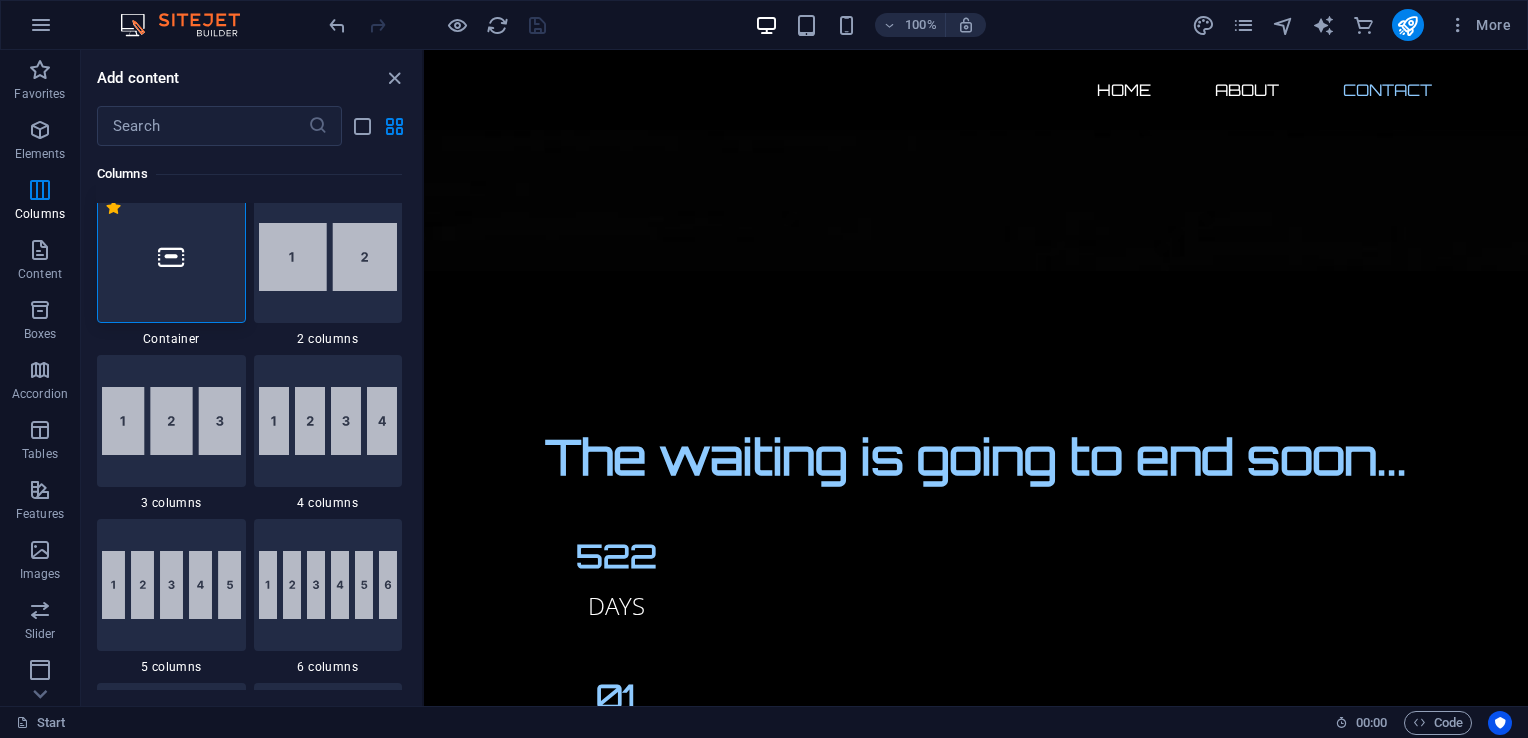 scroll, scrollTop: 1971, scrollLeft: 0, axis: vertical 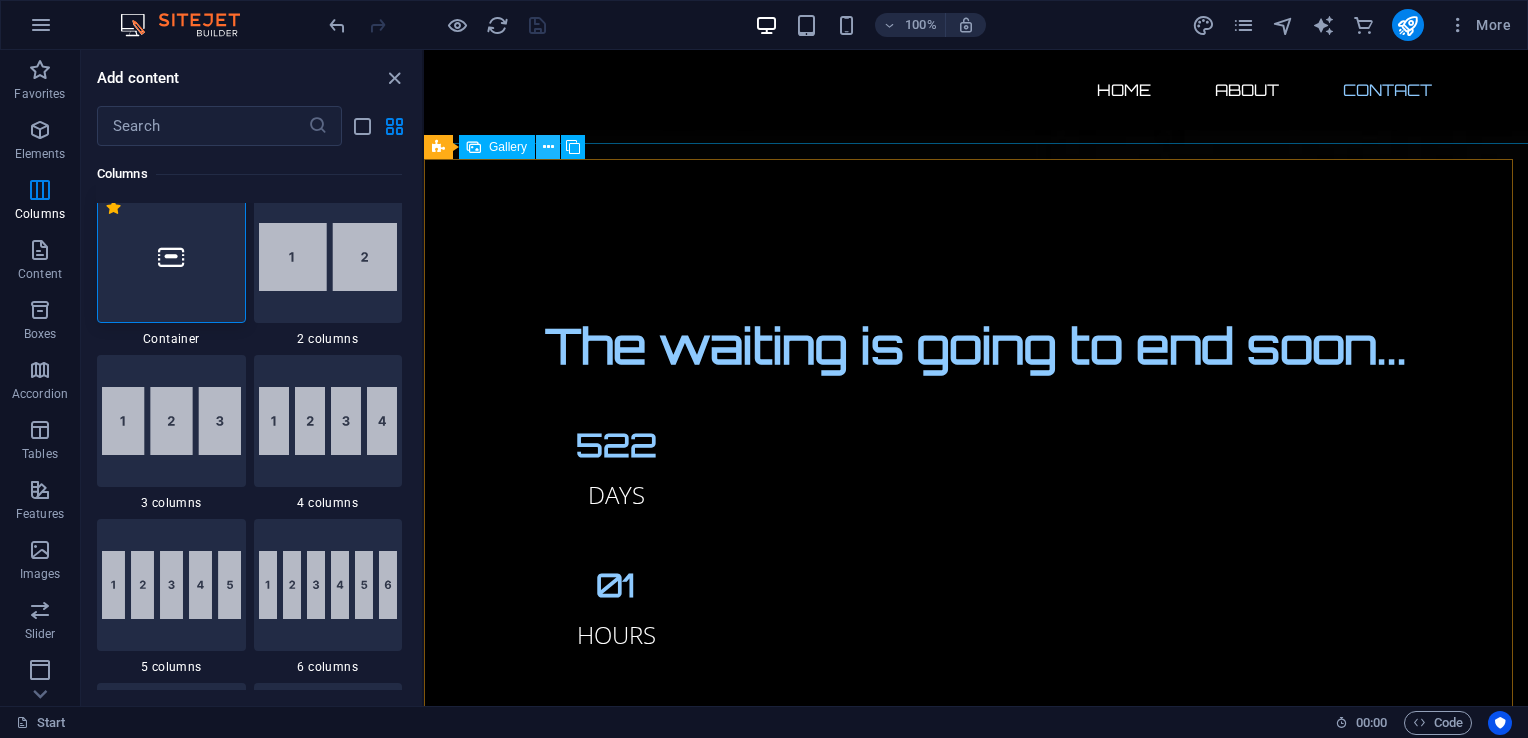 click at bounding box center [548, 147] 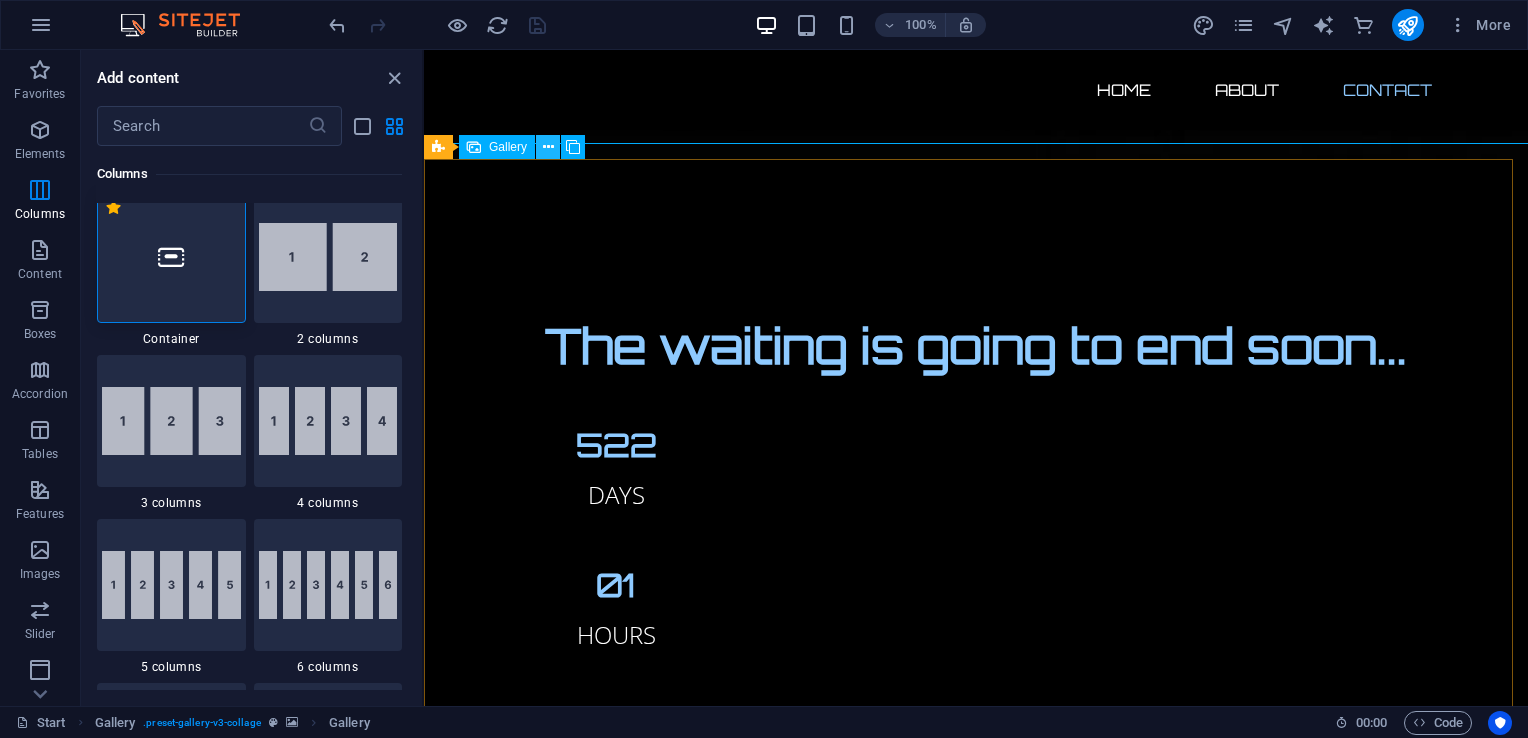 click at bounding box center [548, 147] 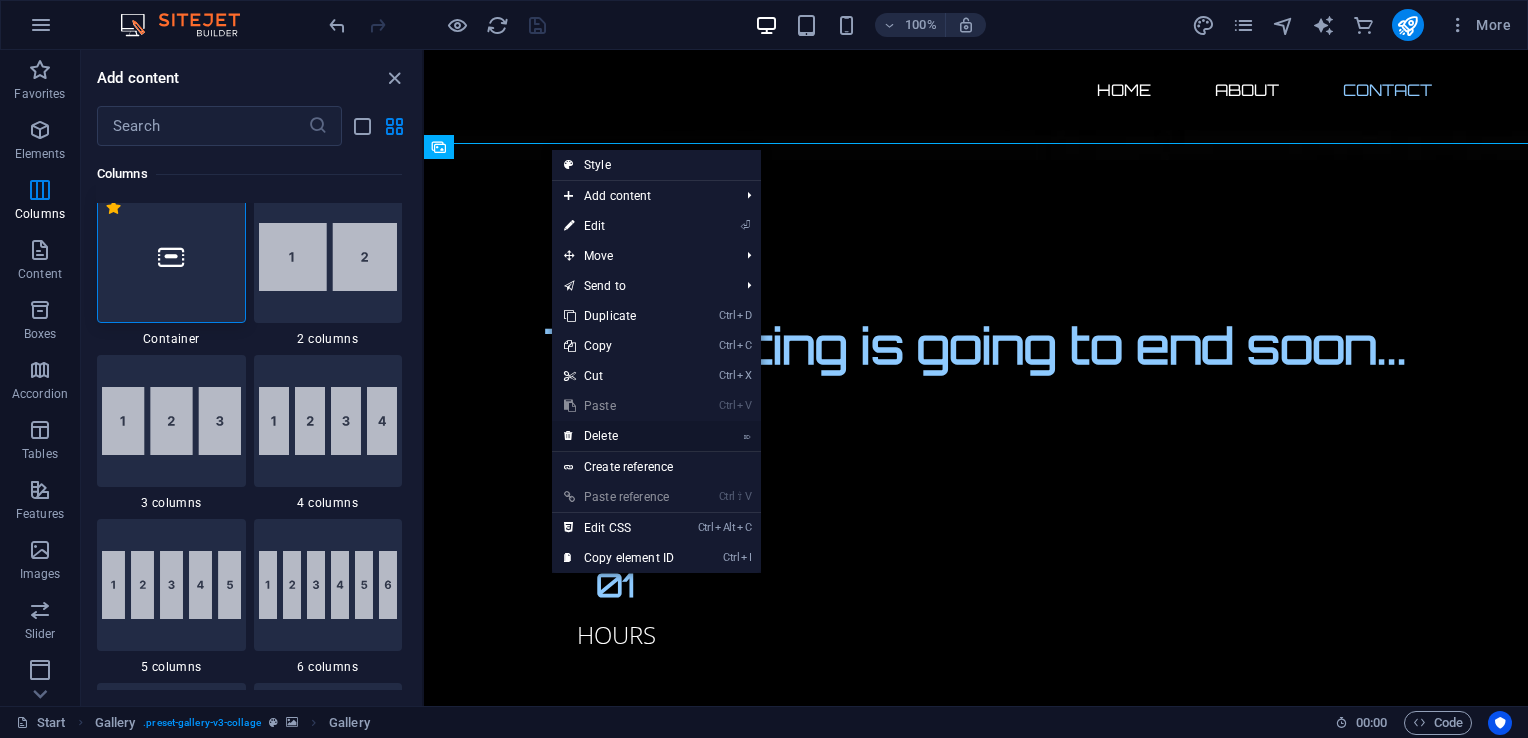 click on "⌦  Delete" at bounding box center [619, 436] 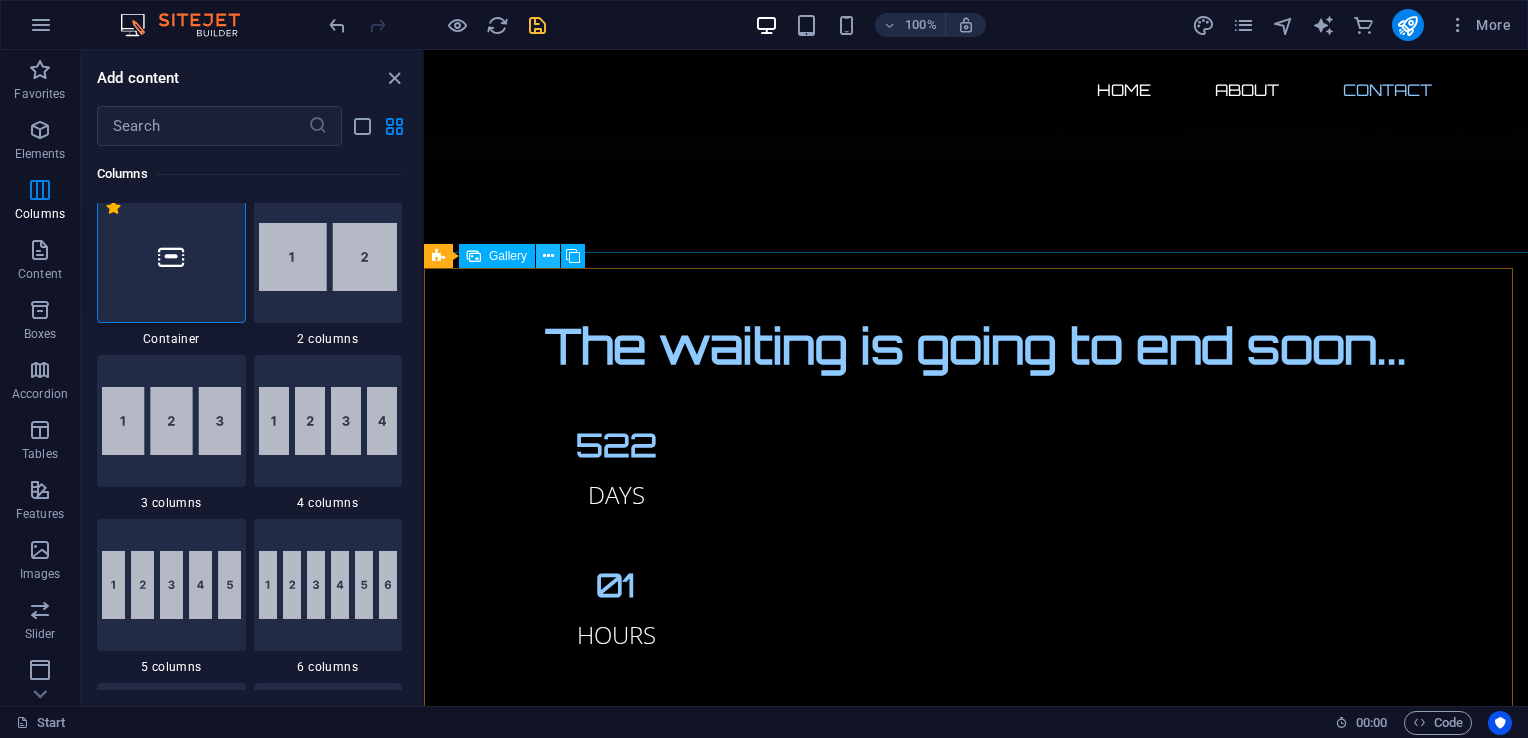 click at bounding box center (548, 256) 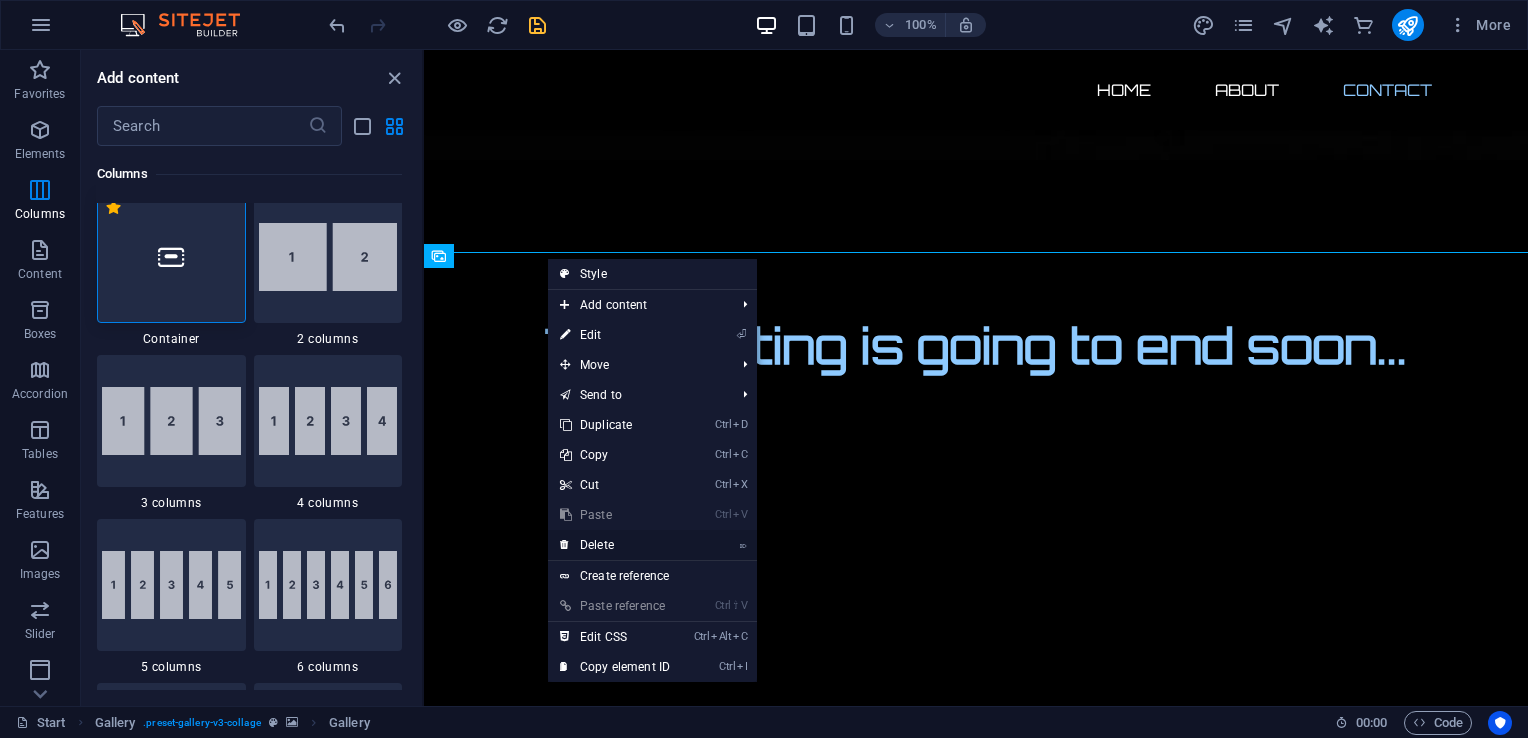 click on "⌦  Delete" at bounding box center [615, 545] 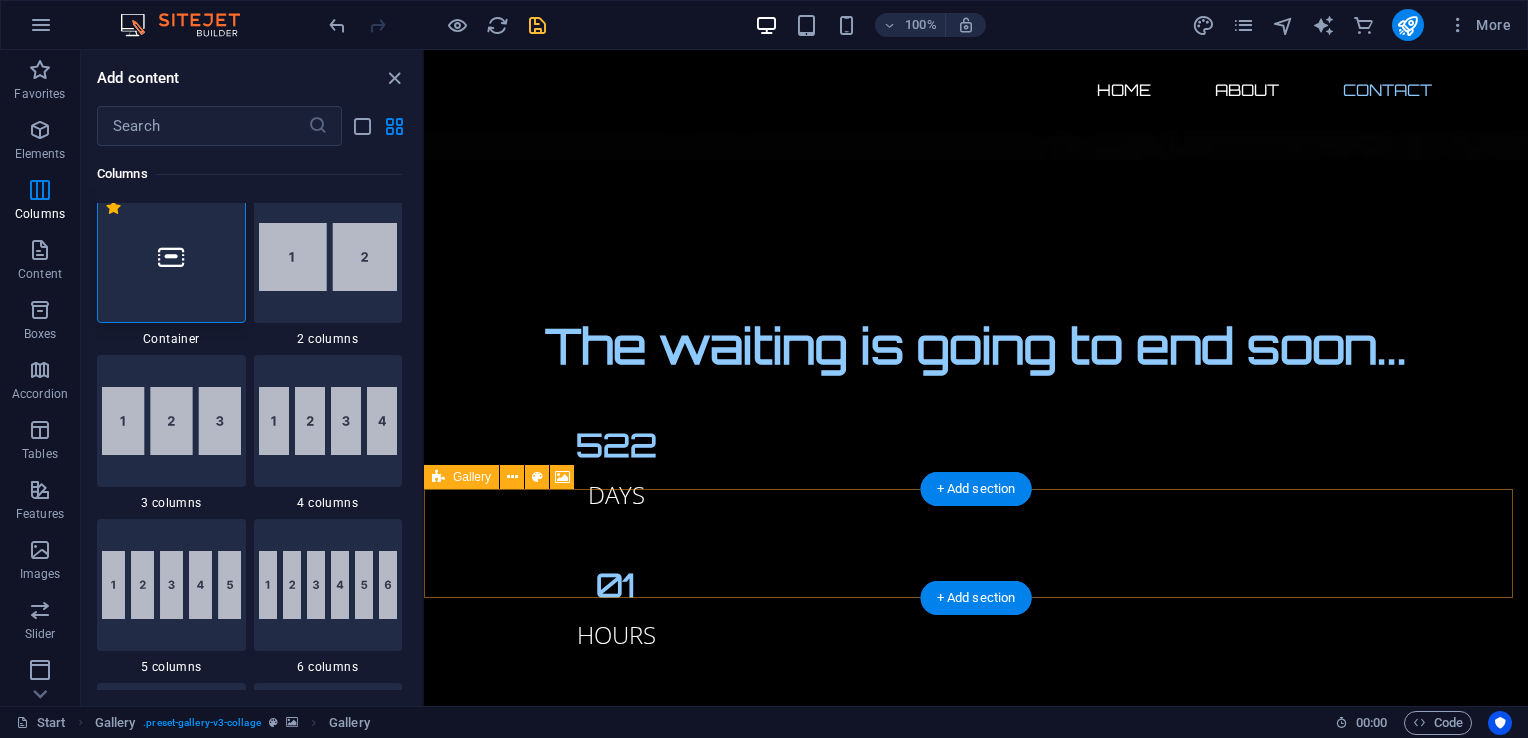 scroll, scrollTop: 1641, scrollLeft: 0, axis: vertical 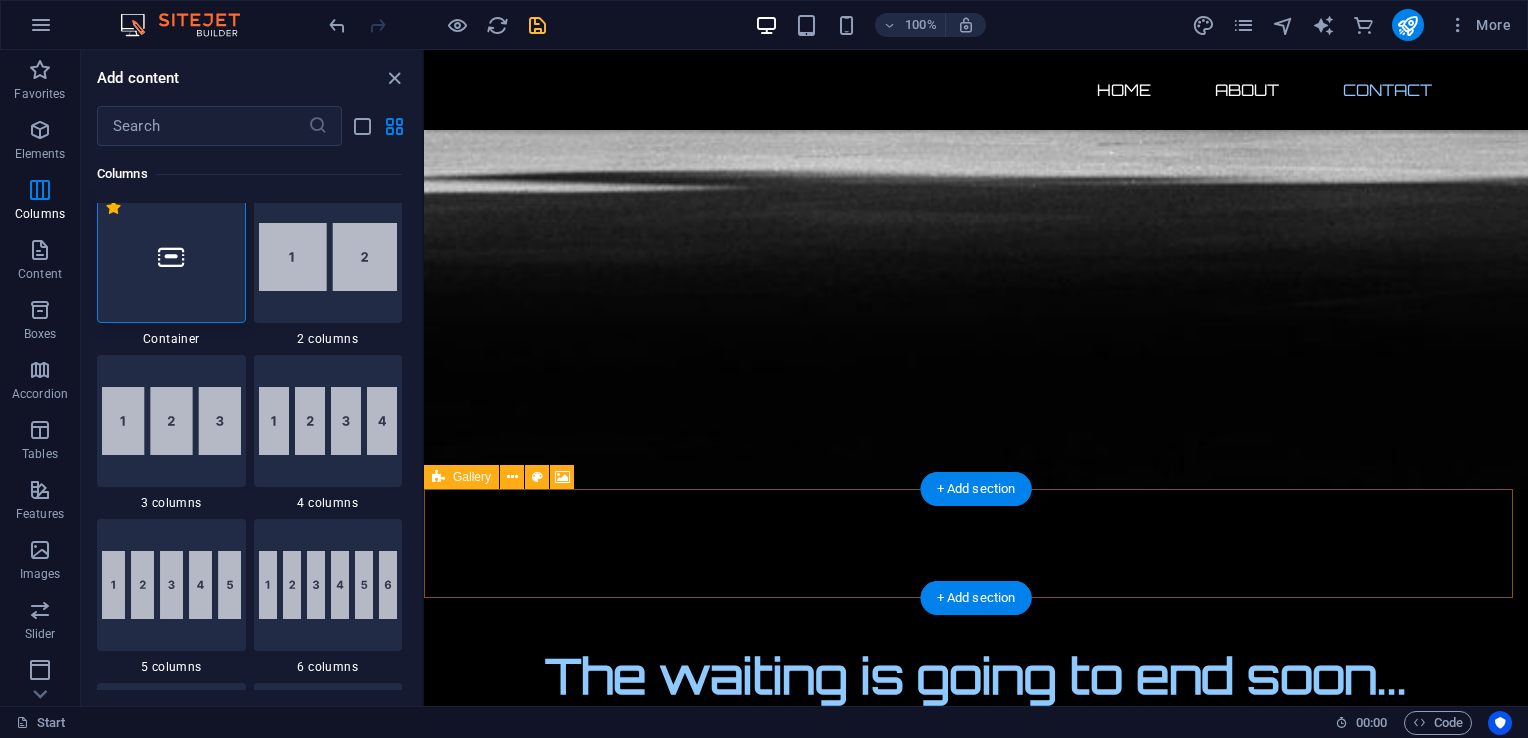 click on "Drop content here or  Add elements  Paste clipboard" at bounding box center (976, 3568) 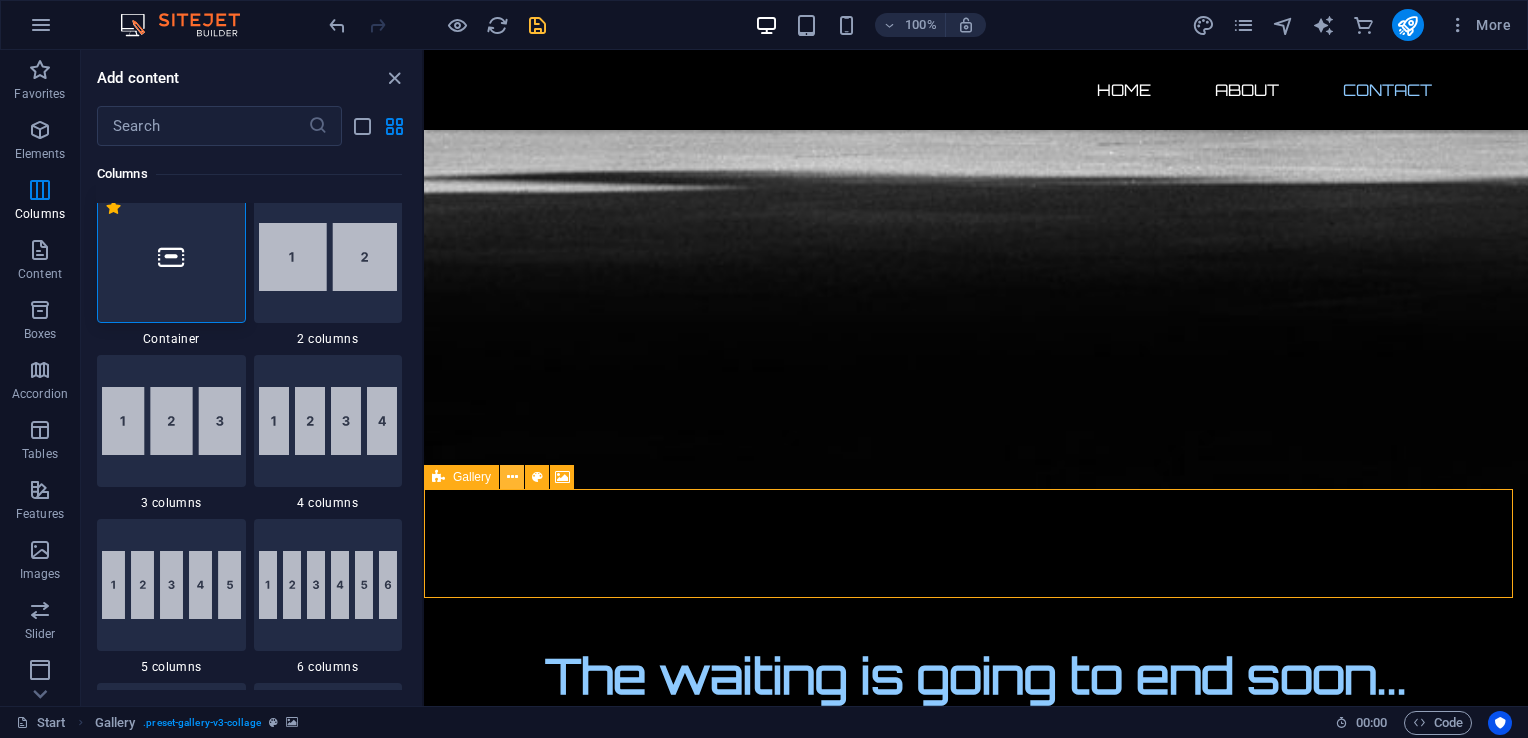 click at bounding box center [512, 477] 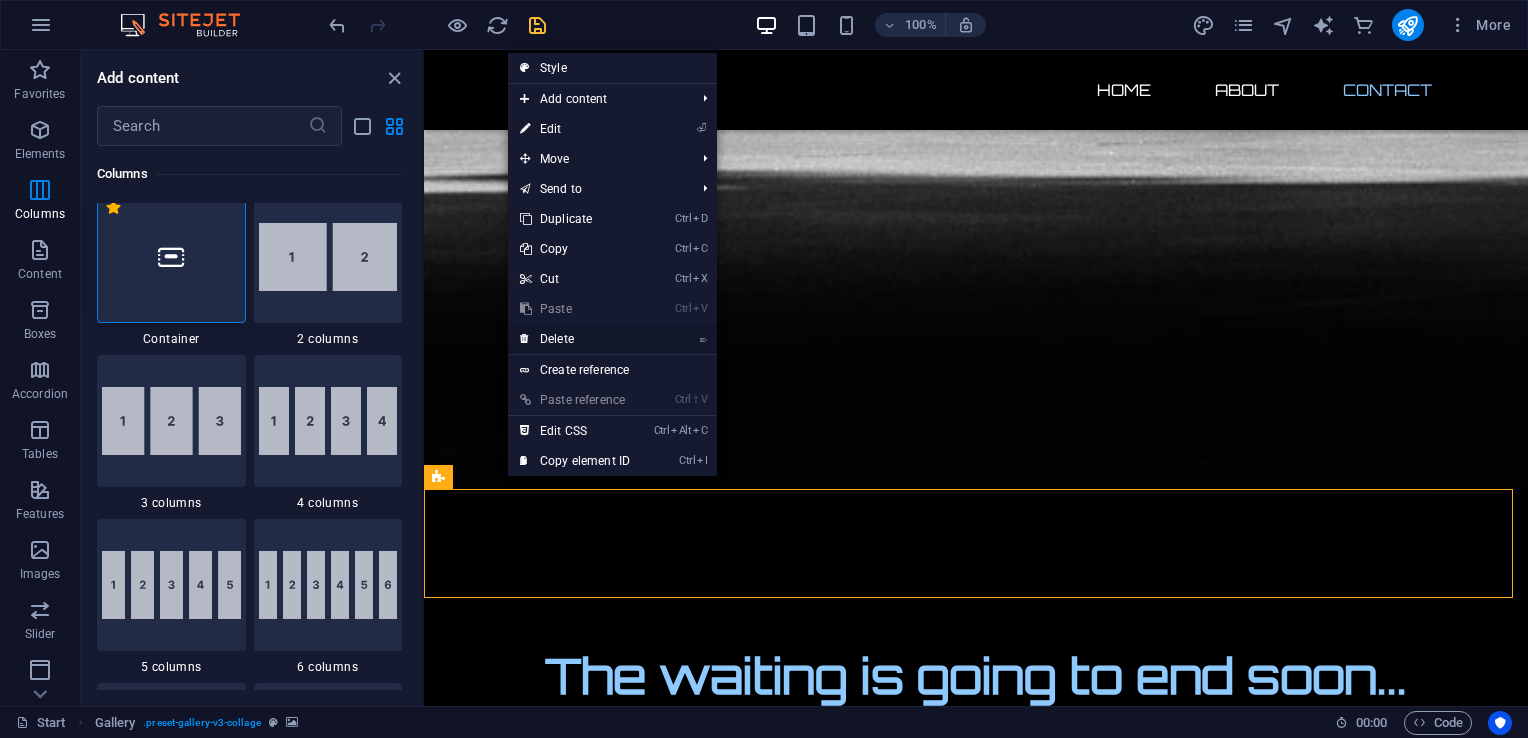 click on "⌦  Delete" at bounding box center (575, 339) 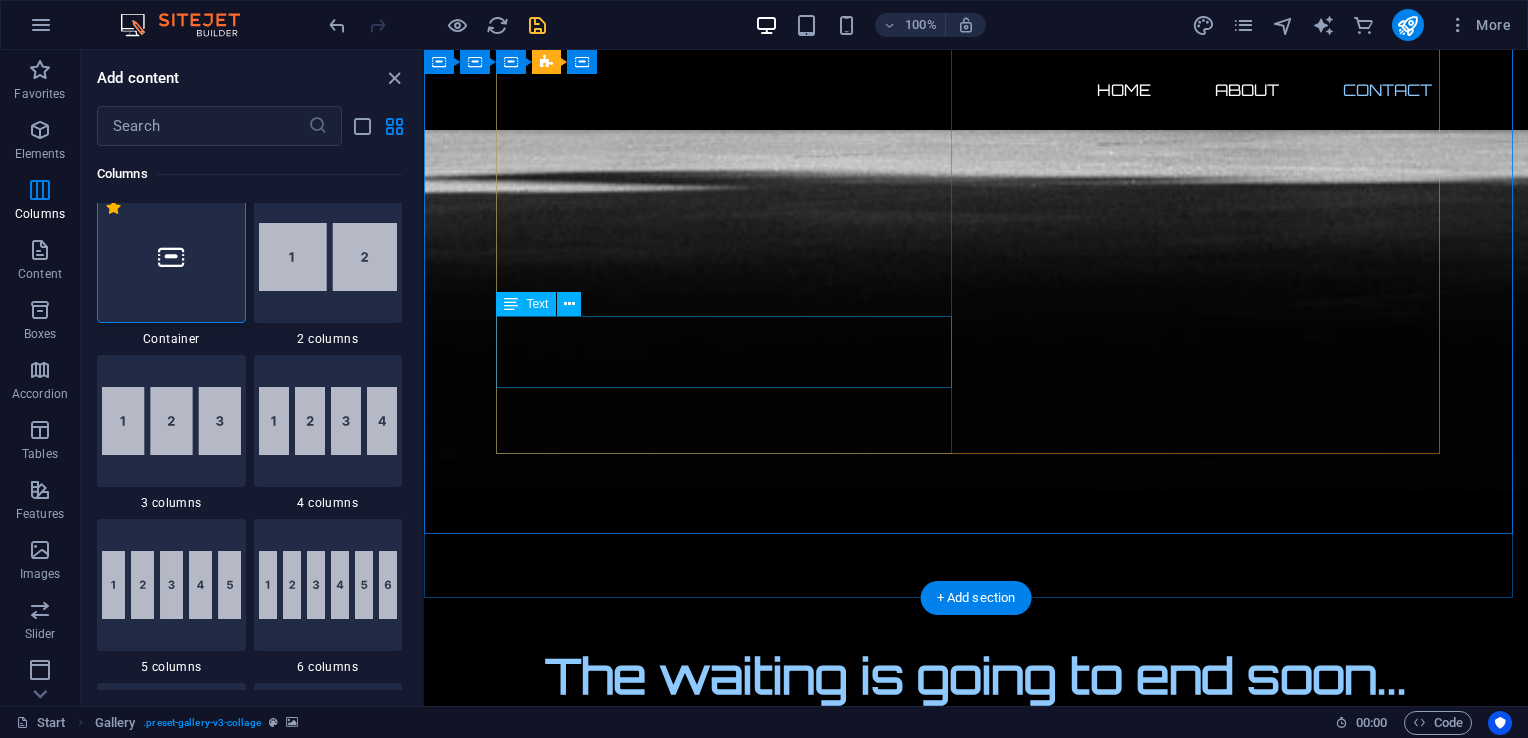 scroll, scrollTop: 1532, scrollLeft: 0, axis: vertical 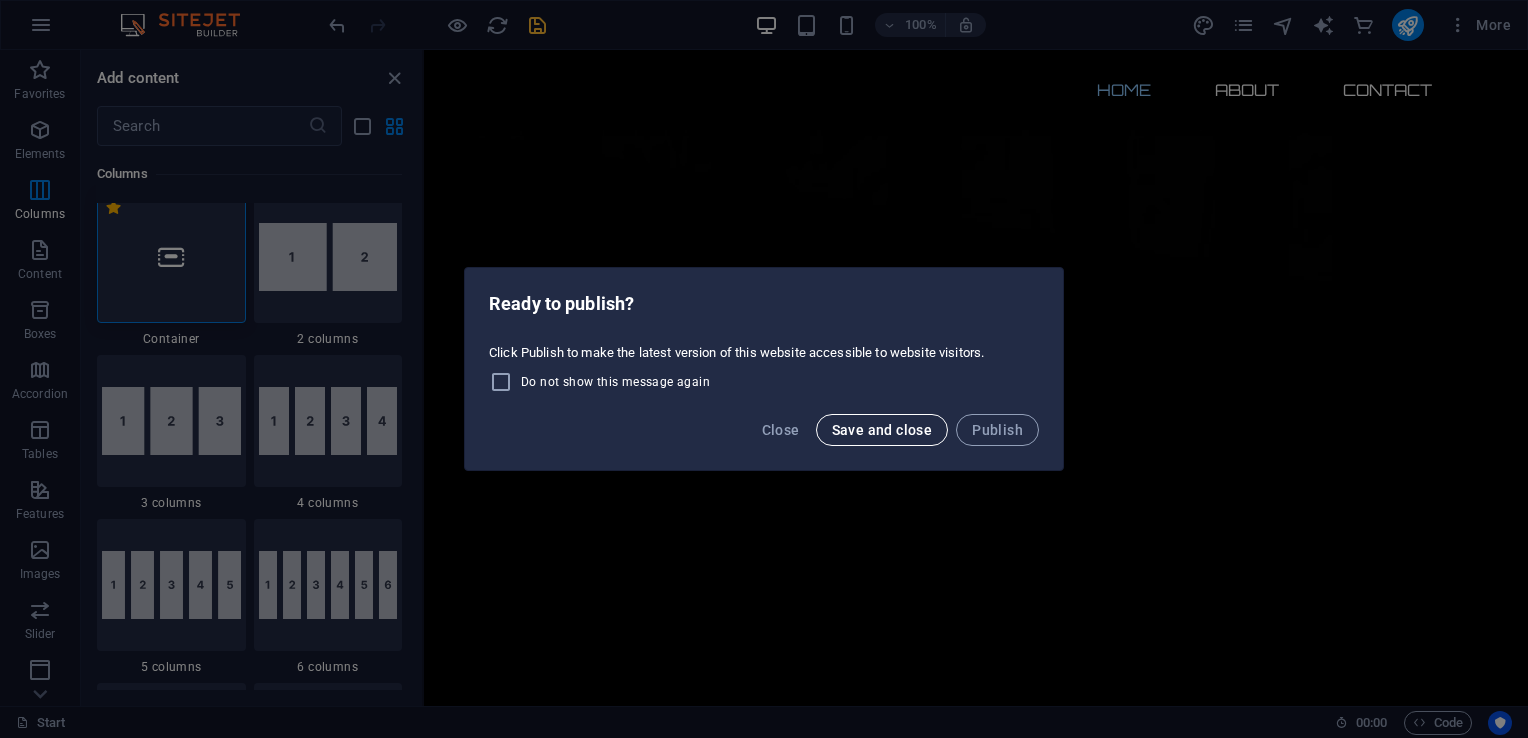 drag, startPoint x: 546, startPoint y: 22, endPoint x: 921, endPoint y: 430, distance: 554.1561 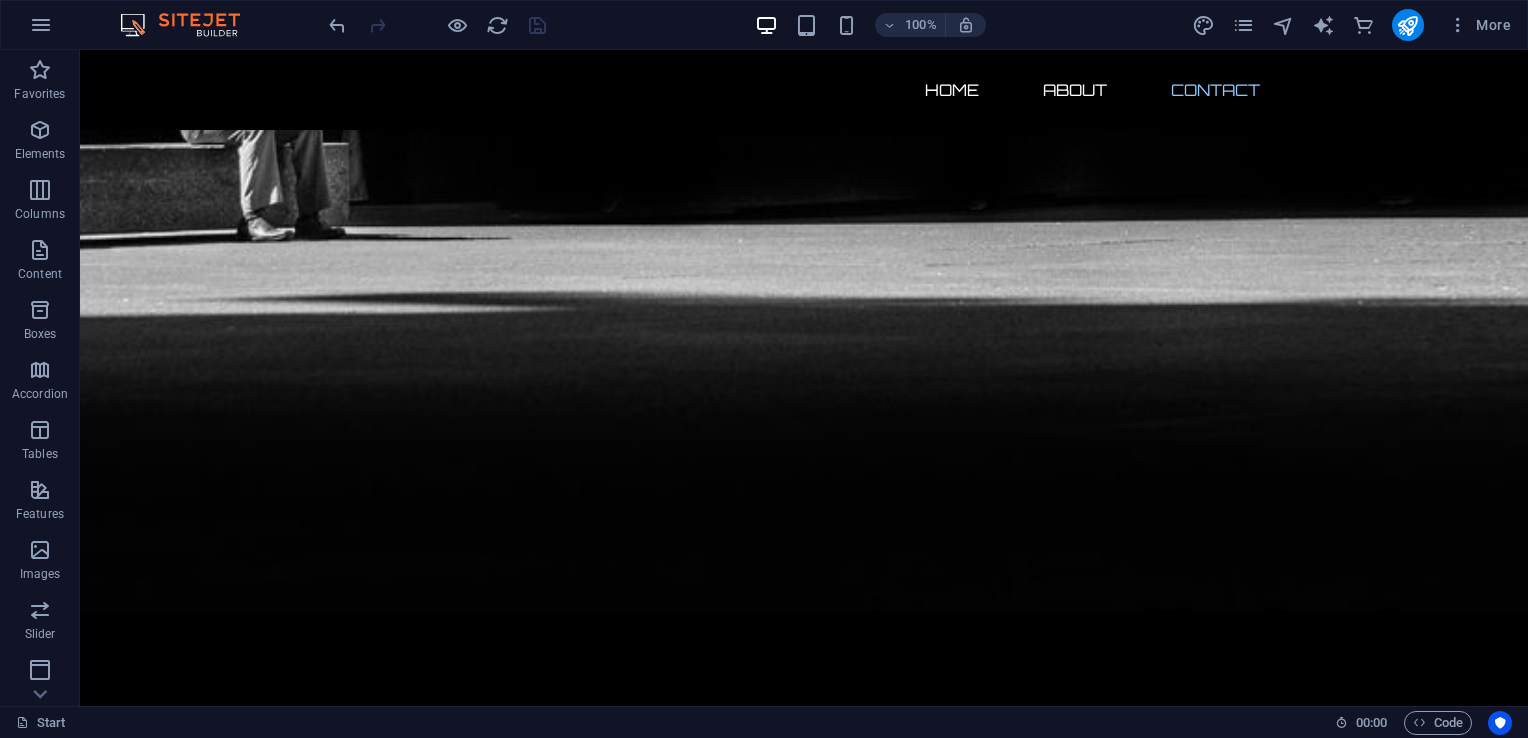 scroll, scrollTop: 1532, scrollLeft: 0, axis: vertical 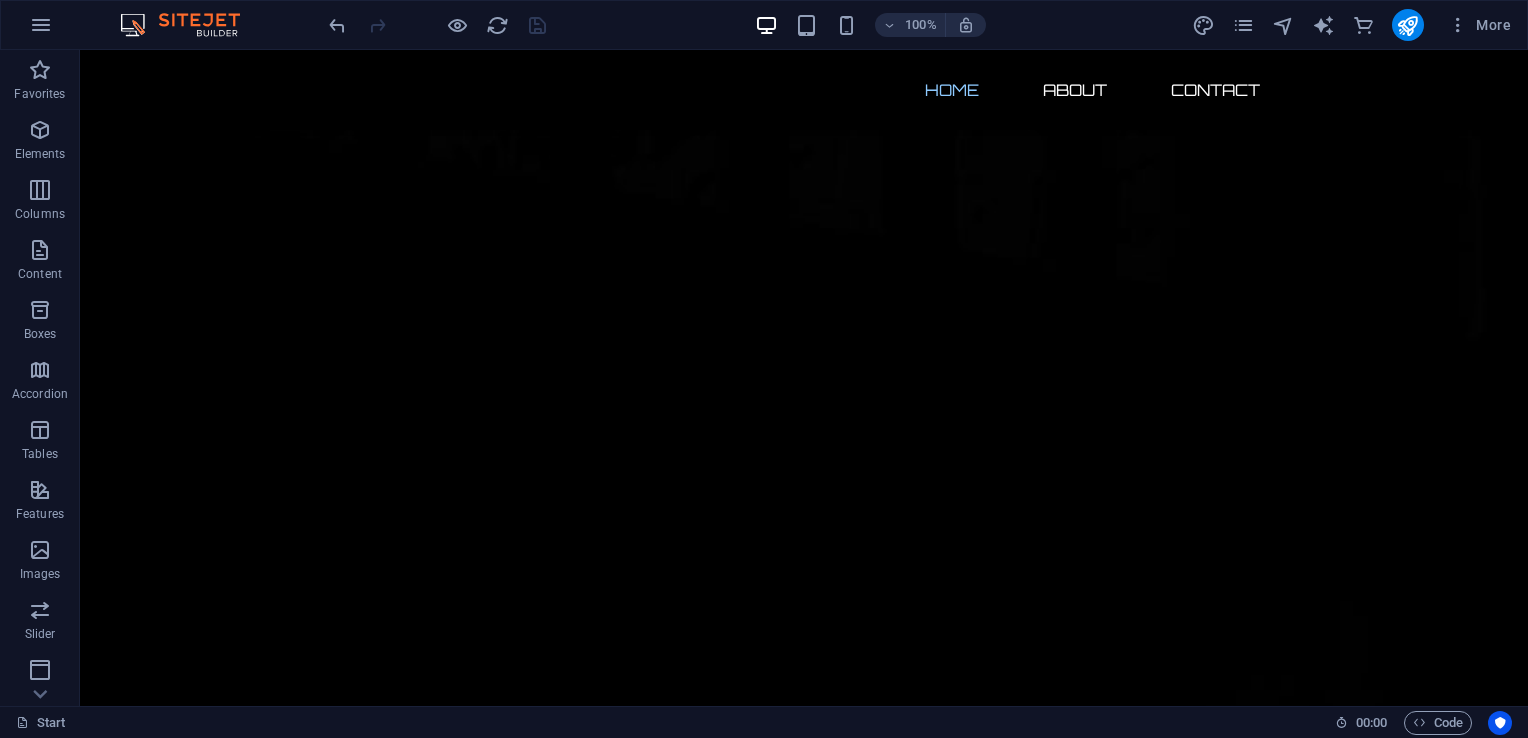 drag, startPoint x: 1523, startPoint y: 524, endPoint x: 1607, endPoint y: 99, distance: 433.22165 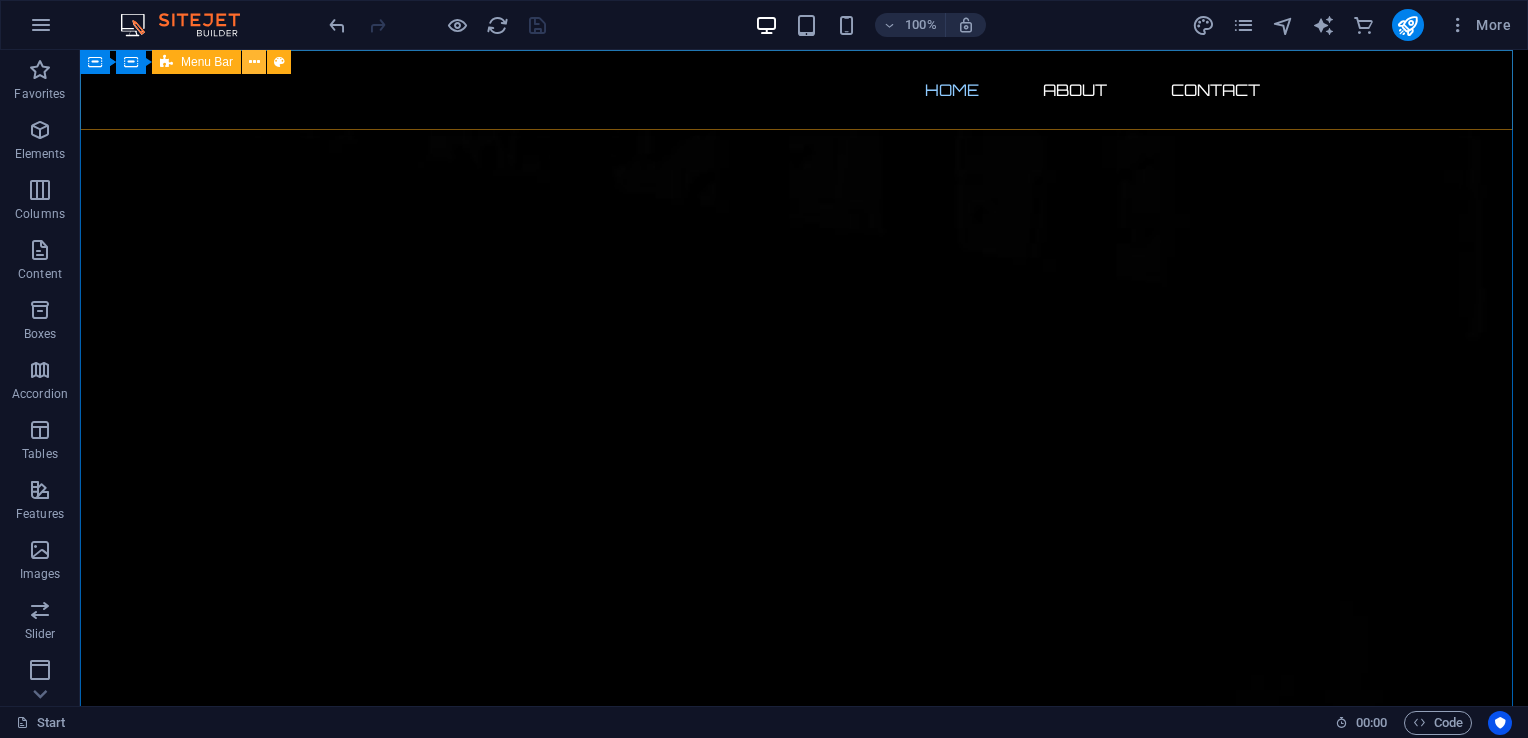 click at bounding box center (254, 62) 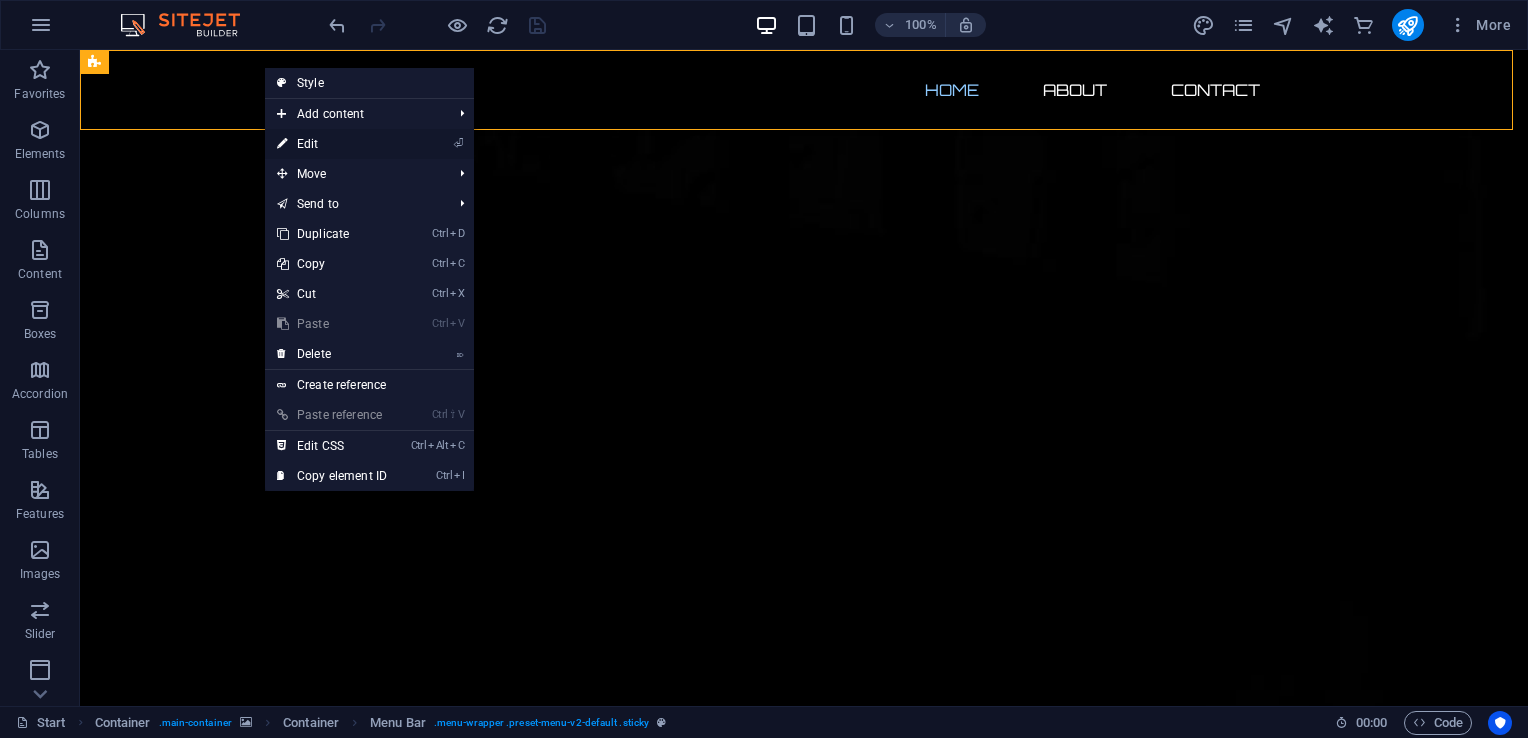 drag, startPoint x: 319, startPoint y: 132, endPoint x: 344, endPoint y: 232, distance: 103.077644 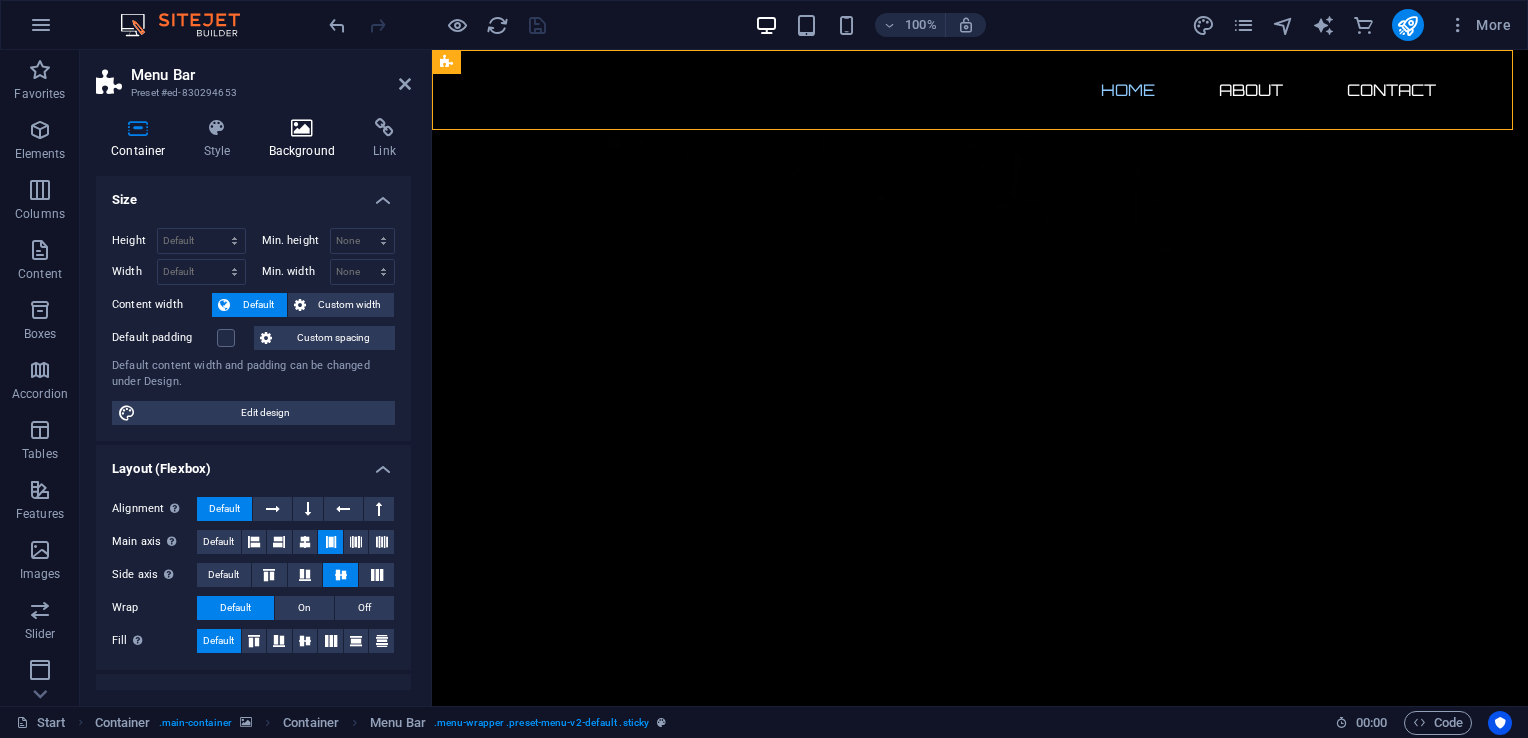 click on "Background" at bounding box center (306, 139) 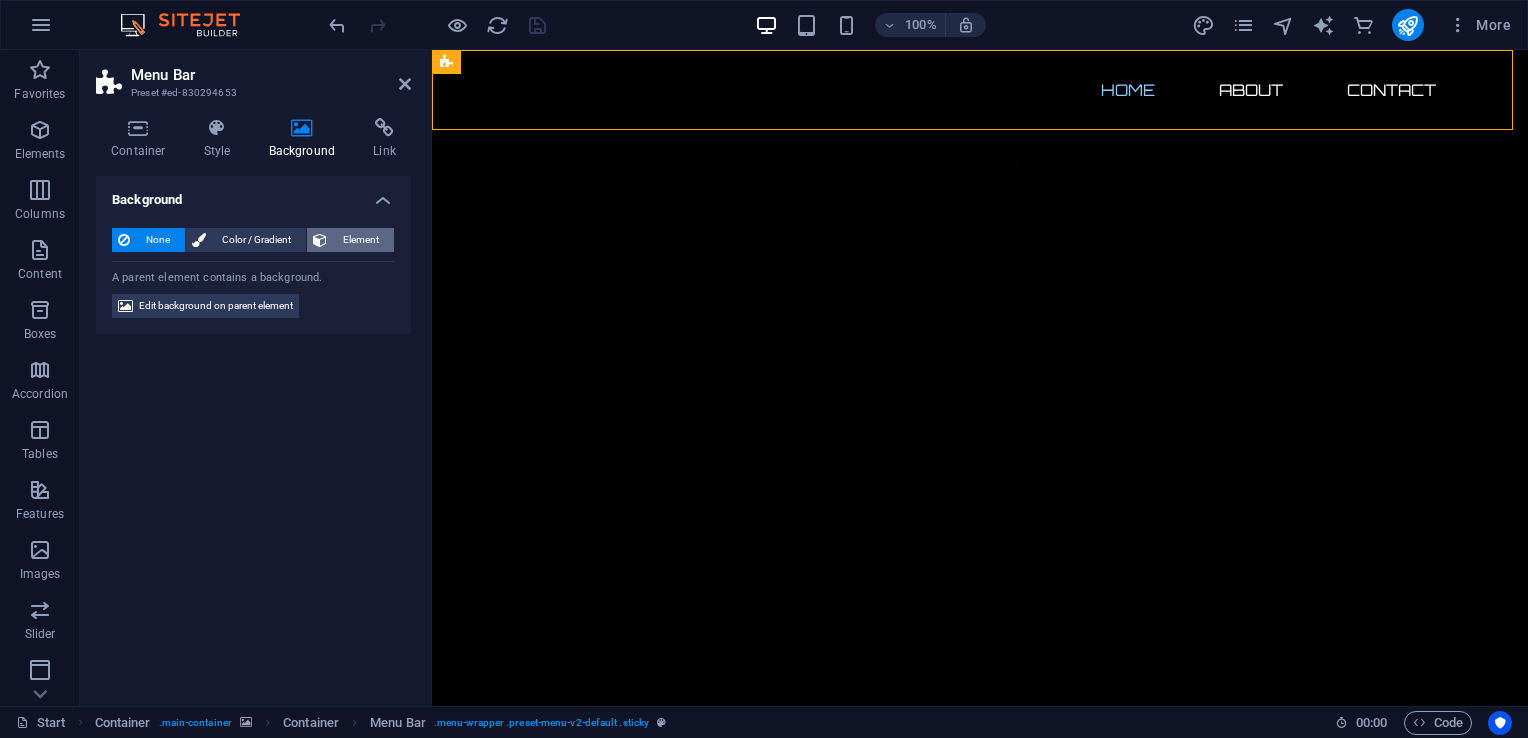 click on "Element" at bounding box center [360, 240] 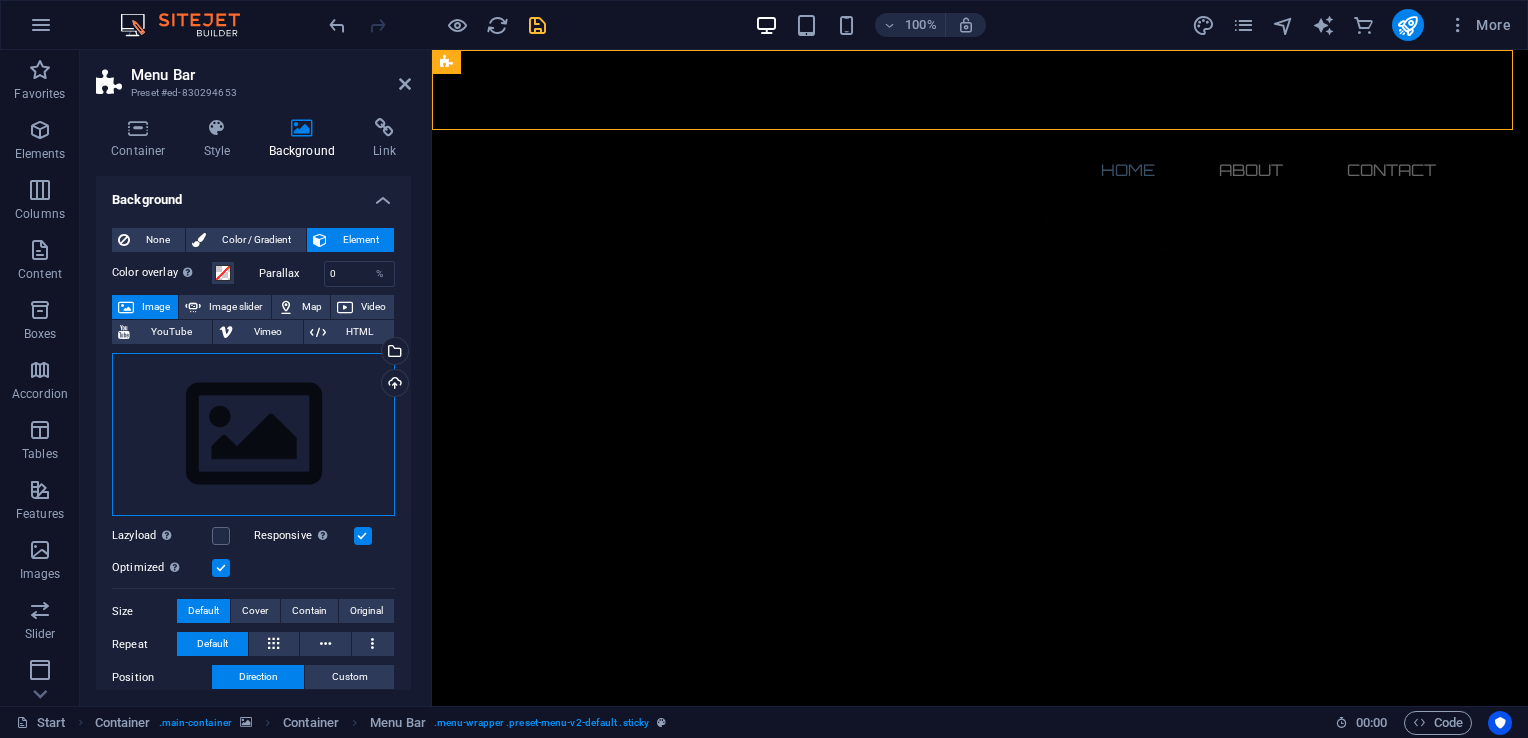 click on "Drag files here, click to choose files or select files from Files or our free stock photos & videos" at bounding box center (253, 435) 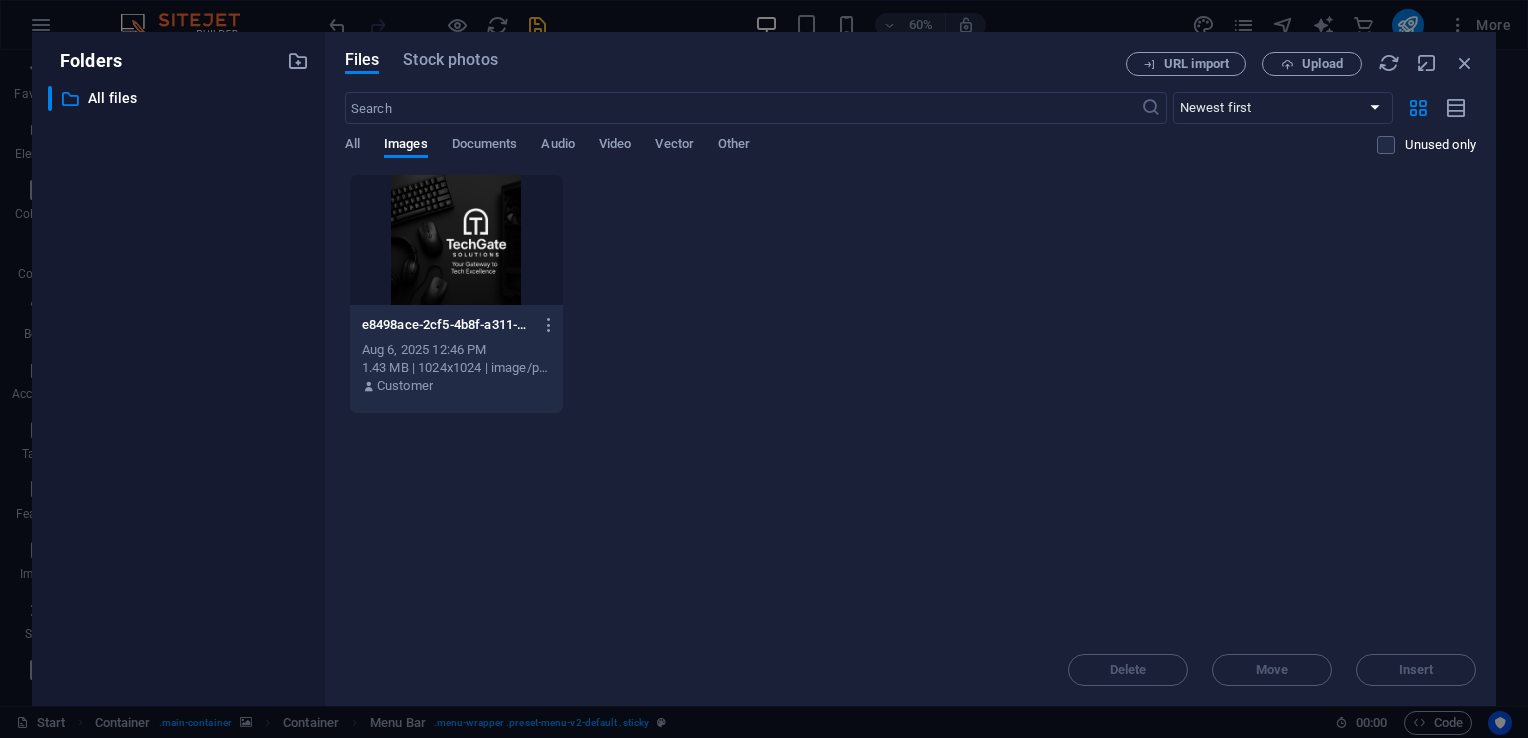 click at bounding box center [456, 240] 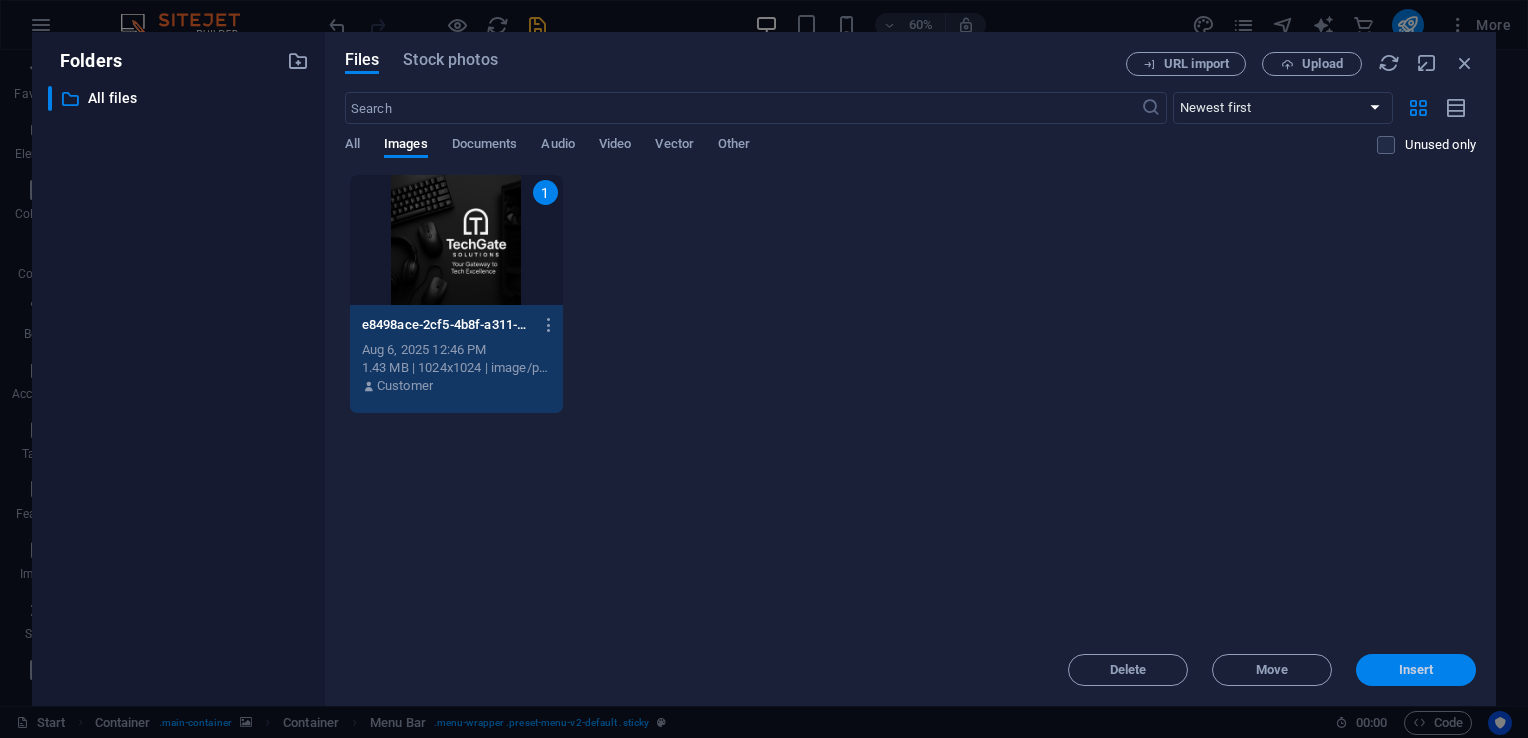 click on "Insert" at bounding box center (1416, 670) 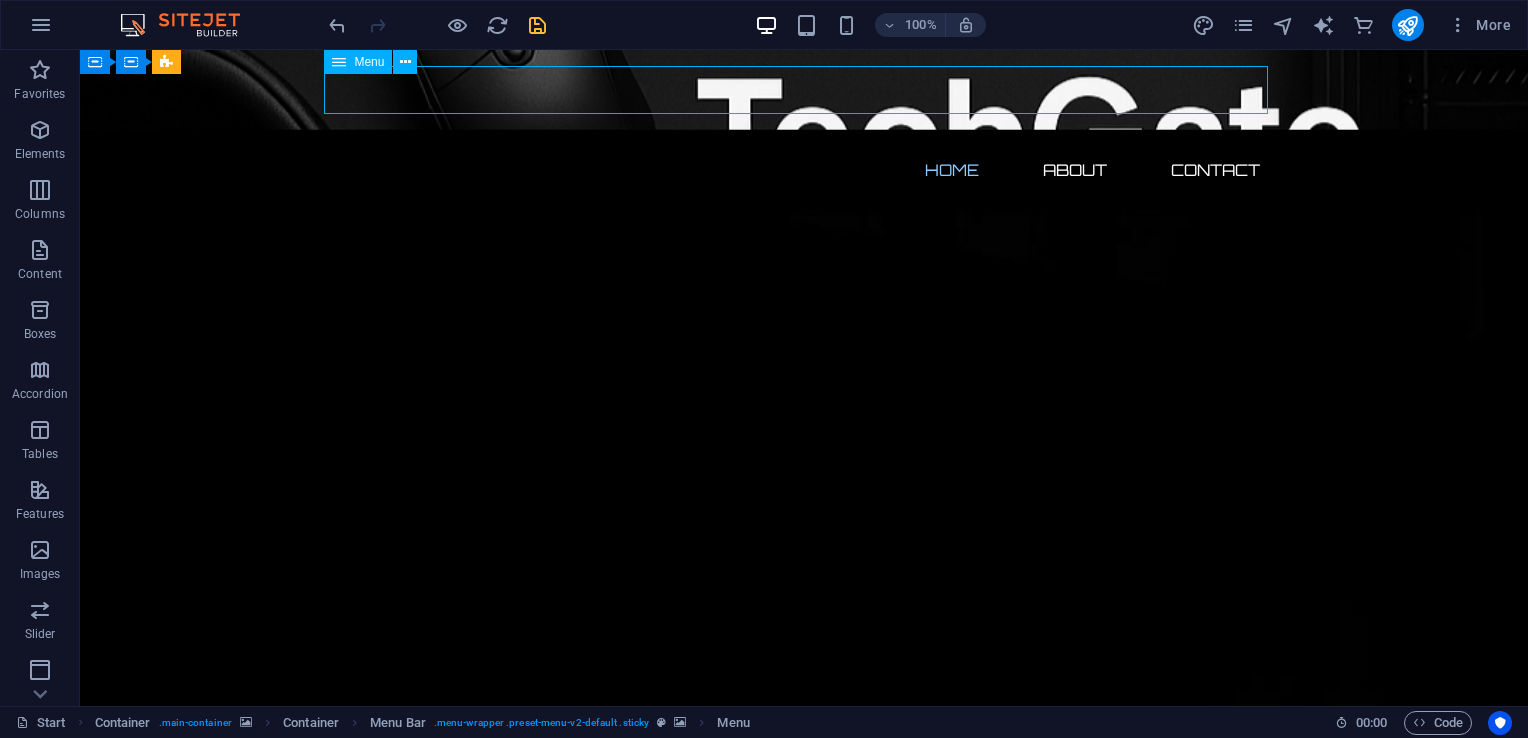 drag, startPoint x: 629, startPoint y: 97, endPoint x: 980, endPoint y: 67, distance: 352.27972 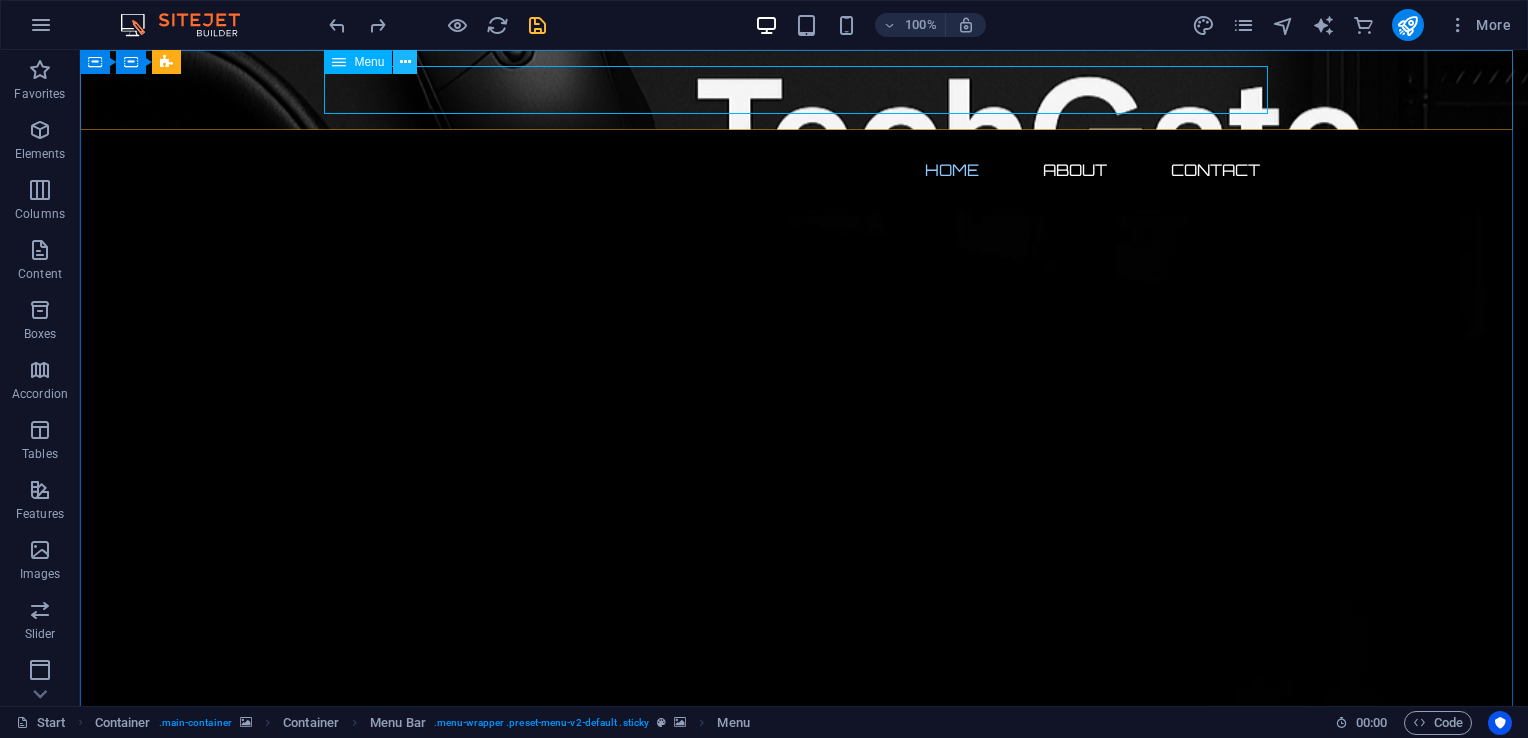 click at bounding box center [405, 62] 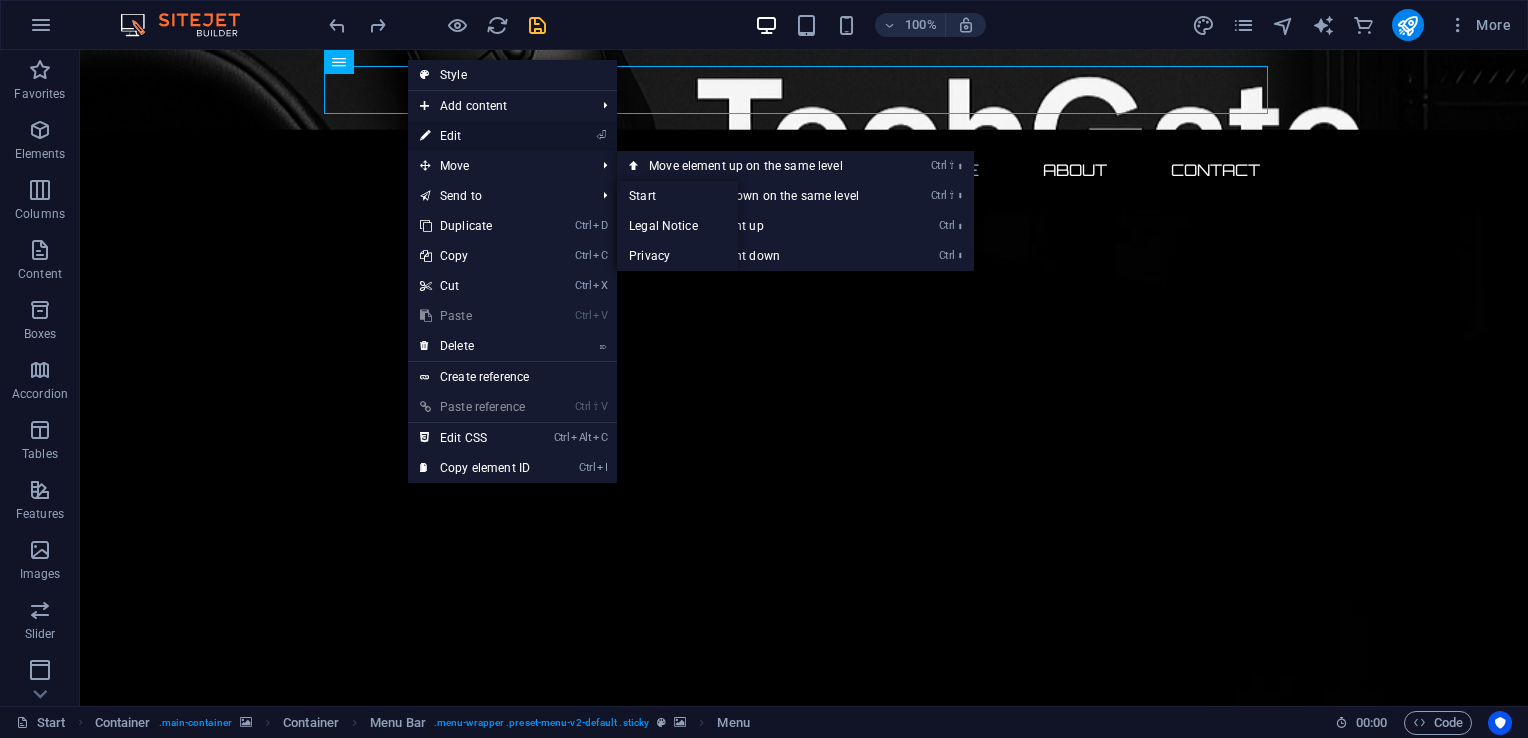 drag, startPoint x: 456, startPoint y: 136, endPoint x: 109, endPoint y: 167, distance: 348.382 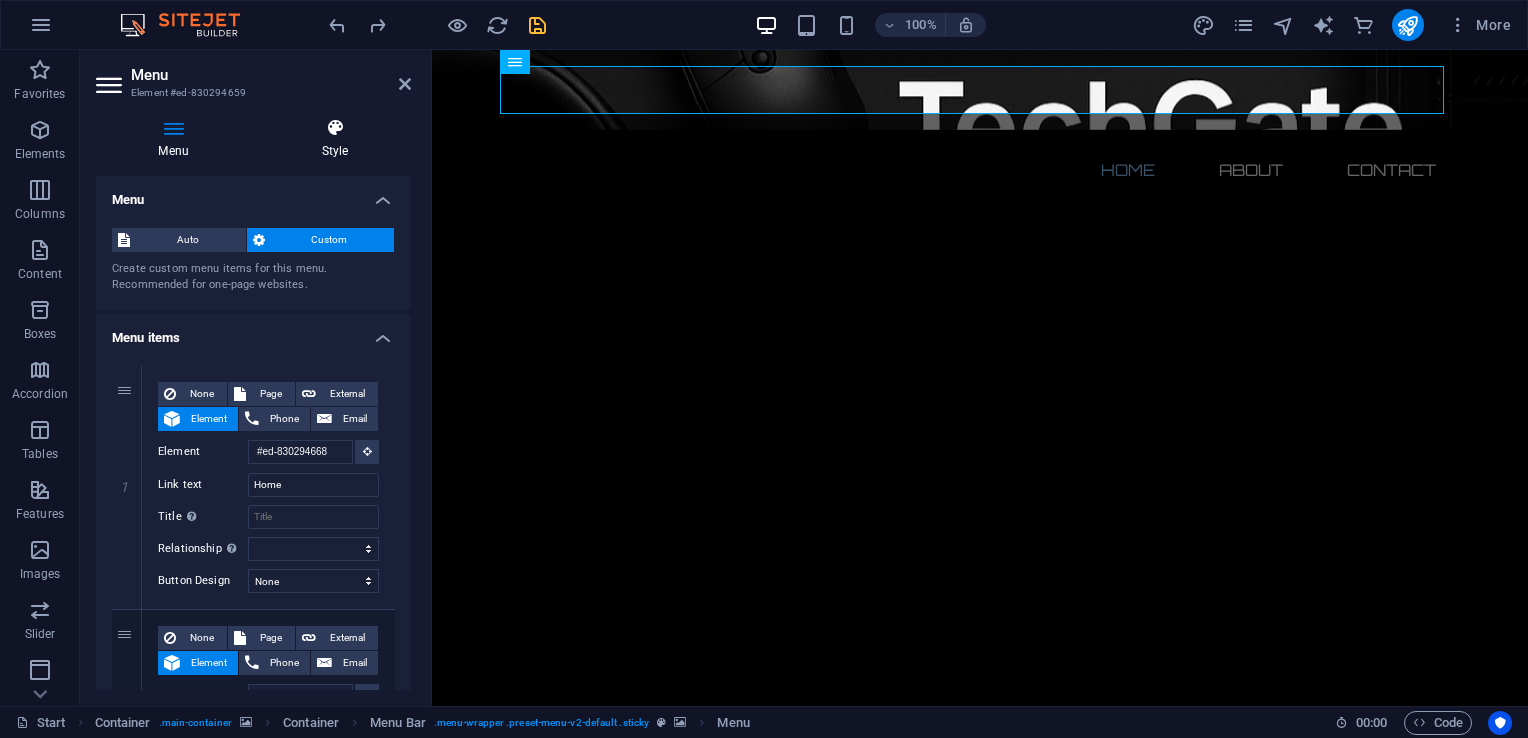 click on "Style" at bounding box center (335, 139) 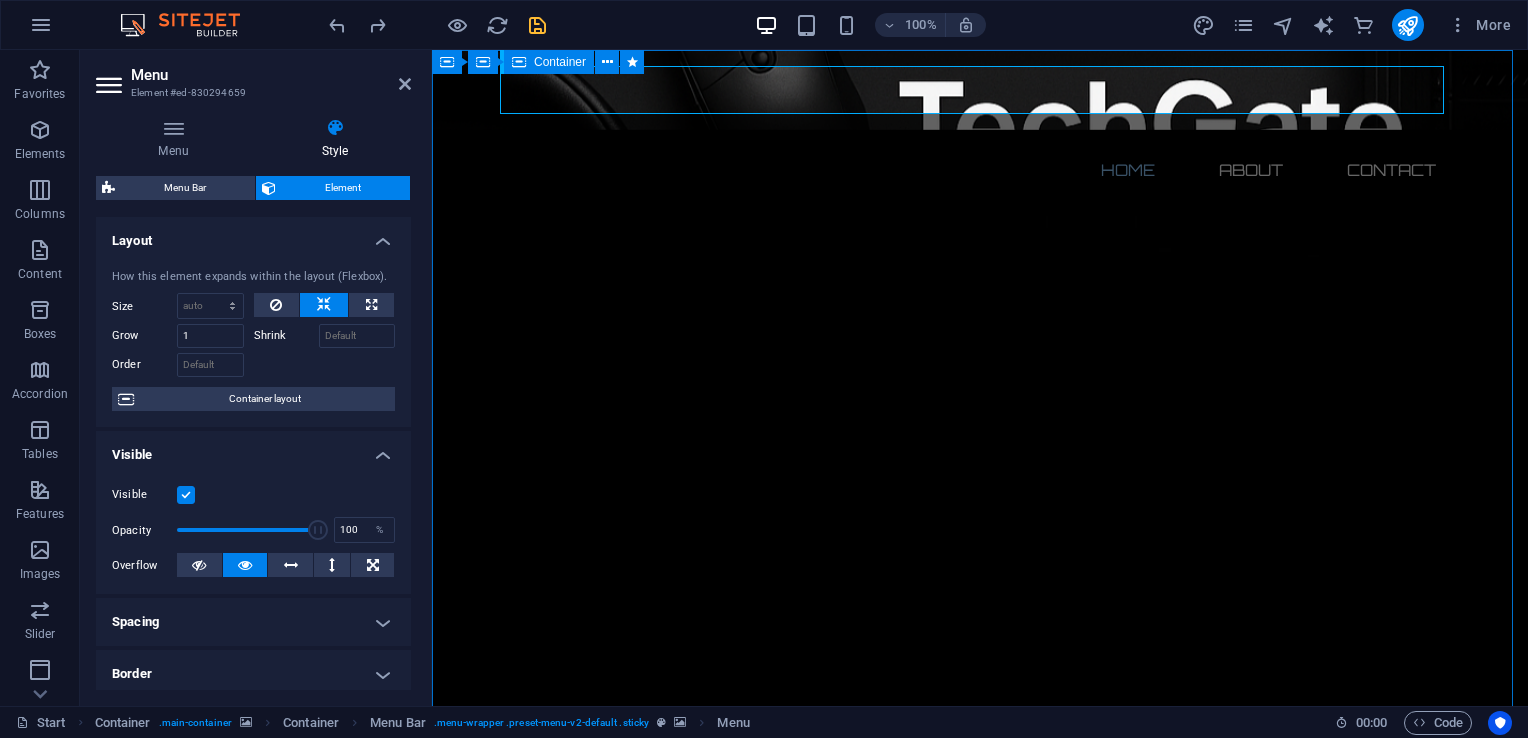 click on "The waiting is going to end soon... 522 Days 01 Hours 13 Minutes 23 Seconds Our website is under construction. We`ll be here soon with our new awesome site, subscribe to be notified.  Notify me   I have read and understand the privacy policy. Unreadable? Load new" at bounding box center (980, 2740) 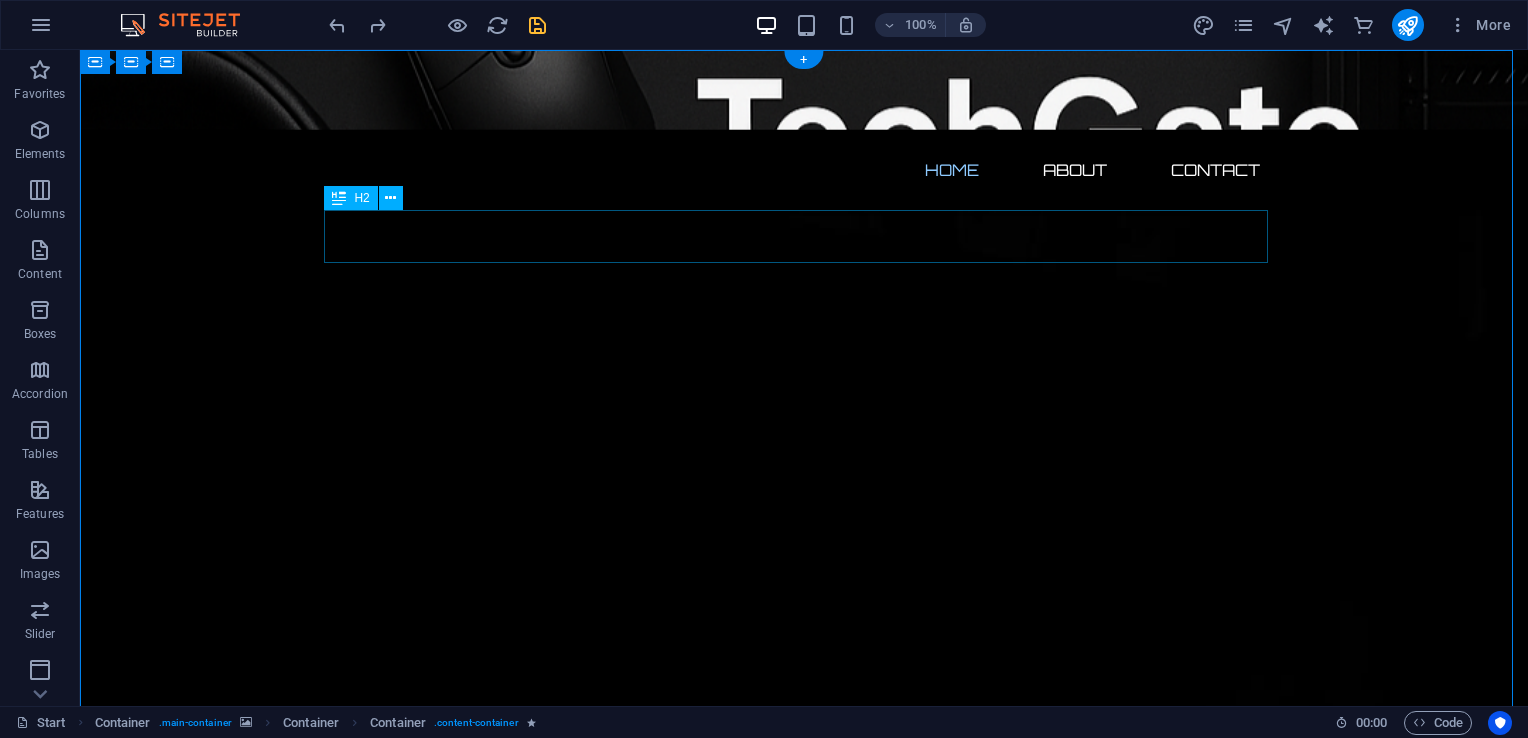 click on "The waiting is going to end soon..." at bounding box center [804, 2317] 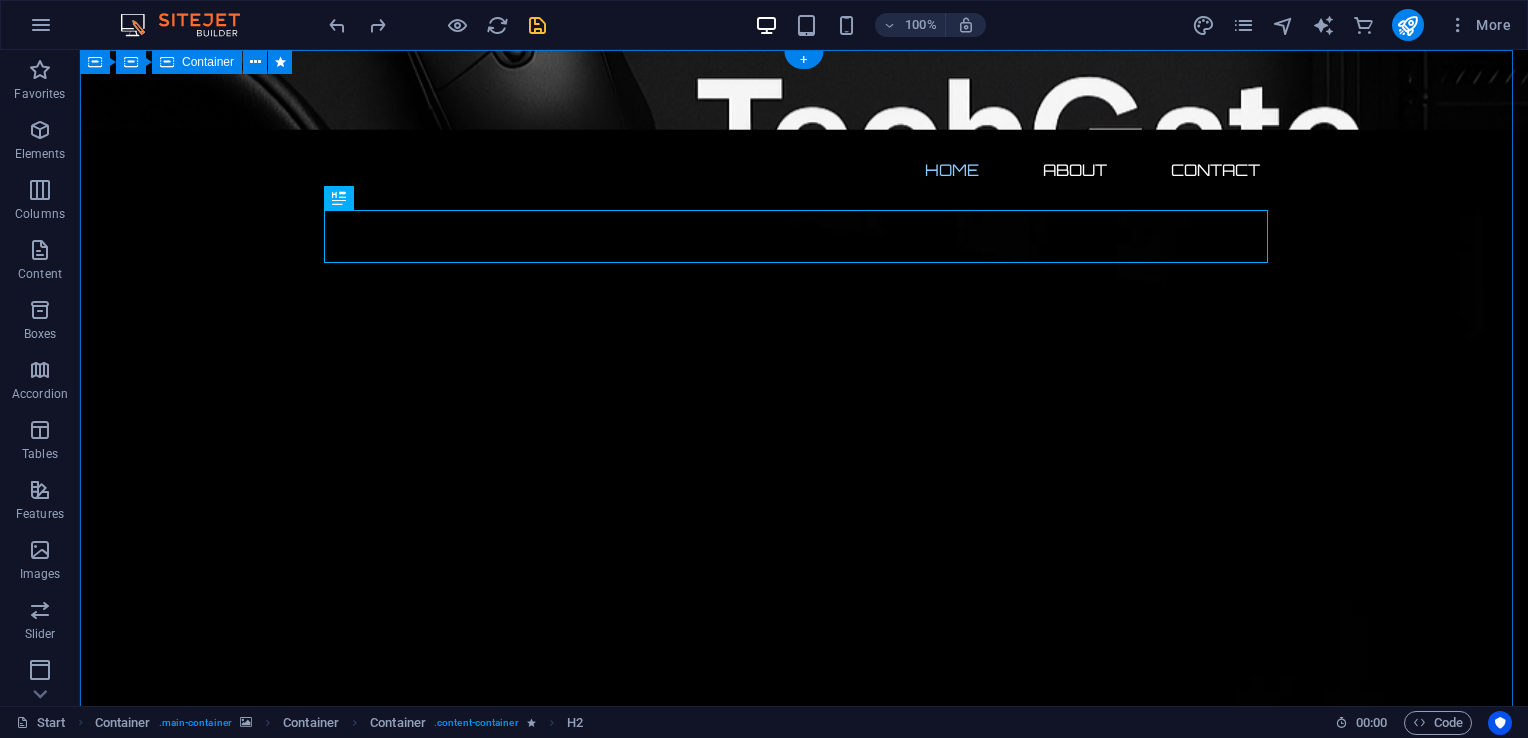 click on "The waiting is going to end soon... 522 Days 01 Hours 13 Minutes 23 Seconds Our website is under construction. We`ll be here soon with our new awesome site, subscribe to be notified.  Notify me   I have read and understand the privacy policy. Unreadable? Load new" at bounding box center [804, 2740] 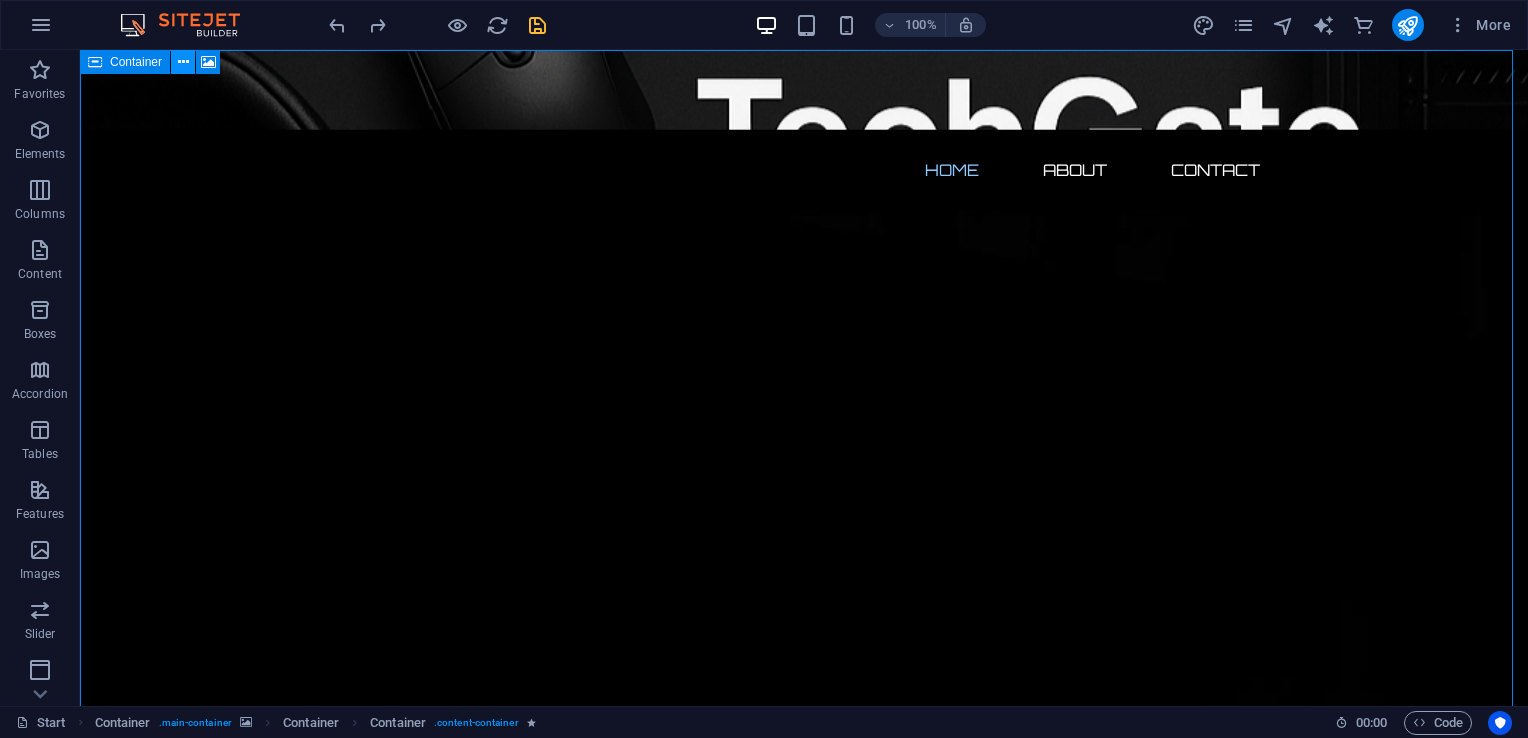 click at bounding box center [183, 62] 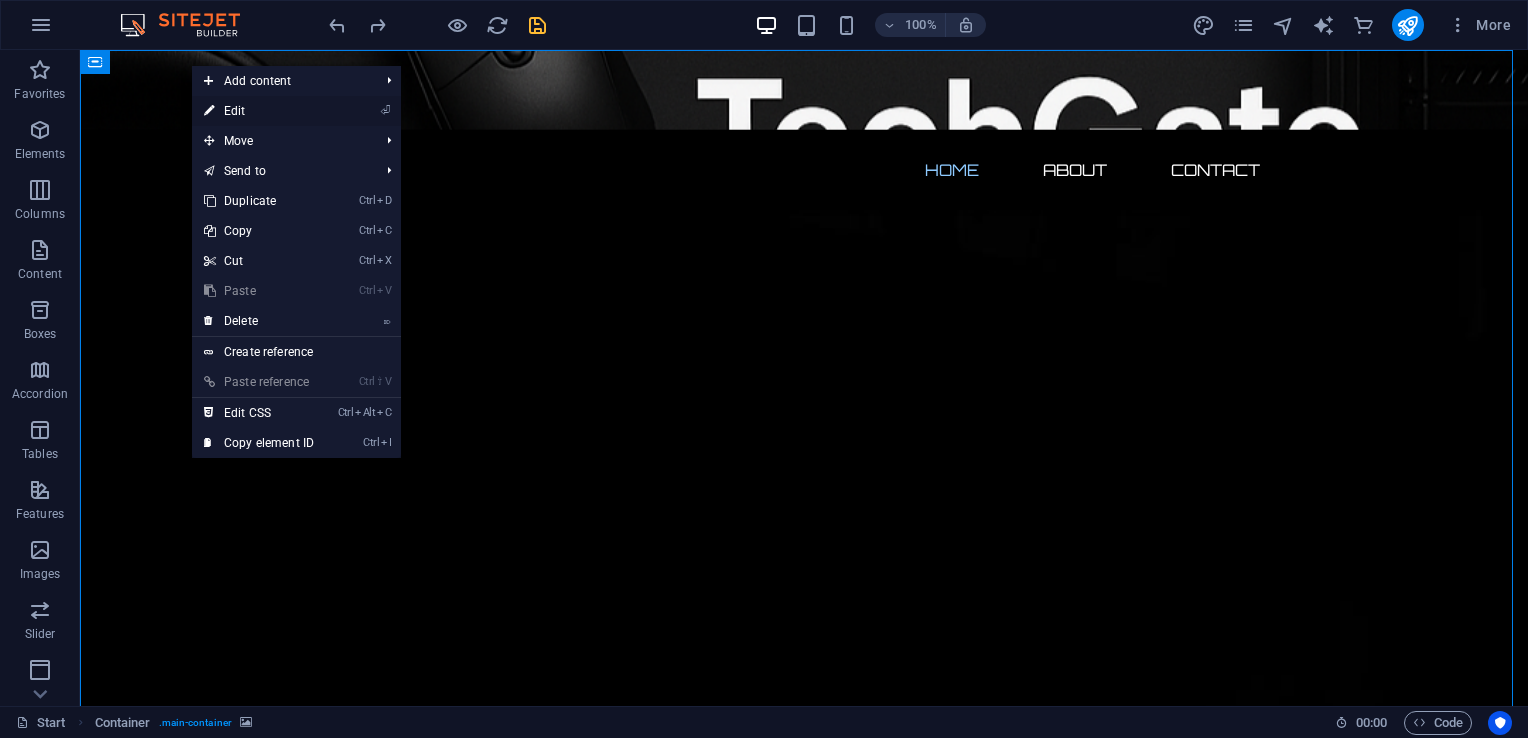 click on "⏎  Edit" at bounding box center (259, 111) 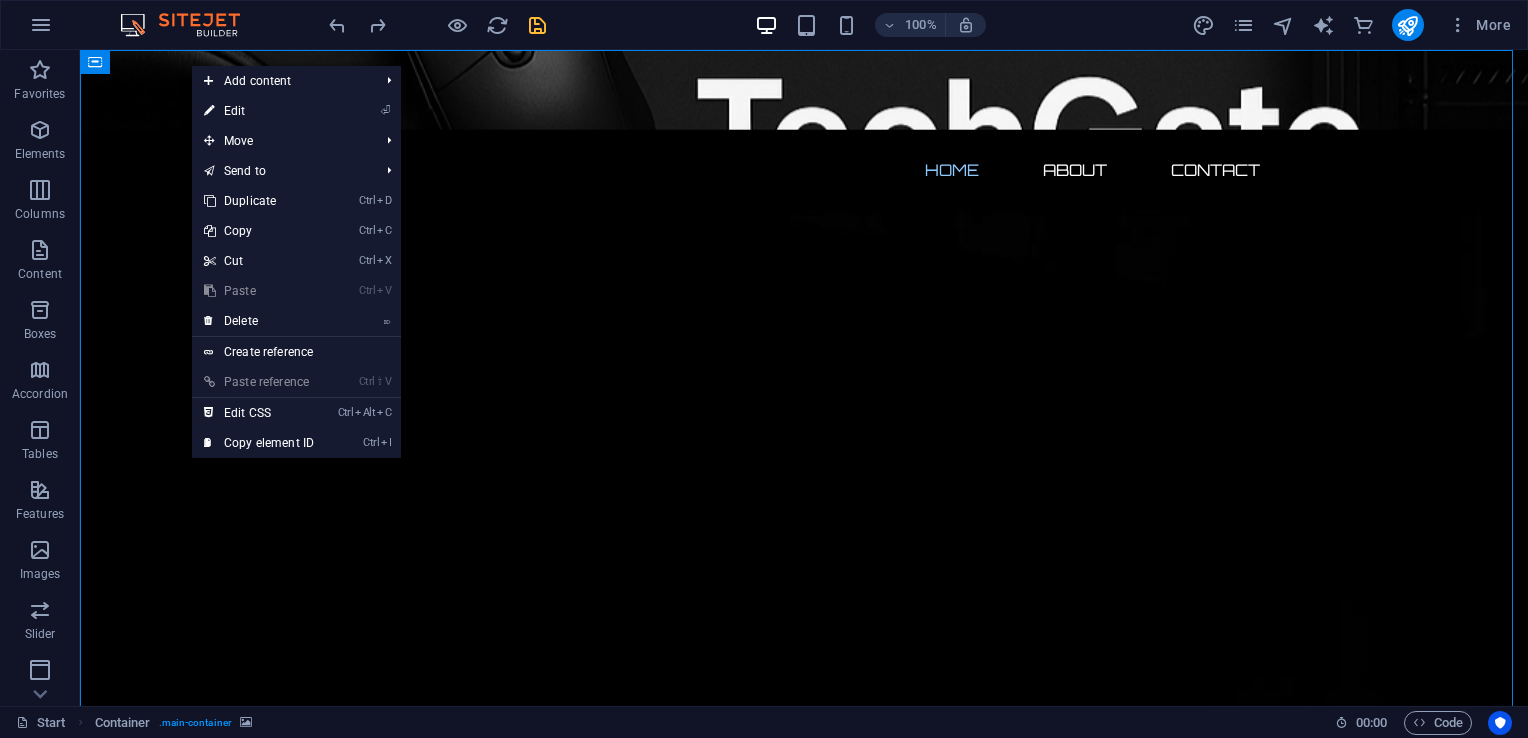 select on "vh" 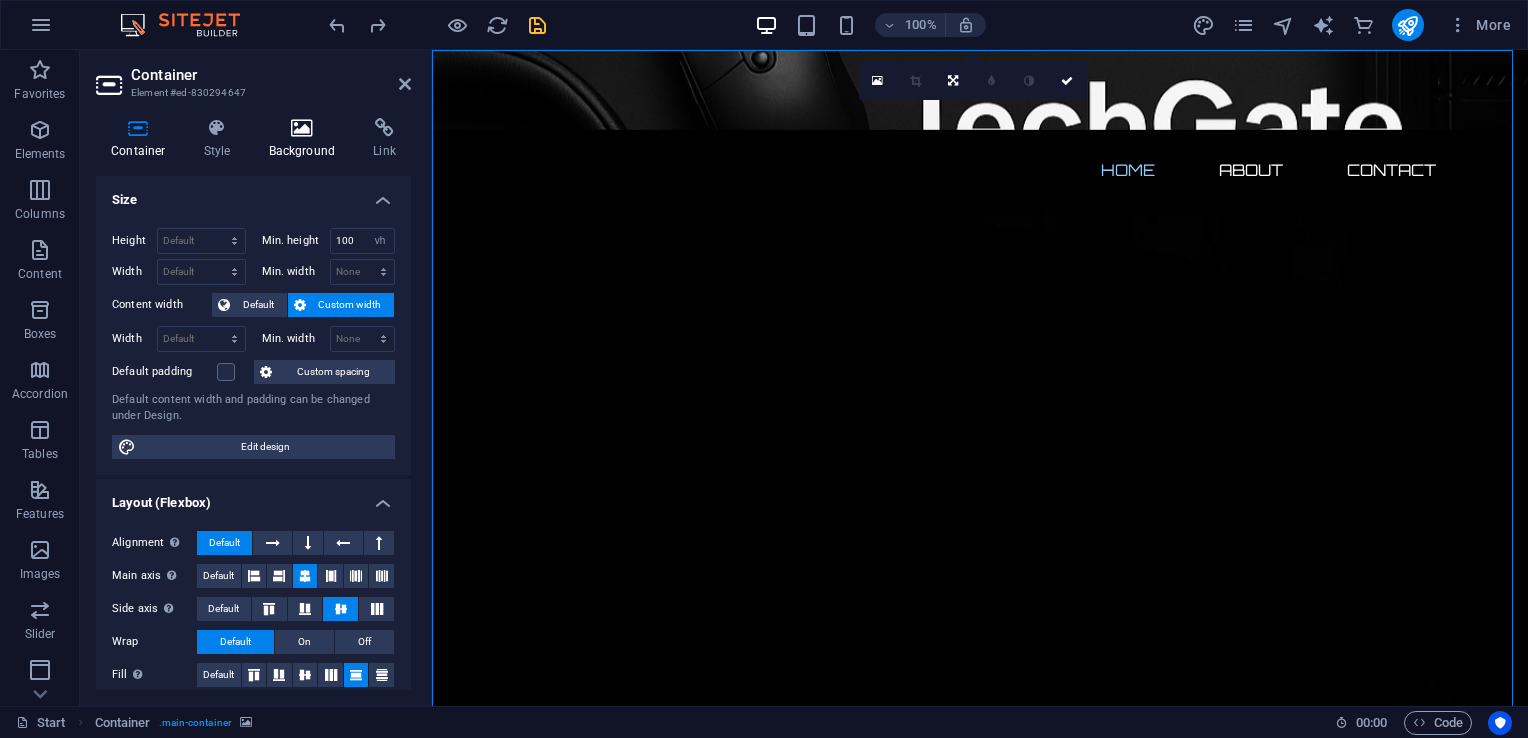 click at bounding box center (302, 128) 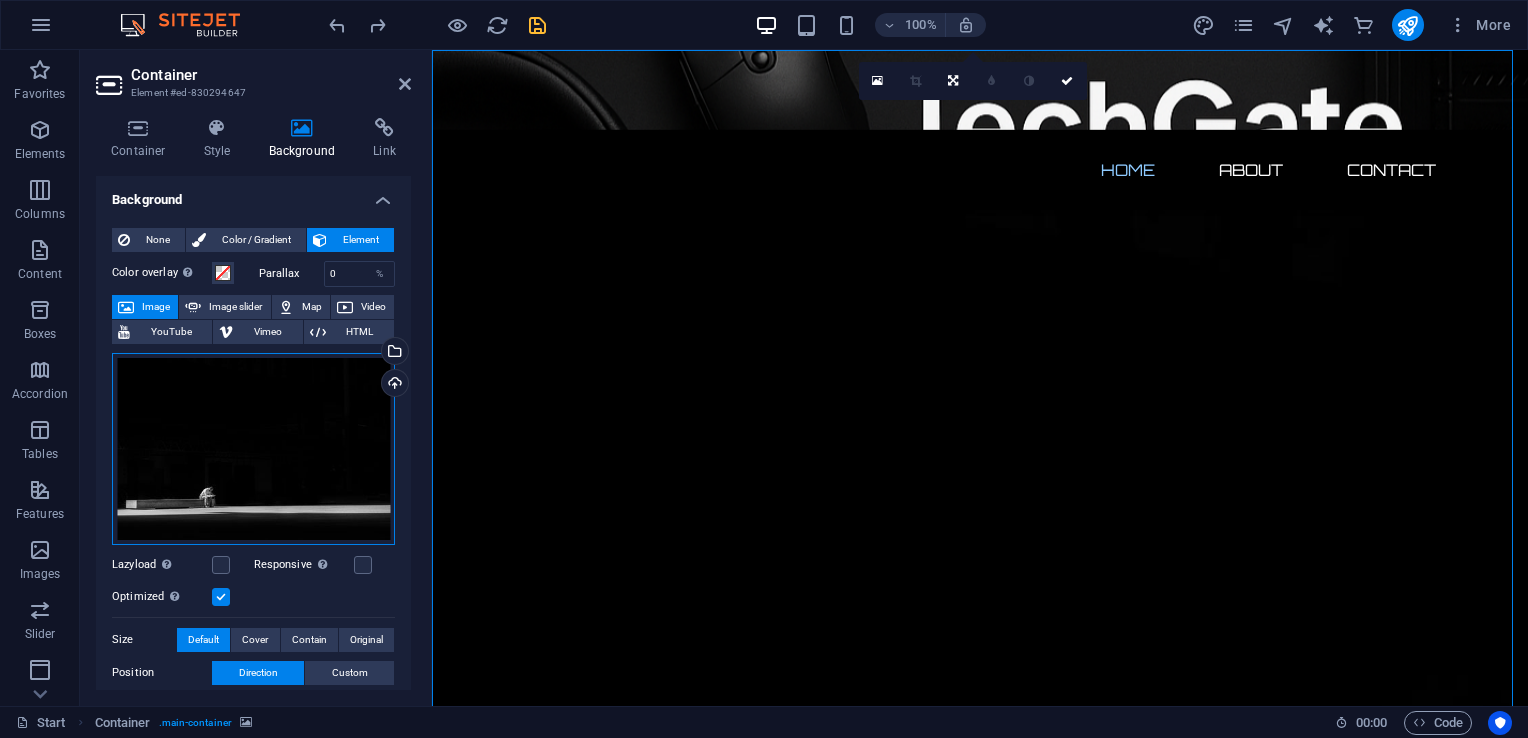 click on "Drag files here, click to choose files or select files from Files or our free stock photos & videos" at bounding box center [253, 449] 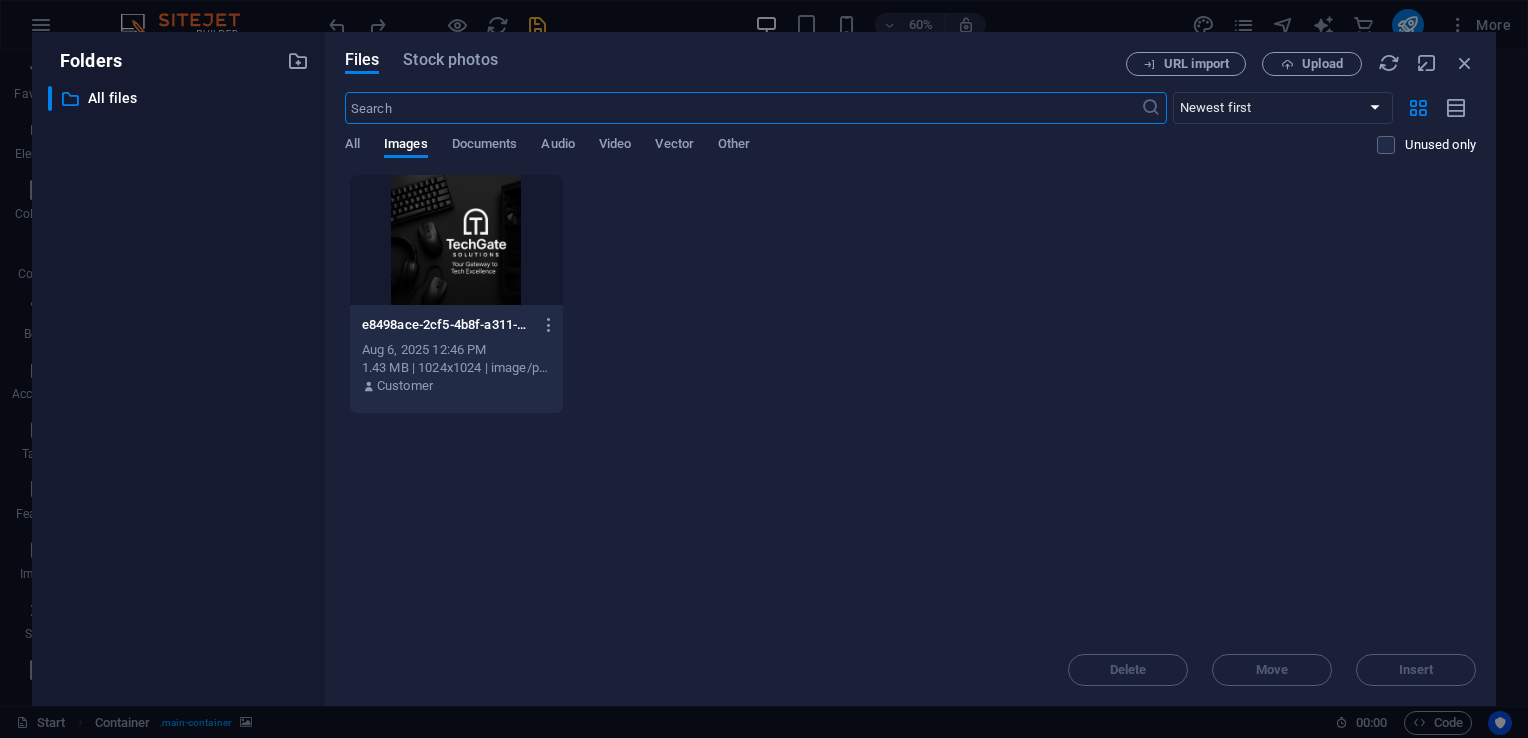 click at bounding box center (456, 240) 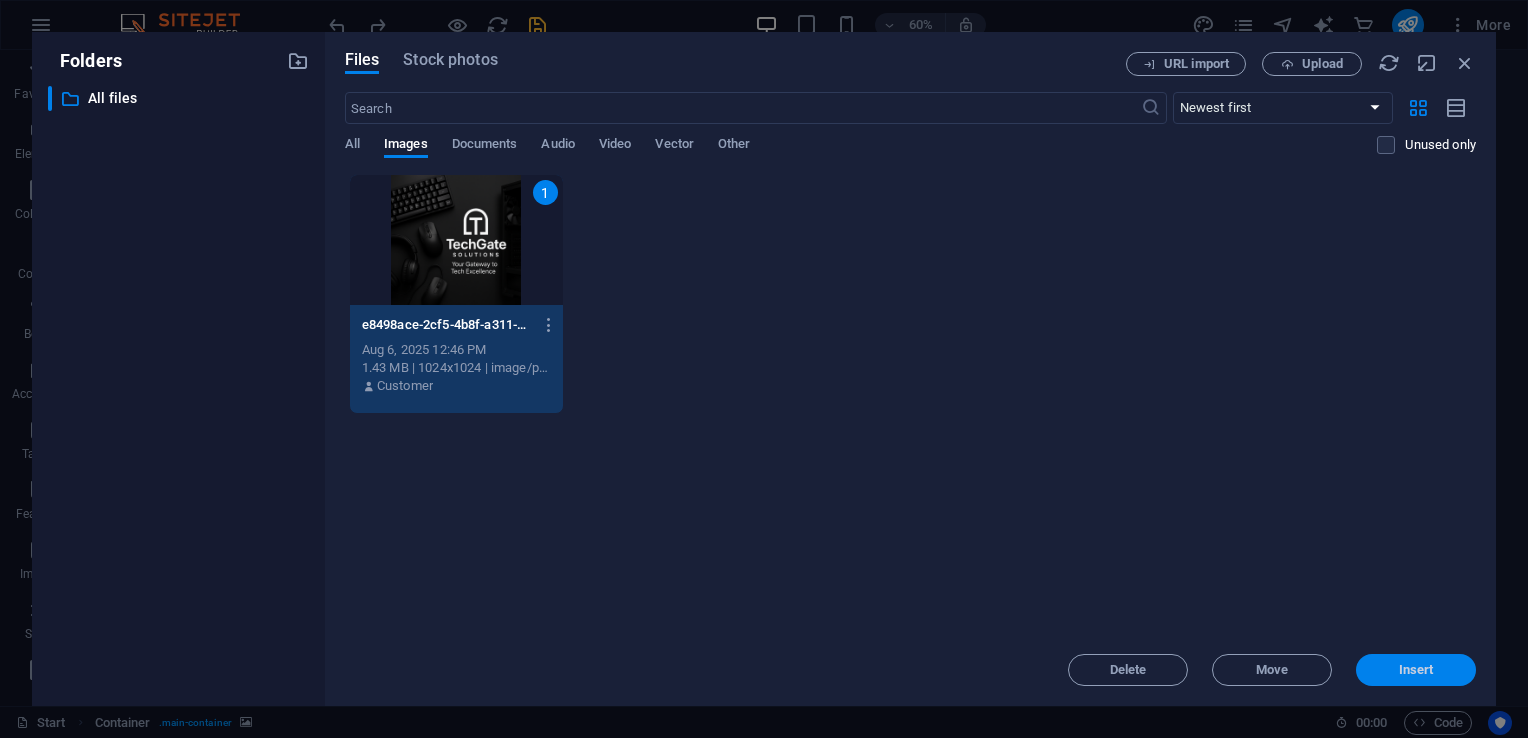 click on "Insert" at bounding box center [1416, 670] 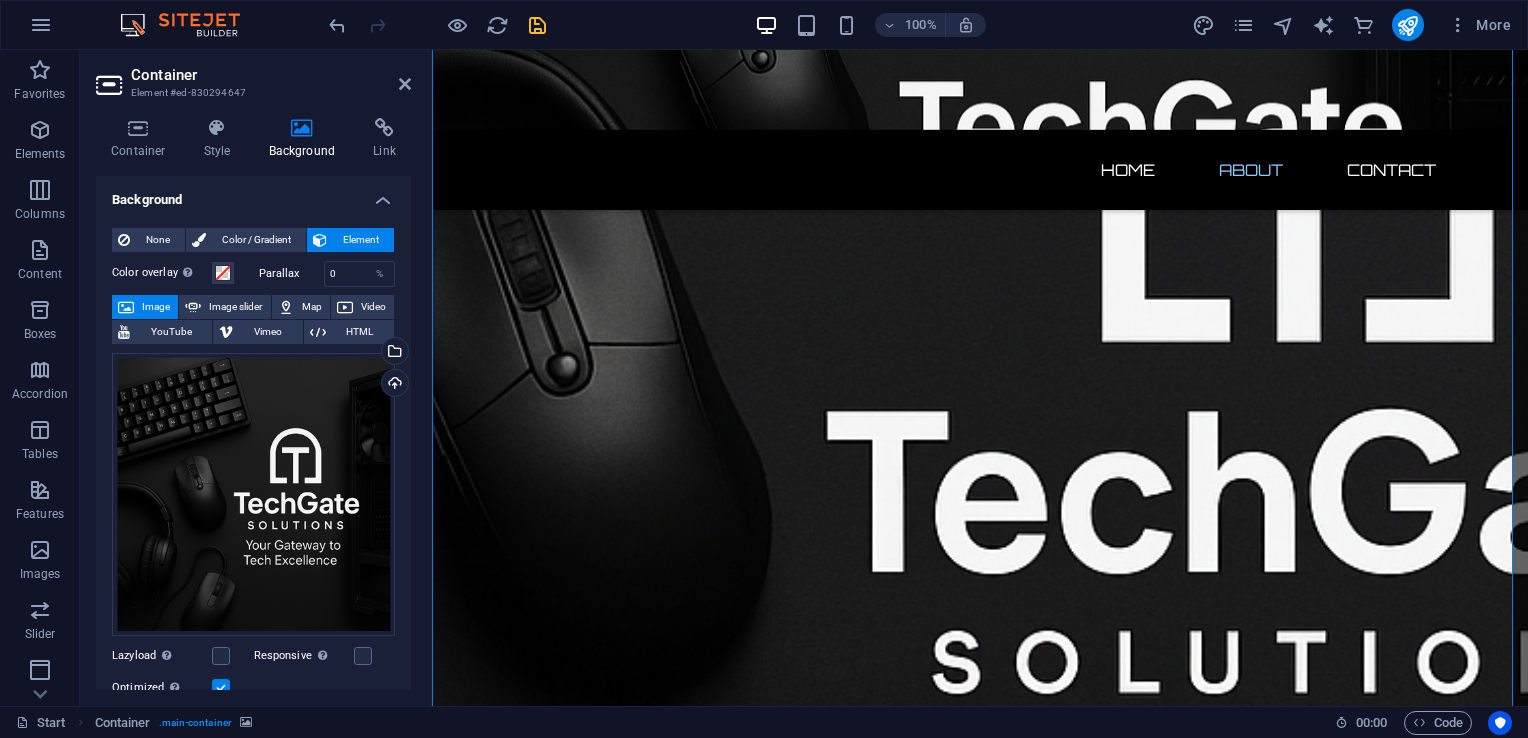 scroll, scrollTop: 513, scrollLeft: 0, axis: vertical 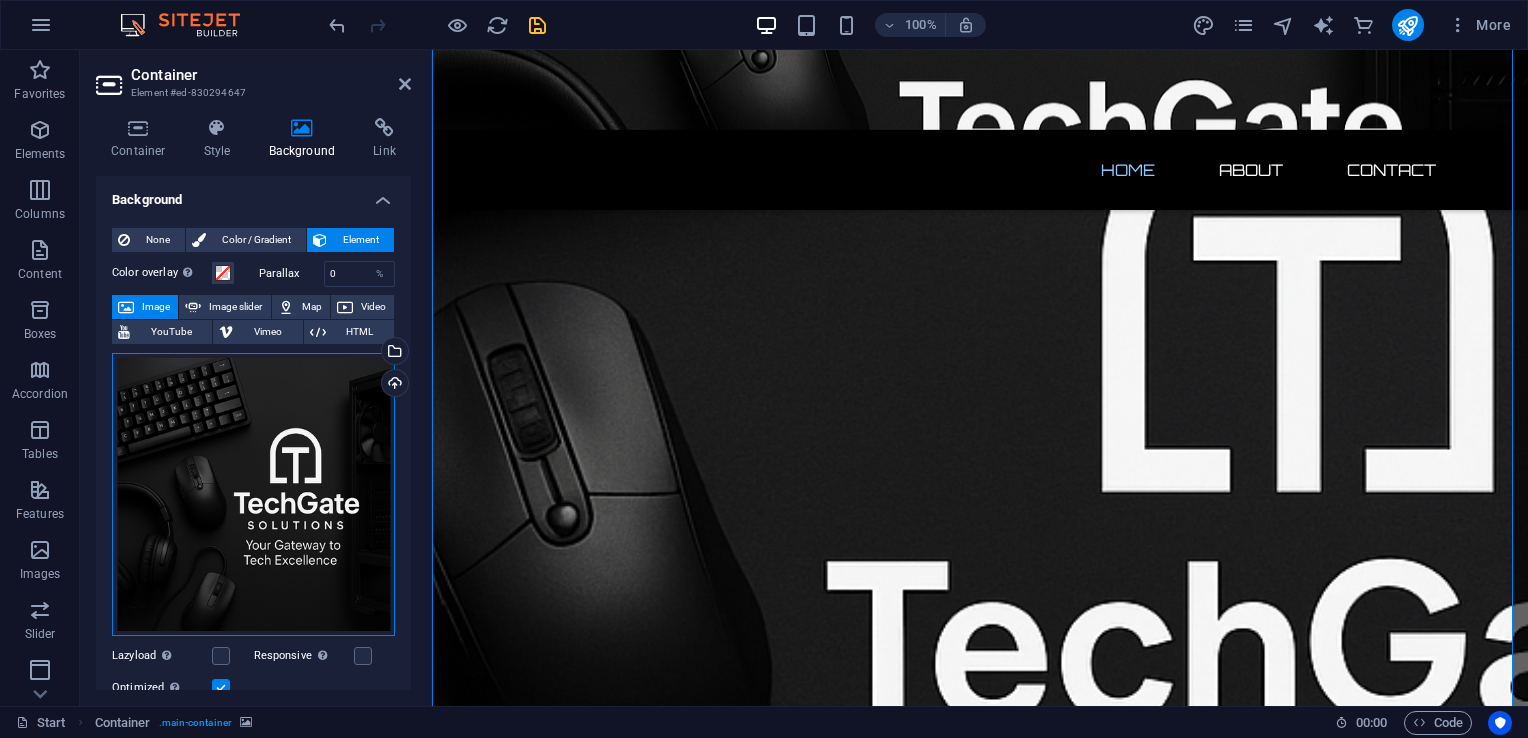 click on "Drag files here, click to choose files or select files from Files or our free stock photos & videos" at bounding box center (253, 494) 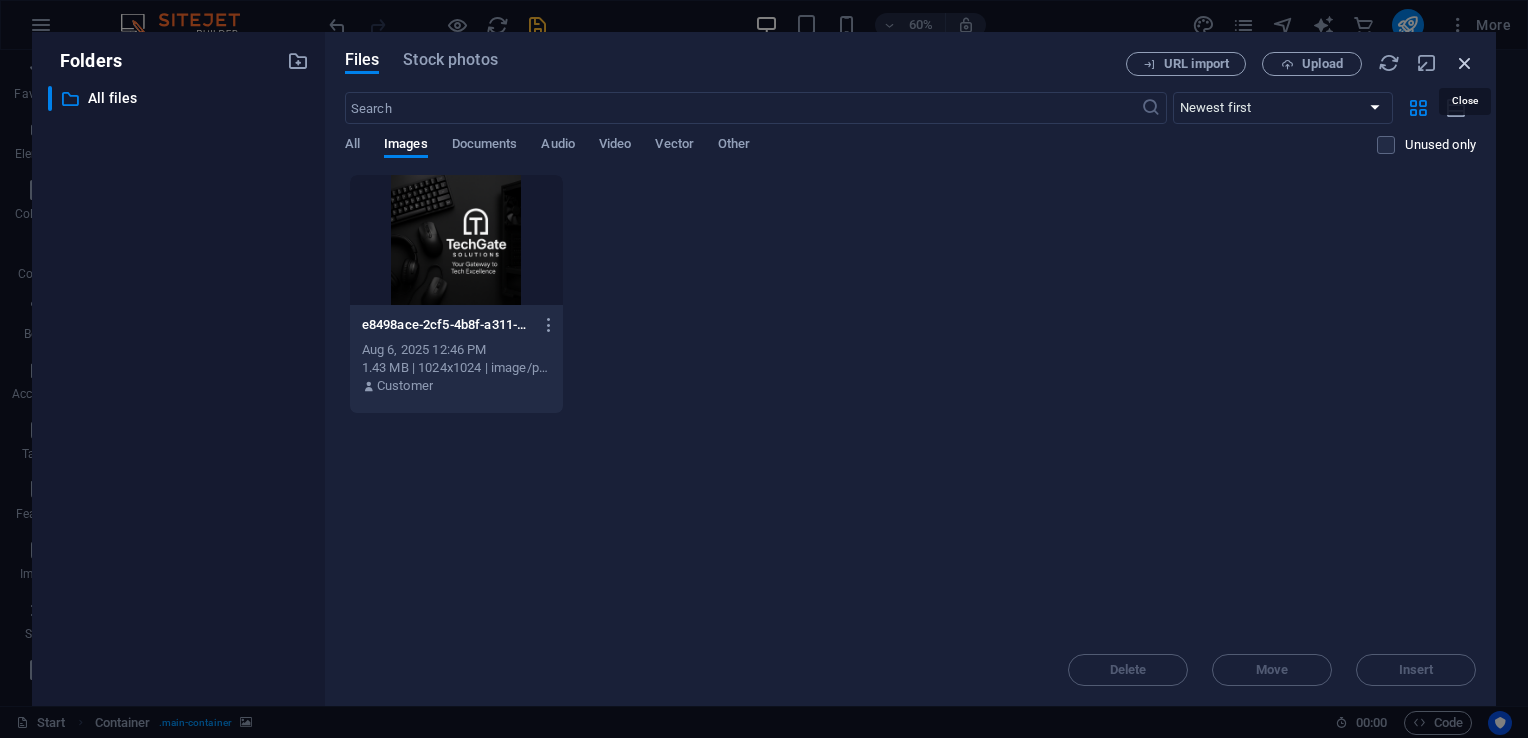 drag, startPoint x: 1464, startPoint y: 62, endPoint x: 545, endPoint y: 192, distance: 928.14923 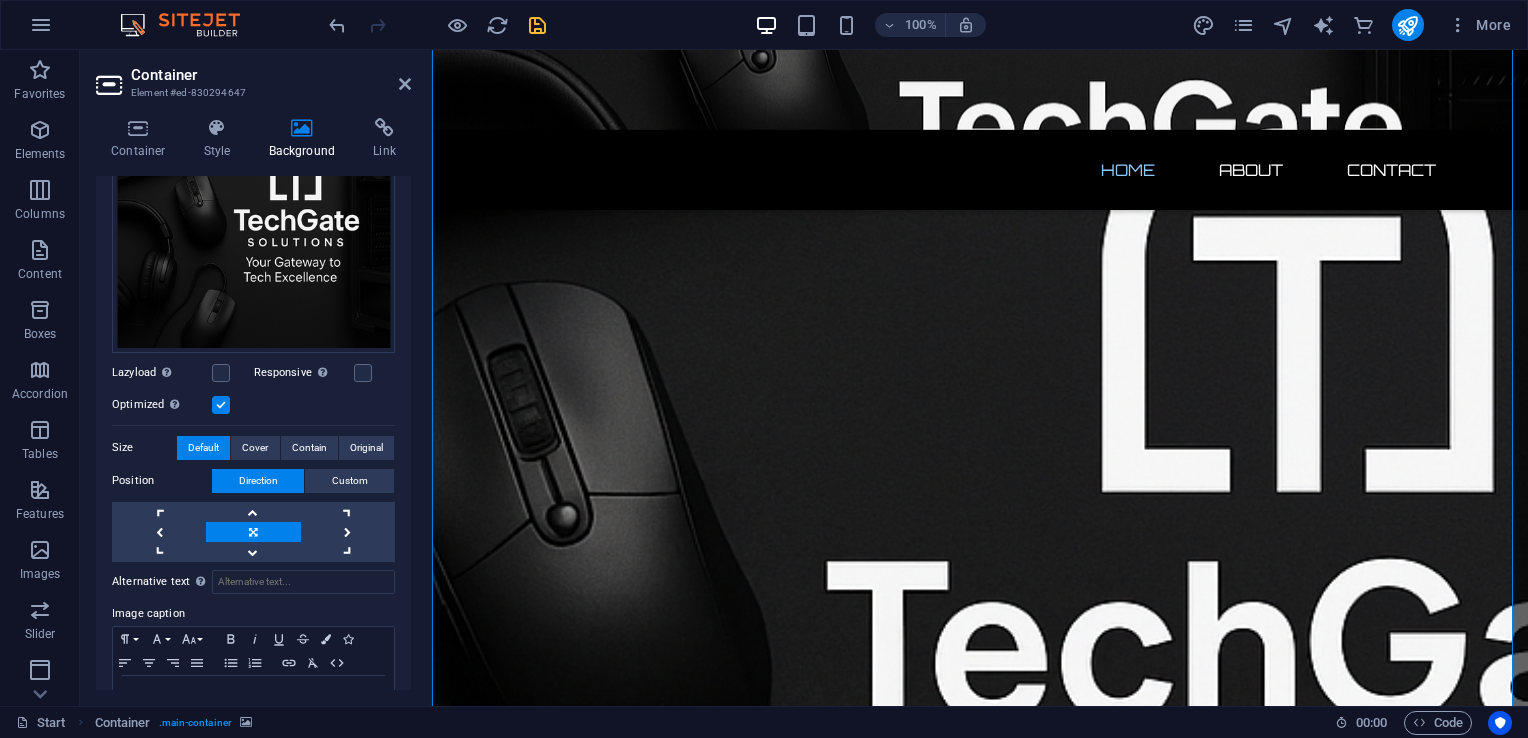 scroll, scrollTop: 278, scrollLeft: 0, axis: vertical 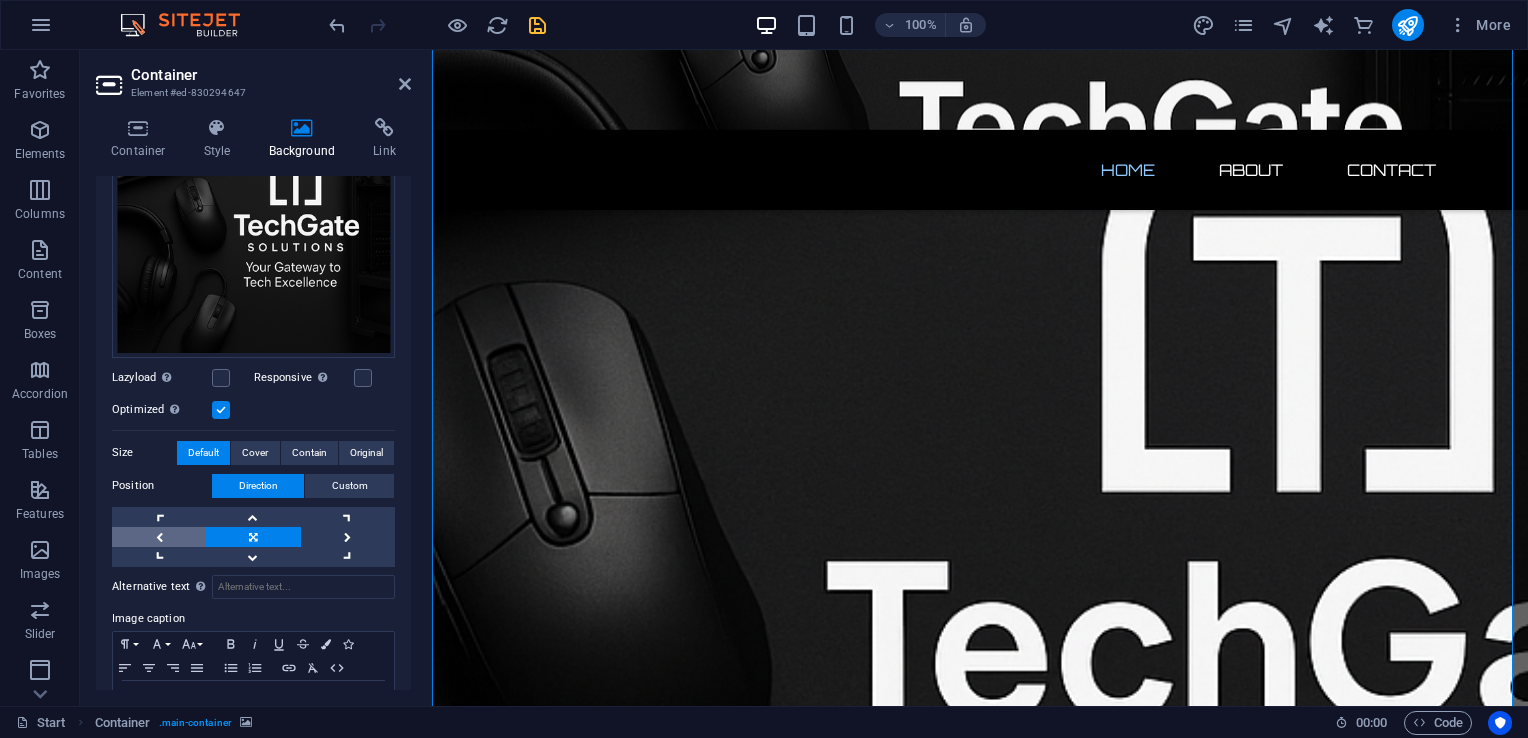 click at bounding box center (159, 537) 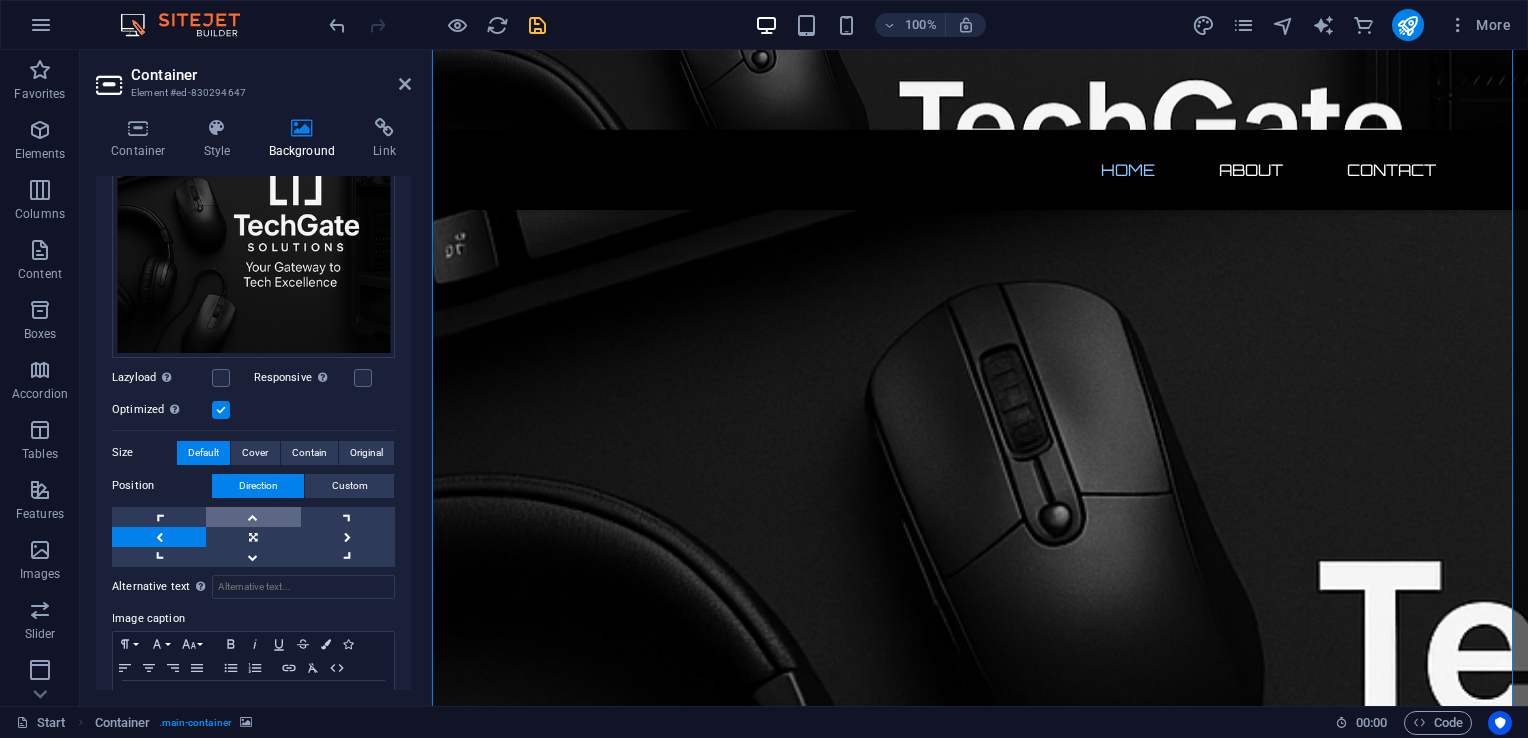 click at bounding box center [253, 517] 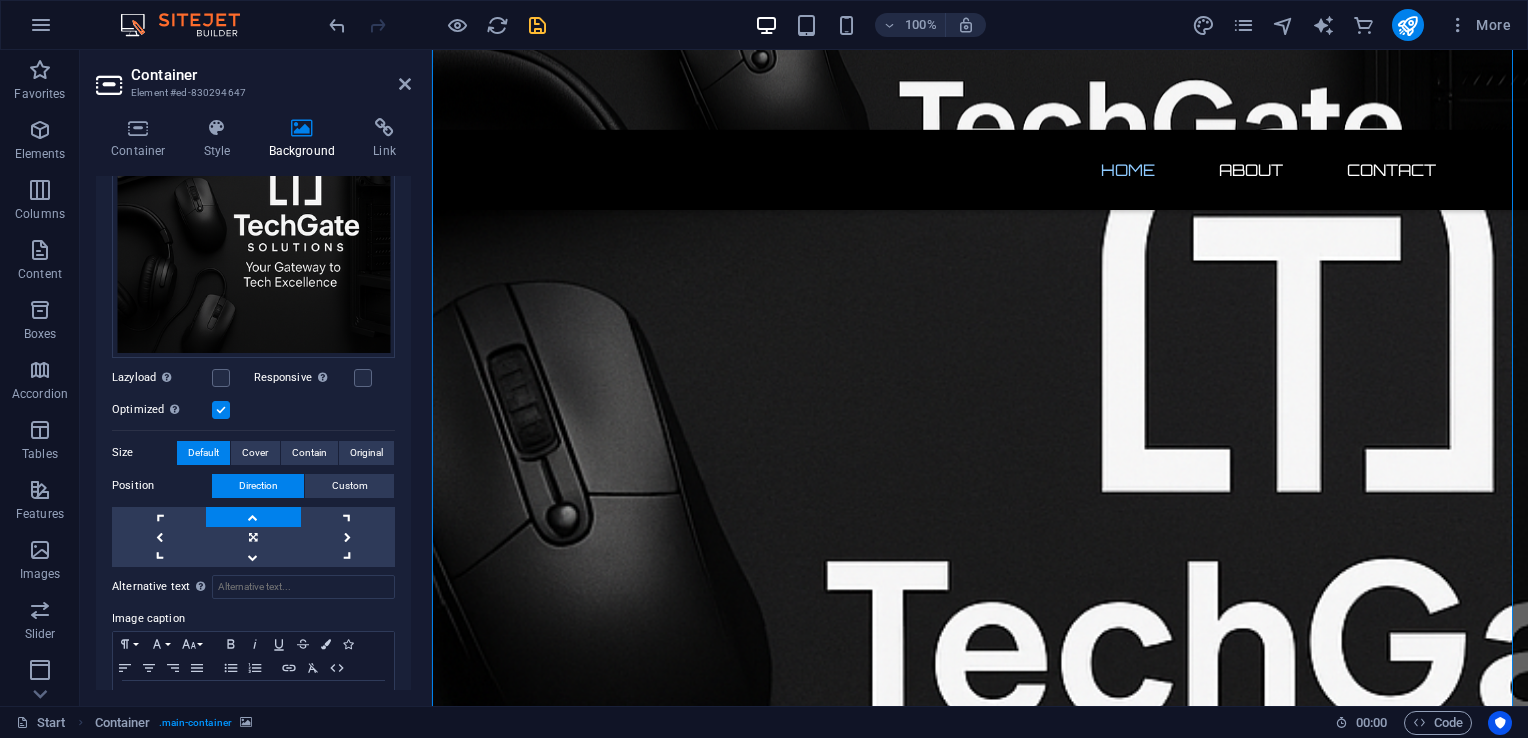 click at bounding box center (253, 517) 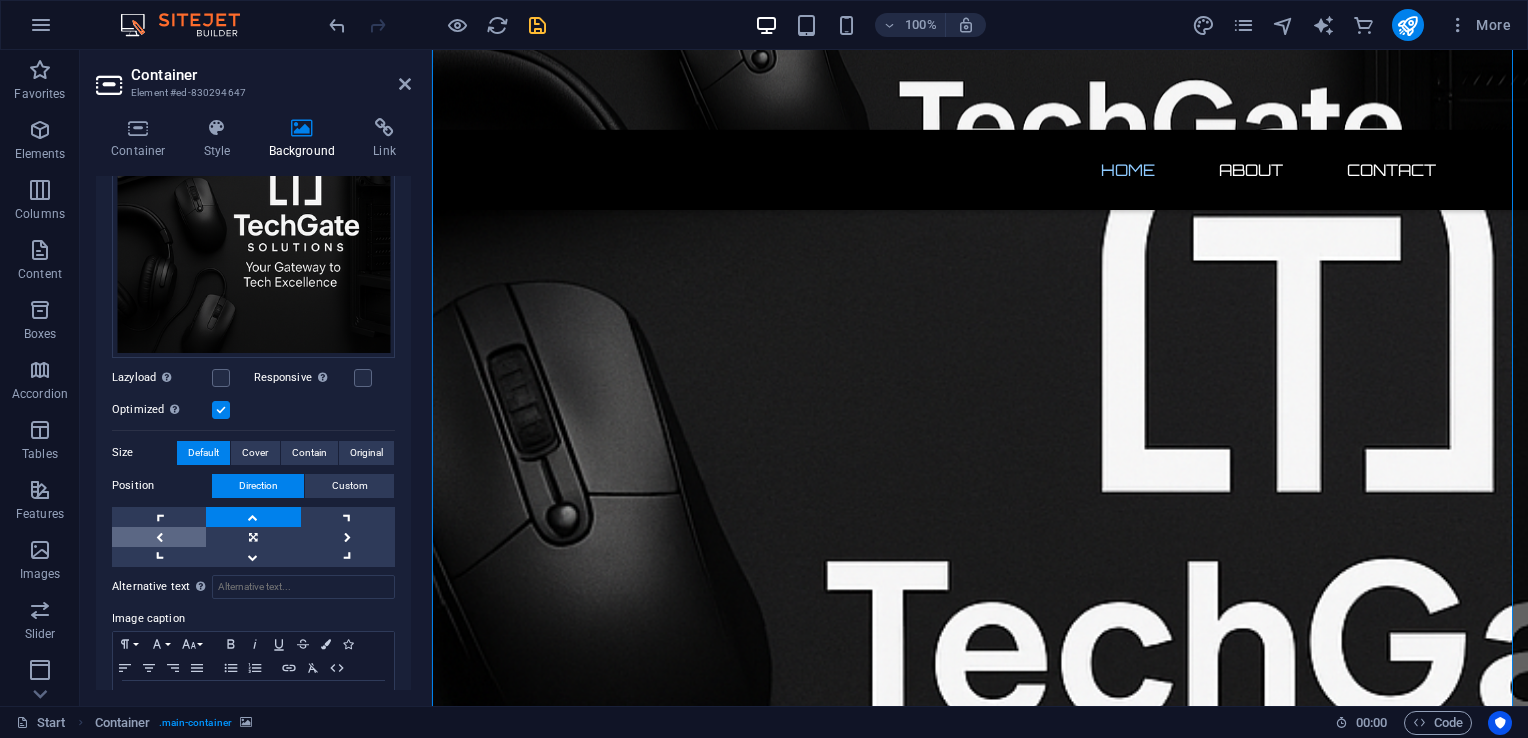 click at bounding box center (159, 537) 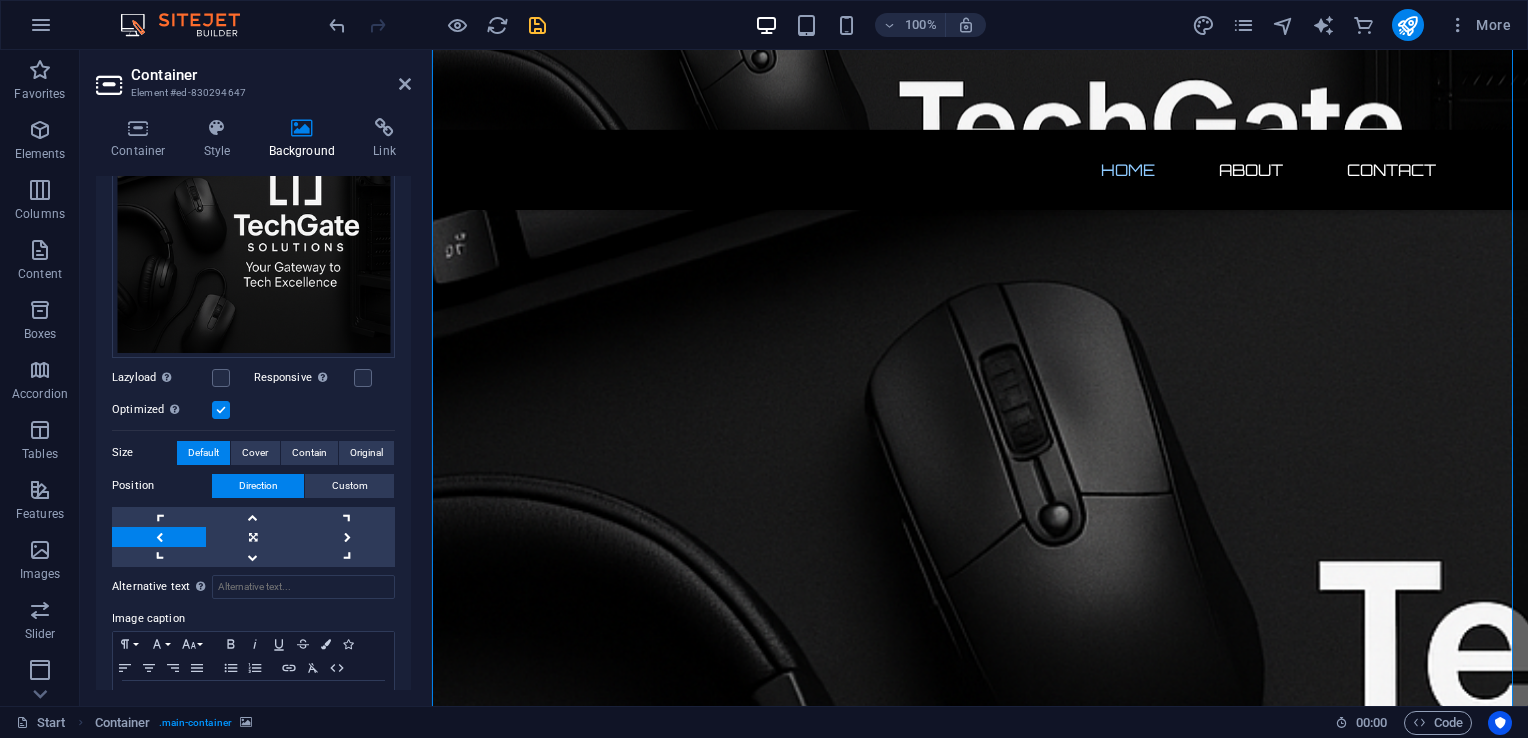 click at bounding box center (159, 537) 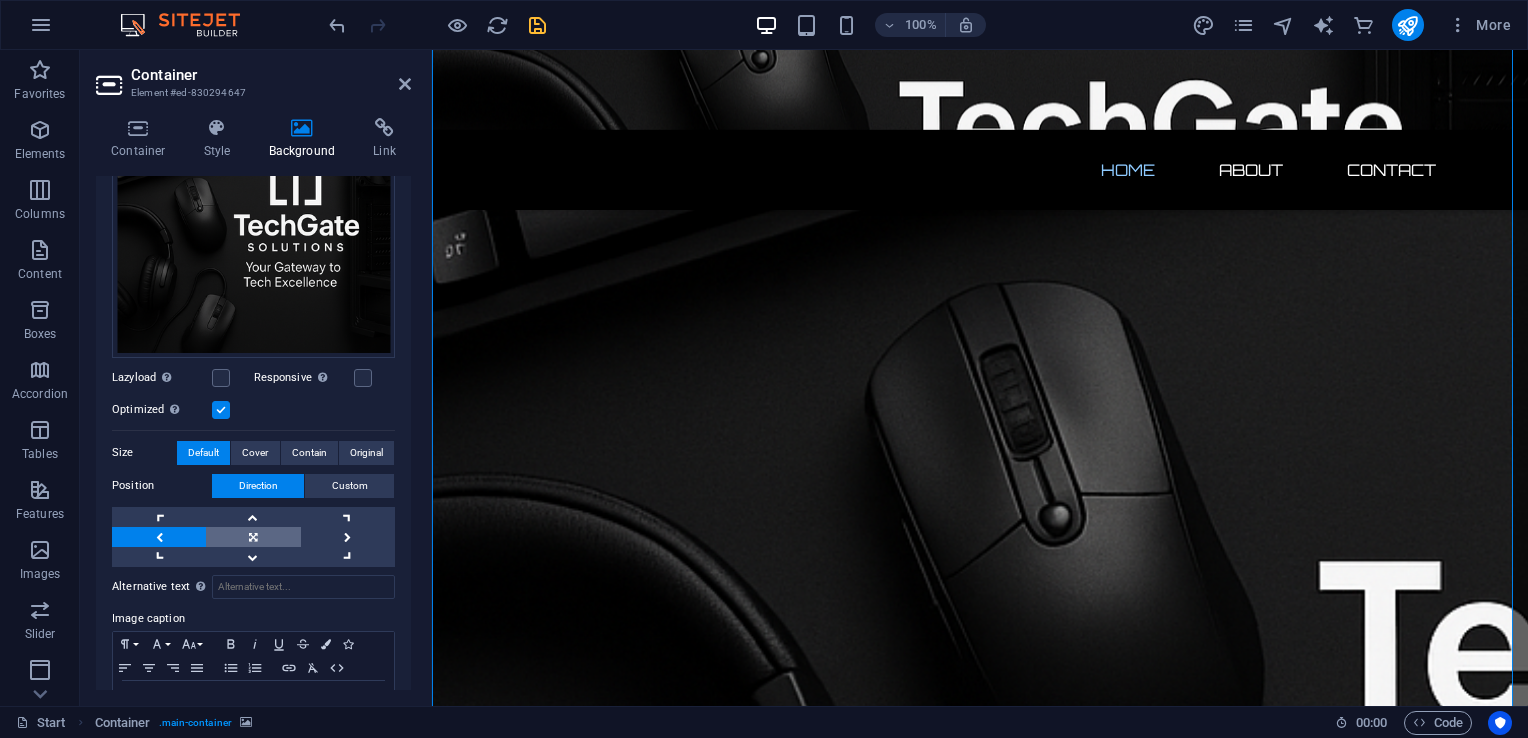 click at bounding box center (253, 537) 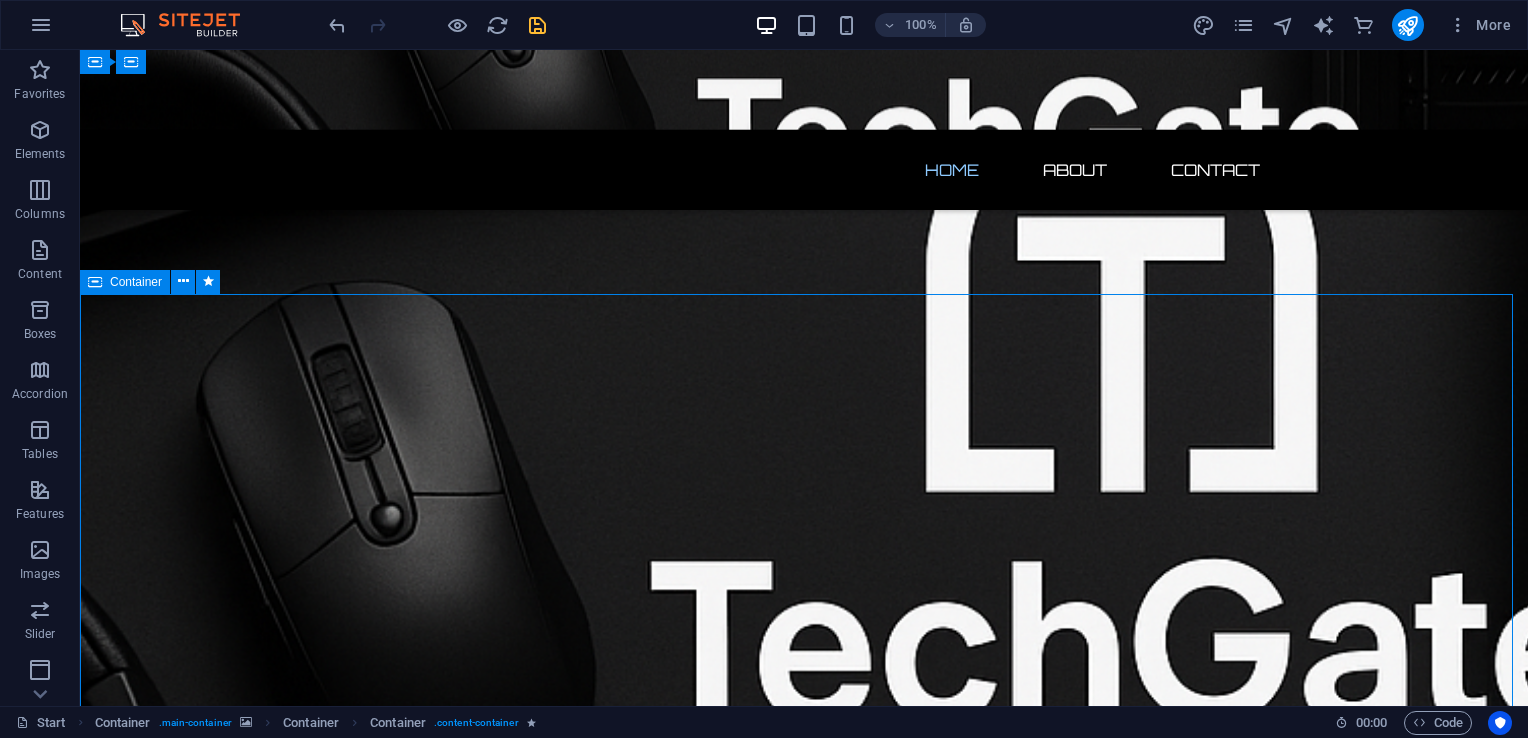 drag, startPoint x: 580, startPoint y: 330, endPoint x: 798, endPoint y: 336, distance: 218.08255 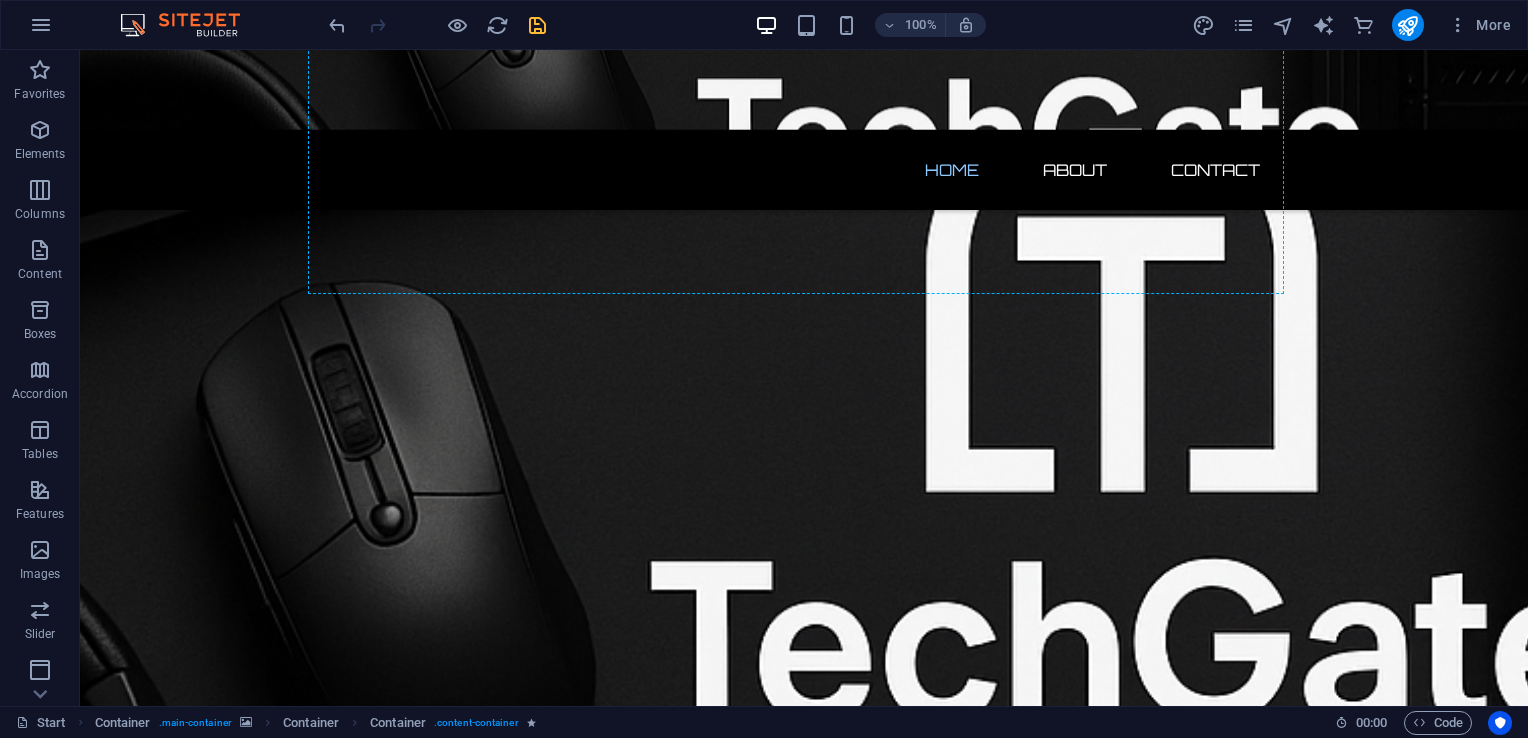 drag, startPoint x: 728, startPoint y: 352, endPoint x: 737, endPoint y: 274, distance: 78.51752 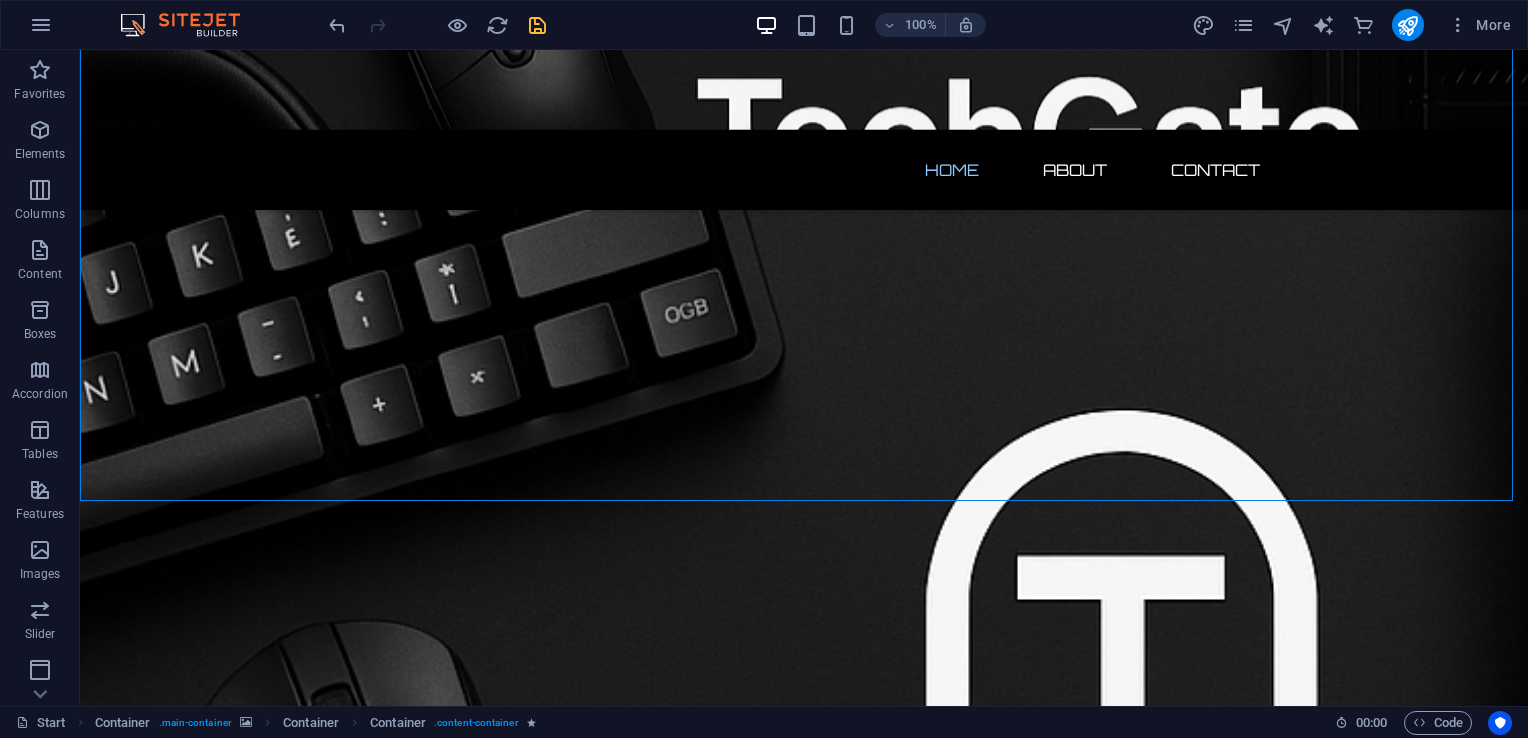 scroll, scrollTop: 175, scrollLeft: 0, axis: vertical 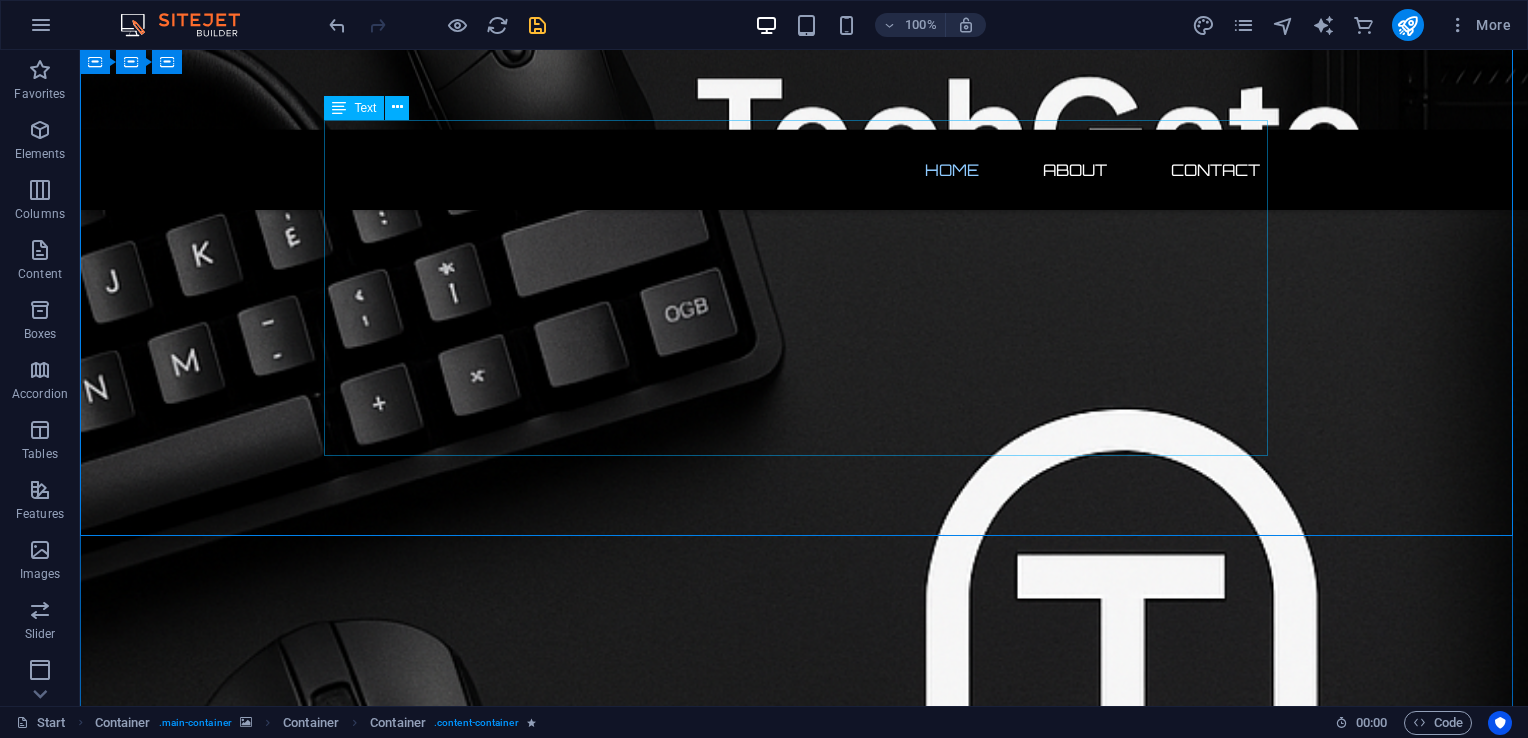 click on "Lorem ipsum dolor sit amet, consetetur sadipscing elitr, sed diam nonumy eirmod tempor invidunt ut labore et dolore magna aliquyam erat, sed diam voluptua. At vero eos et accusam et justo duo dolores et ea rebum. Stet clita kasd gubergren, no sea takimata sanctus est Lorem ipsum dolor sit amet. Lorem ipsum dolor sit amet, consetetur sadipscing elitr, sed diam nonumy eirmod tempor invidunt ut labore et dolore magna aliquyam erat, sed diam voluptua. At vero eos et accusam et justo duo dolores et ea rebum. Stet clita kasd gubergren, no sea takimata sanctus est Lorem ipsum dolor sit amet. Lorem ipsum dolor sit amet, consetetur sadipscing elitr, sed diam nonumy eirmod tempor invidunt ut labore et dolore magna aliquyam erat, sed diam voluptua. At vero eos et accusam et justo duo dolores et ea rebum. Stet clita kasd gubergren, no sea takimata sanctus est Lorem ipsum dolor sit amet." at bounding box center (804, 2357) 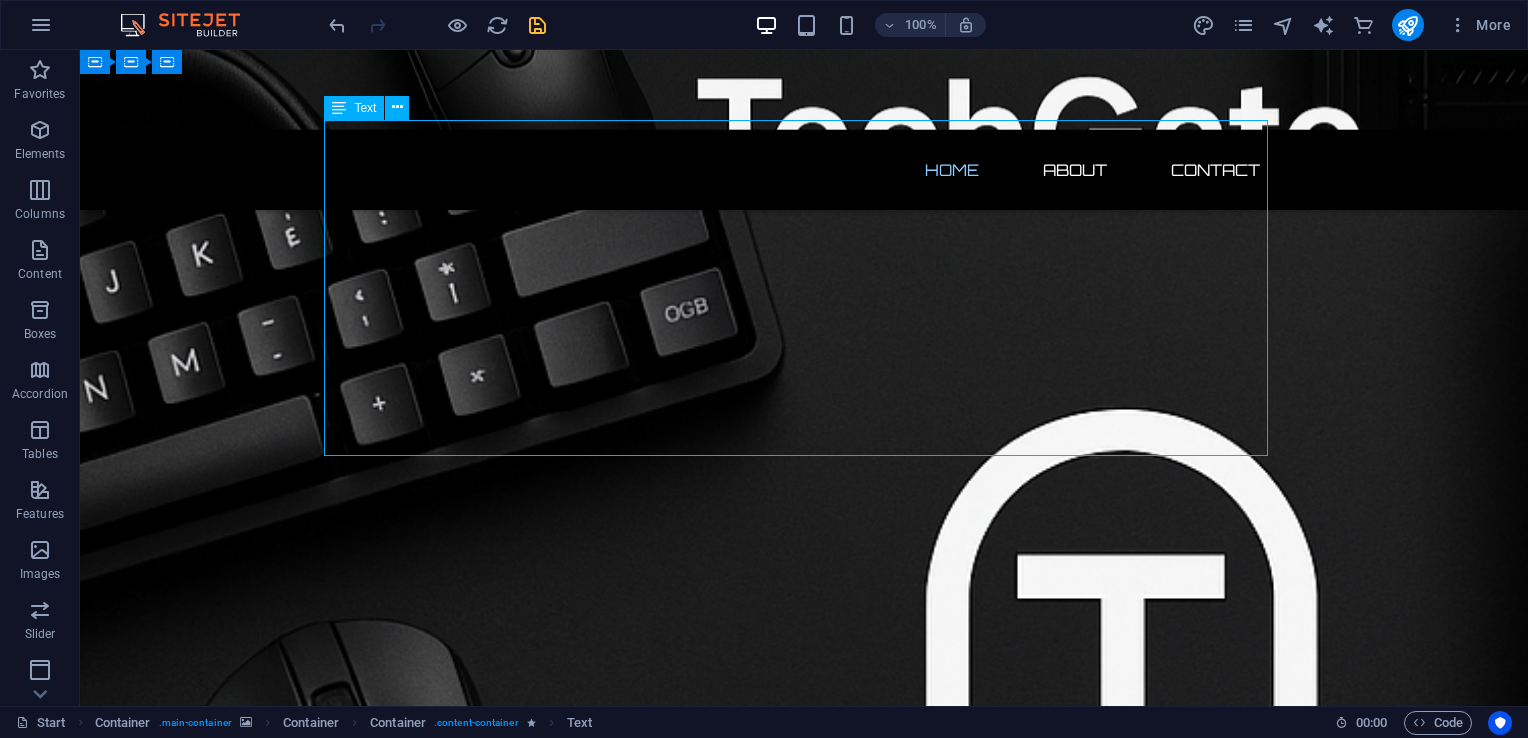 click on "Lorem ipsum dolor sit amet, consetetur sadipscing elitr, sed diam nonumy eirmod tempor invidunt ut labore et dolore magna aliquyam erat, sed diam voluptua. At vero eos et accusam et justo duo dolores et ea rebum. Stet clita kasd gubergren, no sea takimata sanctus est Lorem ipsum dolor sit amet. Lorem ipsum dolor sit amet, consetetur sadipscing elitr, sed diam nonumy eirmod tempor invidunt ut labore et dolore magna aliquyam erat, sed diam voluptua. At vero eos et accusam et justo duo dolores et ea rebum. Stet clita kasd gubergren, no sea takimata sanctus est Lorem ipsum dolor sit amet. Lorem ipsum dolor sit amet, consetetur sadipscing elitr, sed diam nonumy eirmod tempor invidunt ut labore et dolore magna aliquyam erat, sed diam voluptua. At vero eos et accusam et justo duo dolores et ea rebum. Stet clita kasd gubergren, no sea takimata sanctus est Lorem ipsum dolor sit amet." at bounding box center [804, 2357] 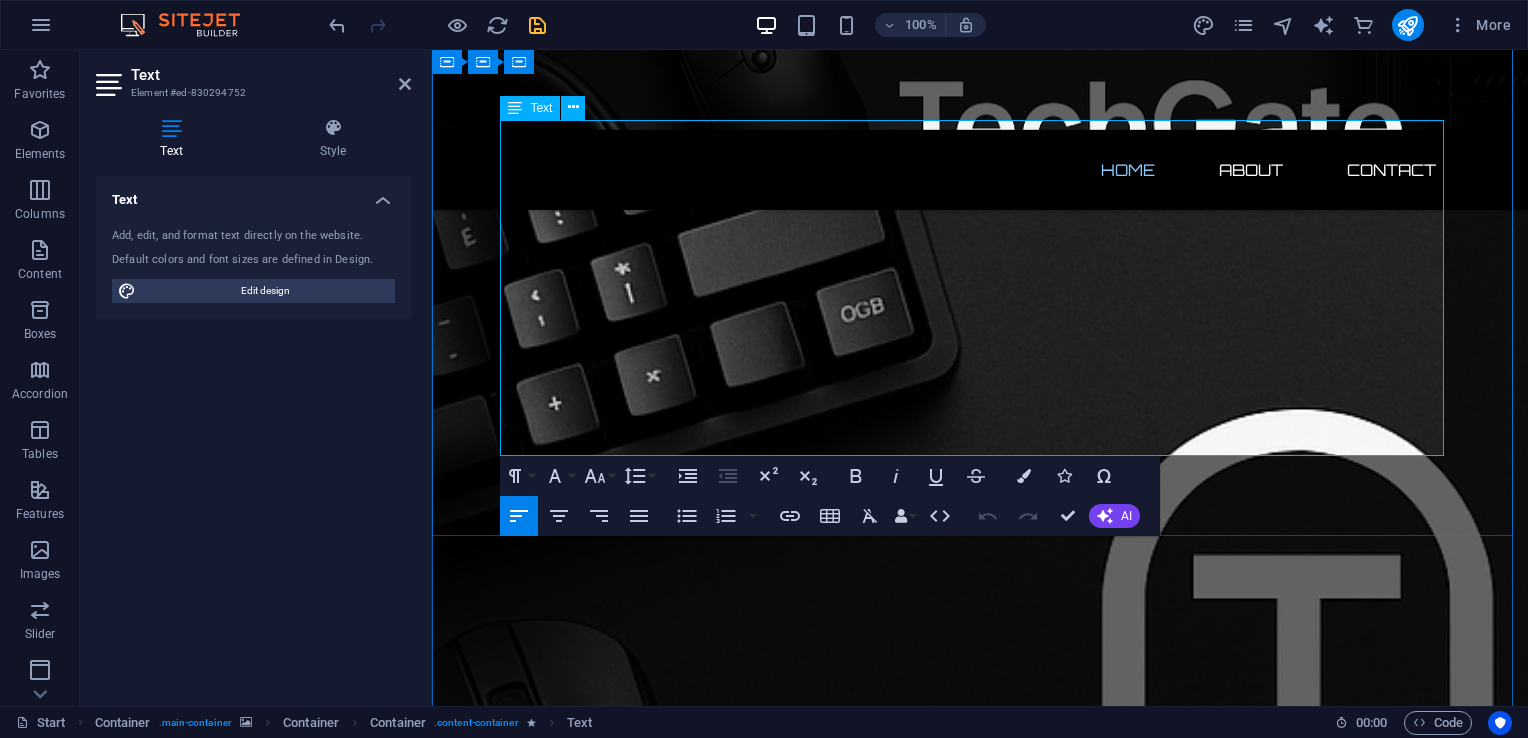 click on "Duis autem vel eum iriure dolor in hendrerit in vulputate velit esse molestie consequat, vel illum dolore eu feugiat nulla facilisis at vero eros et accumsan et iusto odio dignissim qui blandit praesent luptatum zzril delenit augue duis dolore te feugait nulla facilisi. Lorem ipsum dolor sit amet, consectetuer adipiscing elit, sed diam nonummy nibh euismod tincidunt ut laoreet dolore magna aliquam erat volutpat." at bounding box center (980, 2441) 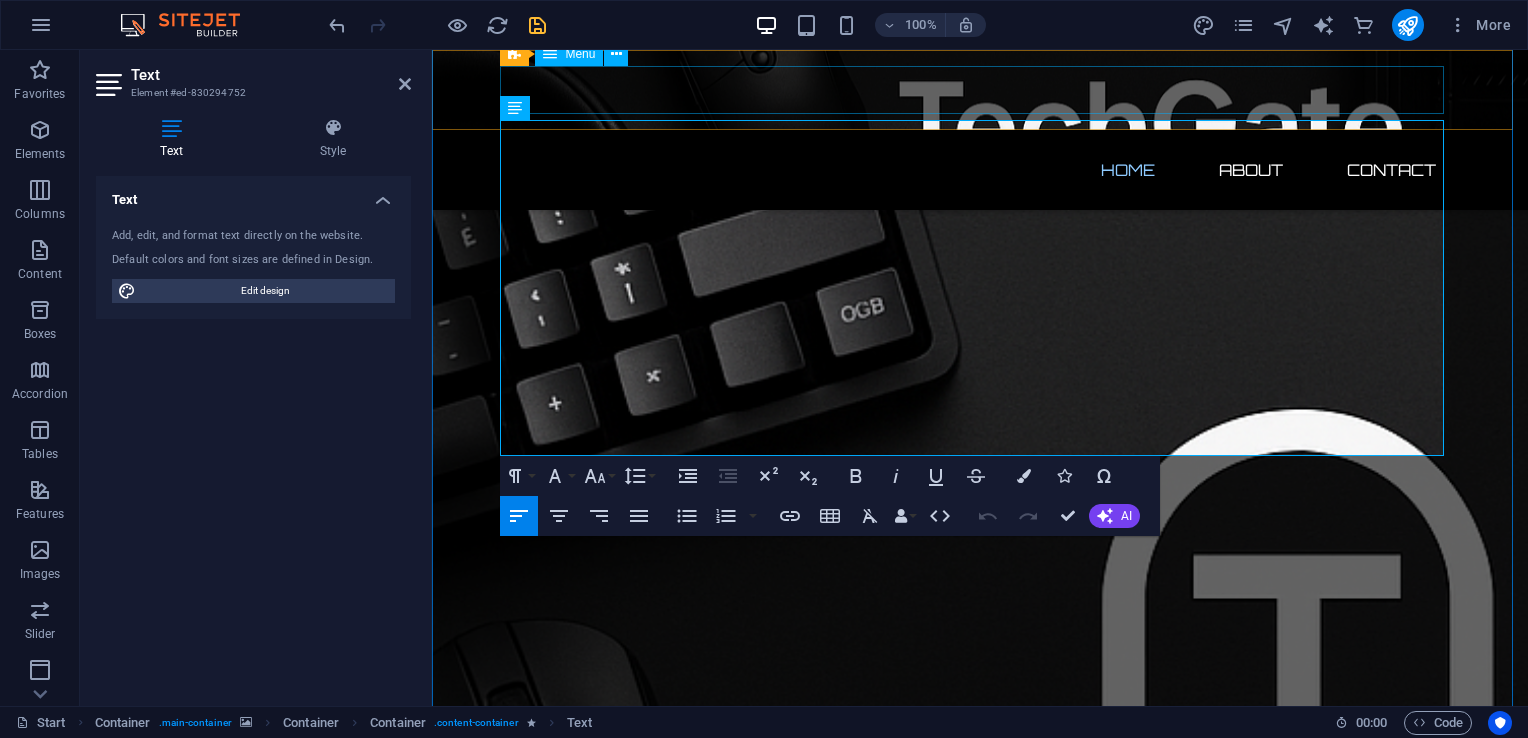 drag, startPoint x: 1423, startPoint y: 398, endPoint x: 624, endPoint y: 254, distance: 811.8725 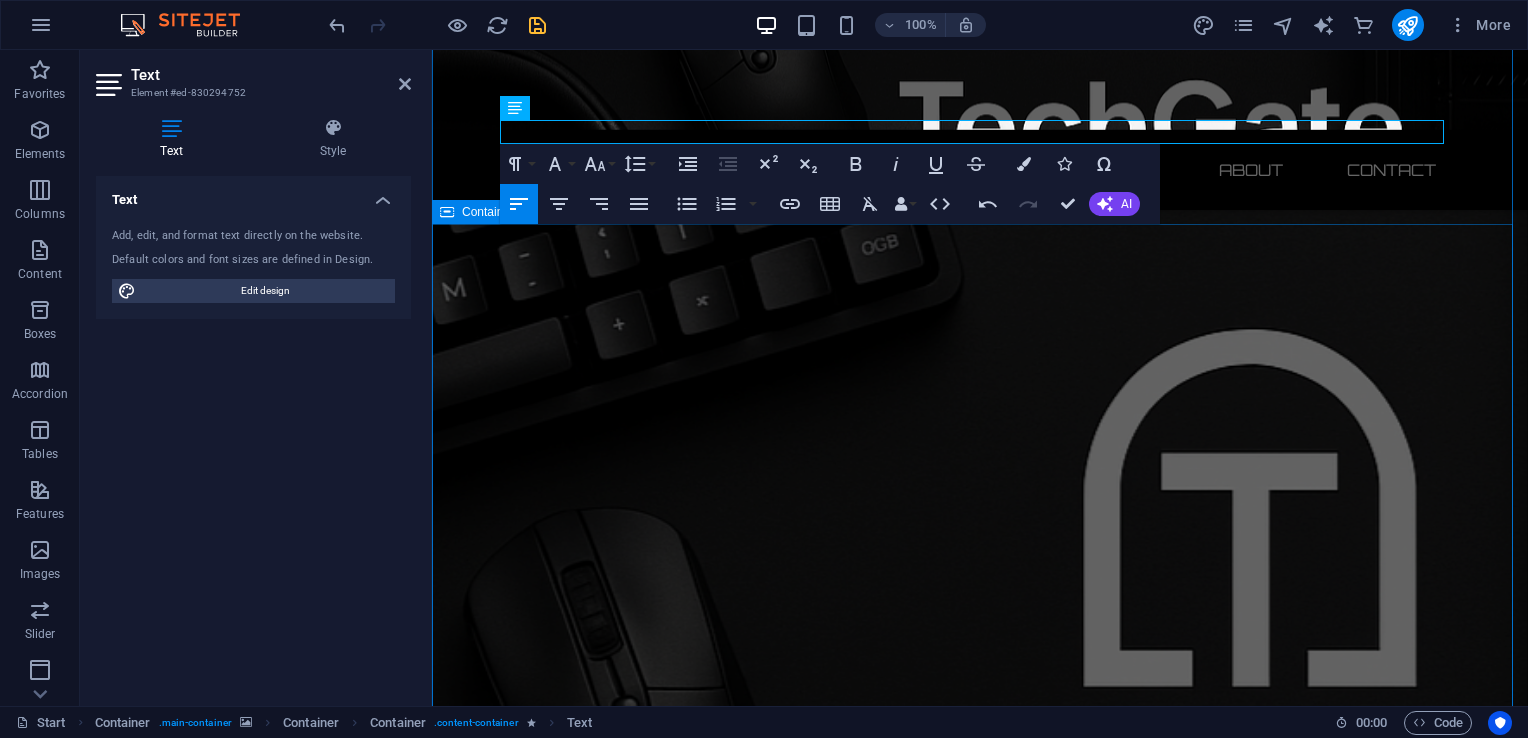 click on "The waiting is going to end soon... 522 Days 01 Hours 13 Minutes 23 Seconds Our website is under construction. We`ll be here soon with our new awesome site, subscribe to be notified.  Notify me   I have read and understand the privacy policy. Unreadable? Load new" at bounding box center [980, 2562] 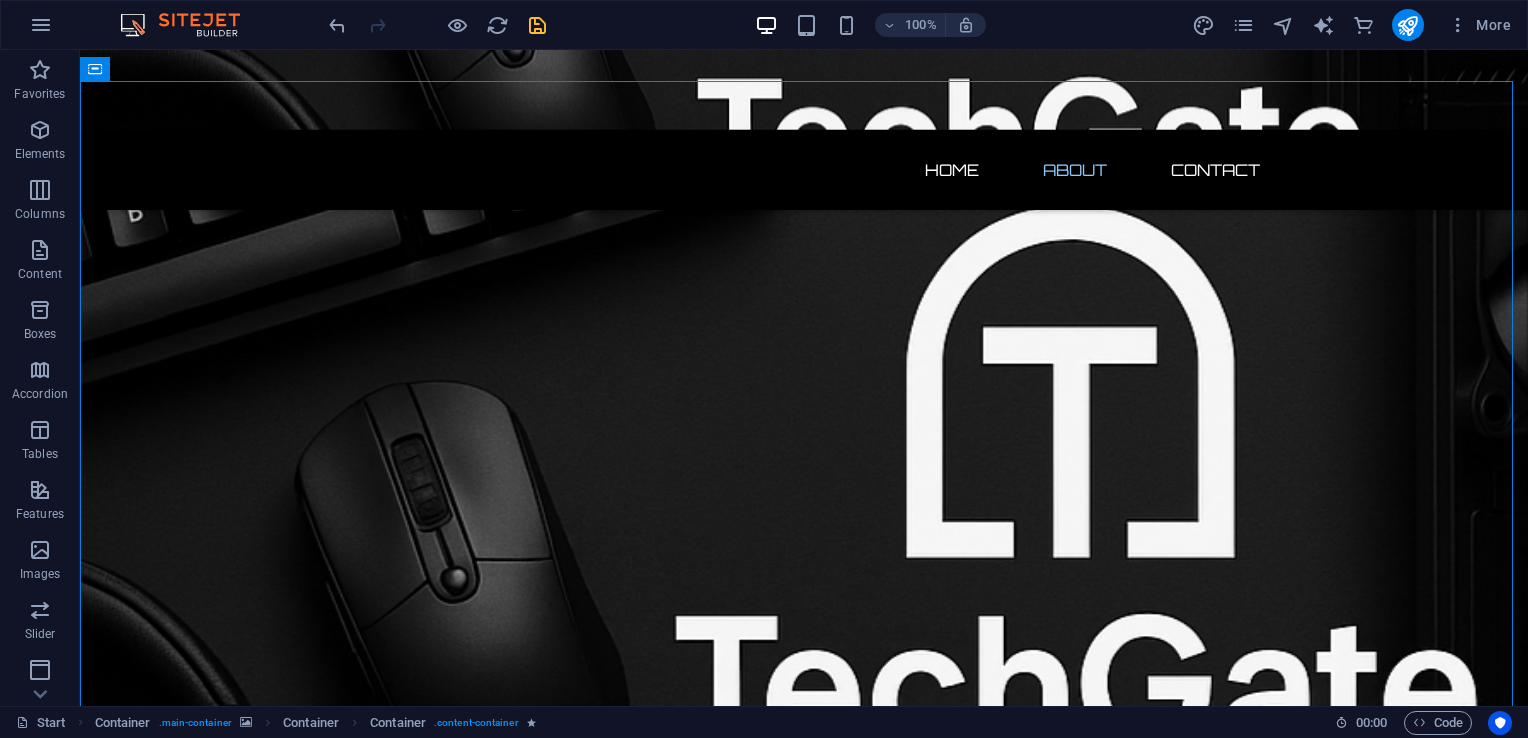 scroll, scrollTop: 269, scrollLeft: 0, axis: vertical 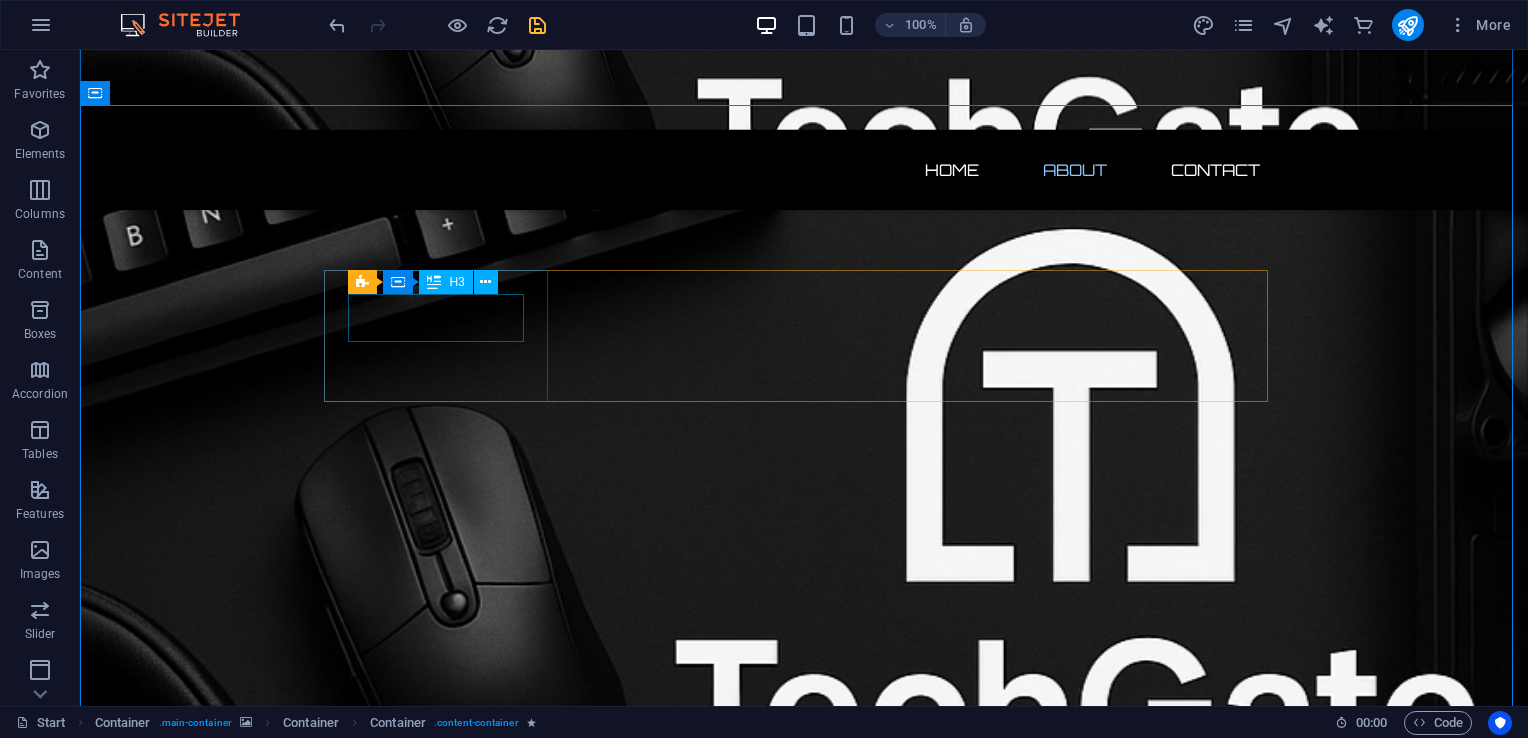click on "522" at bounding box center [444, 2056] 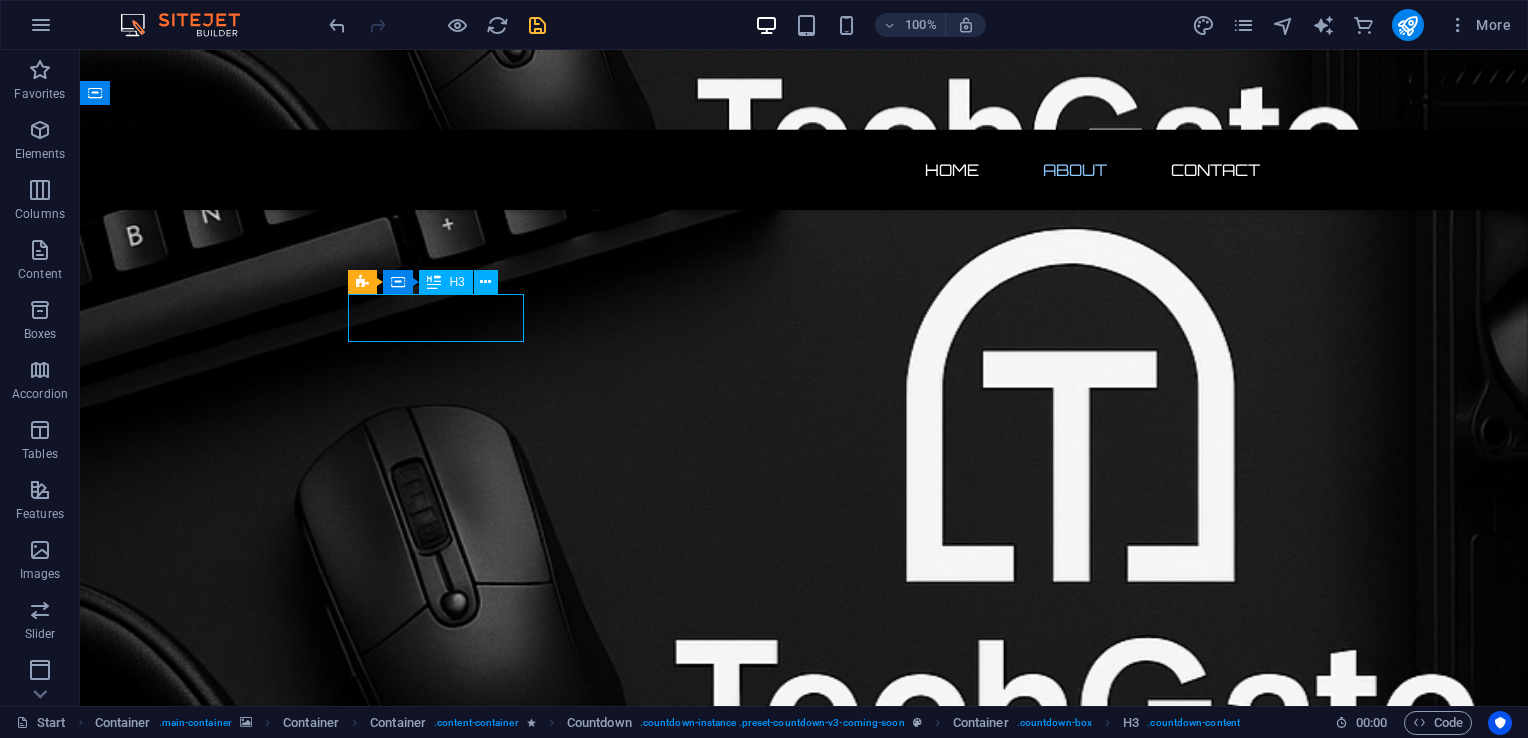 click on "522" at bounding box center [444, 2056] 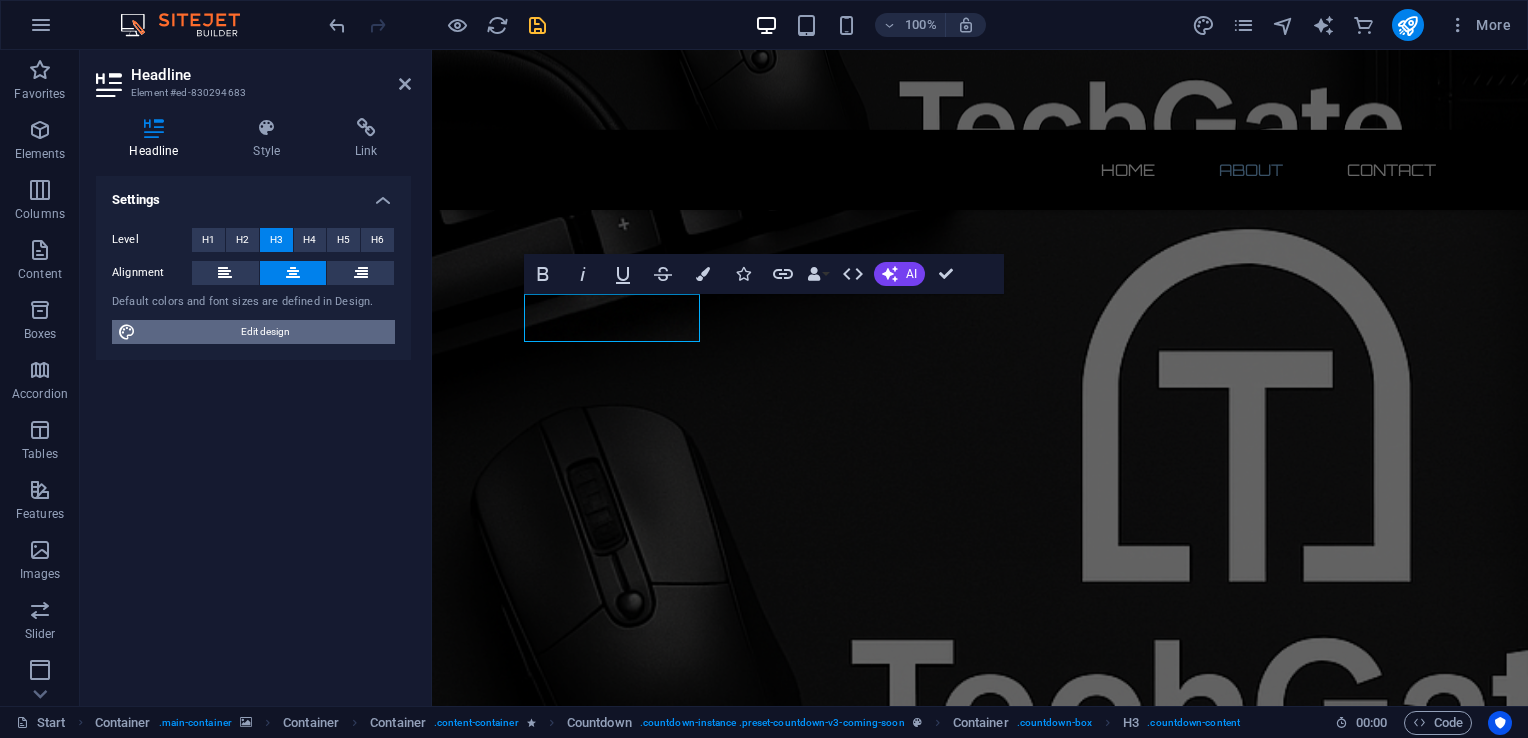 drag, startPoint x: 334, startPoint y: 327, endPoint x: 228, endPoint y: 277, distance: 117.20068 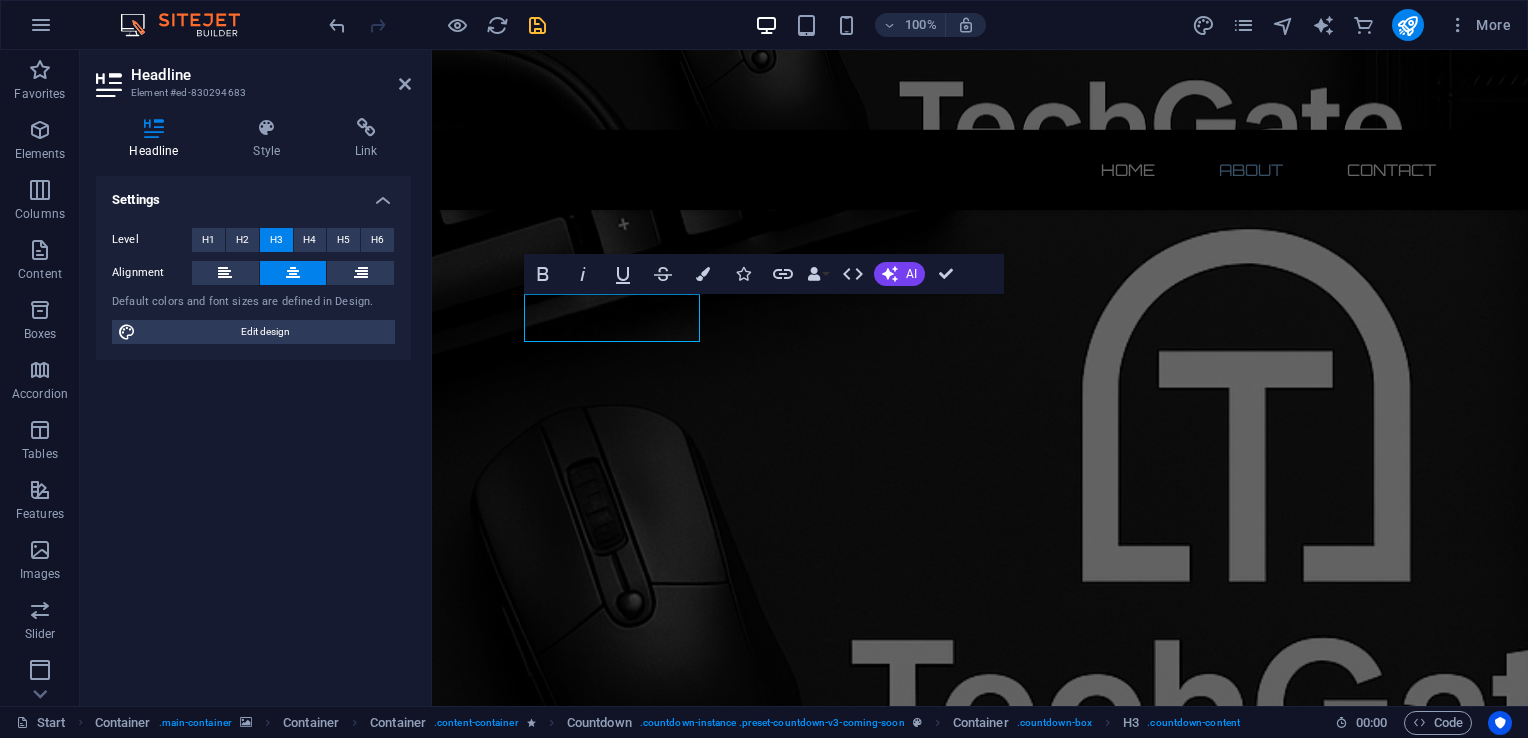 select on "px" 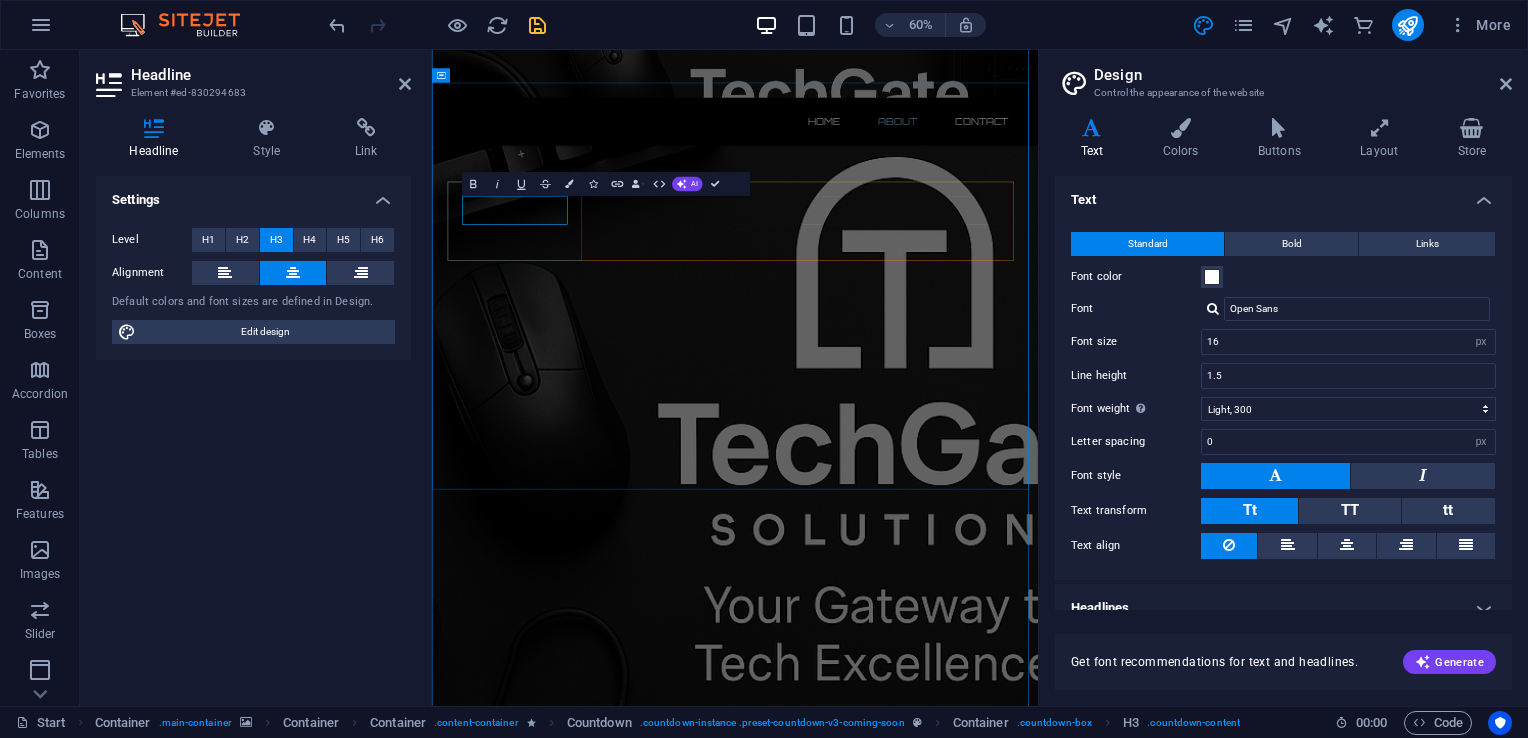 click on "522 Days" at bounding box center (577, 2082) 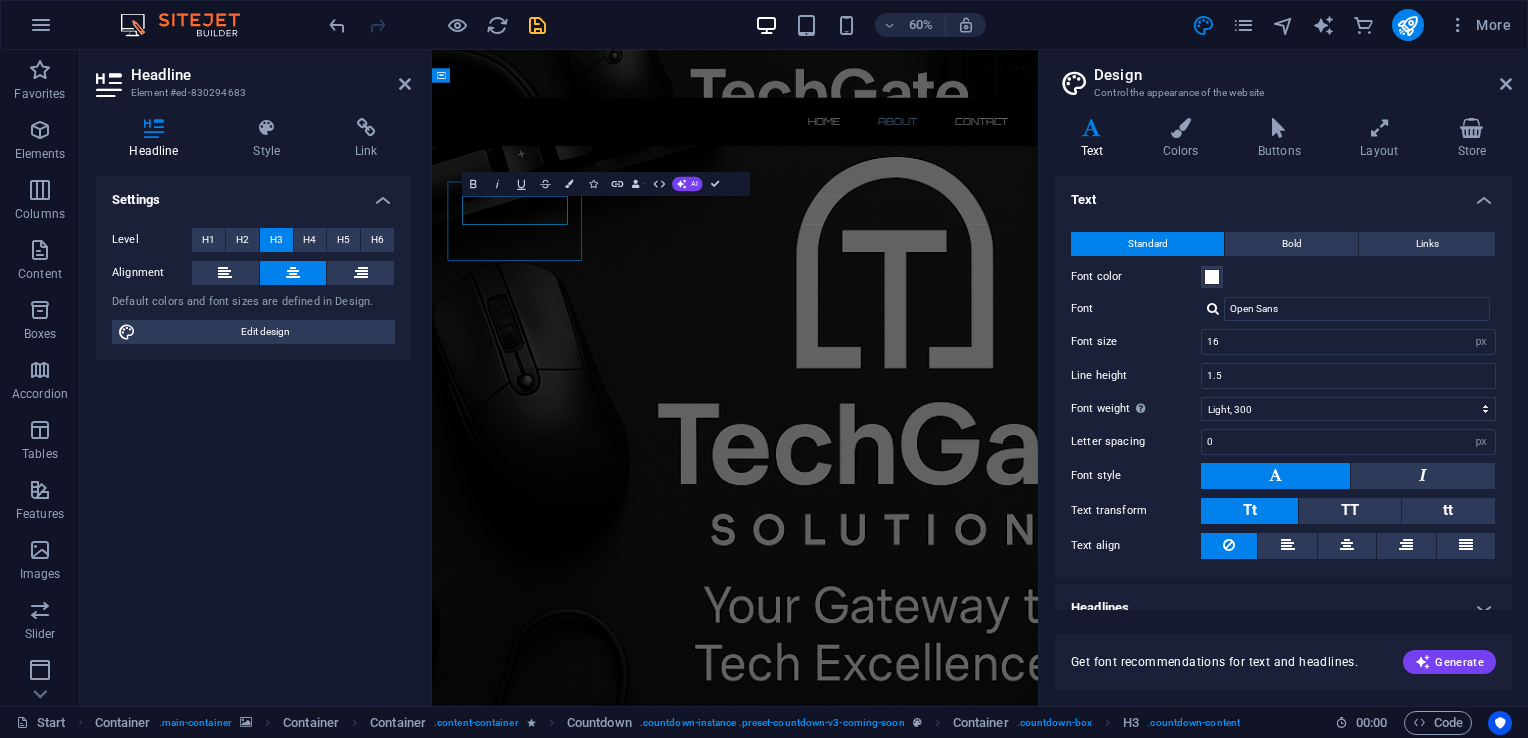 click on "522" at bounding box center [577, 2056] 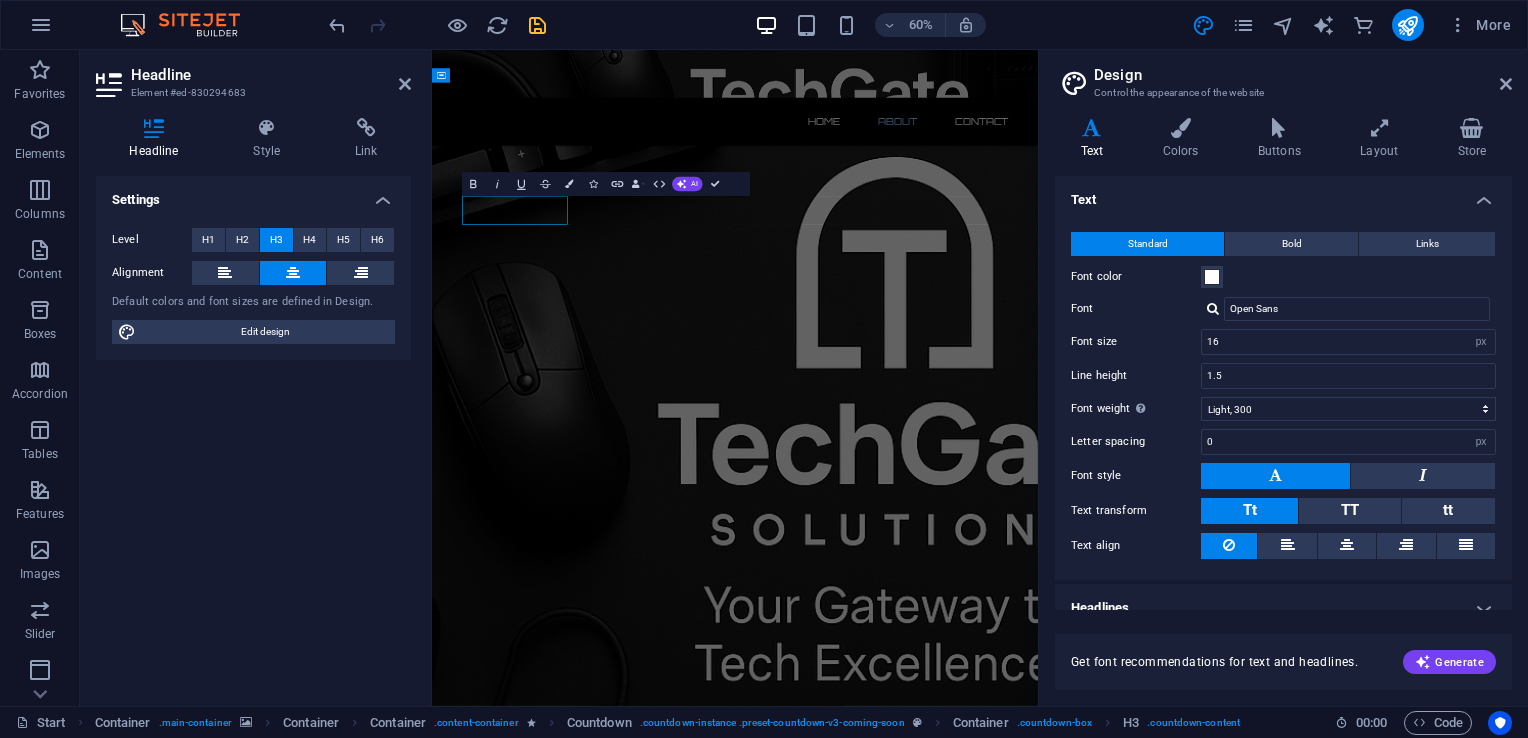 type 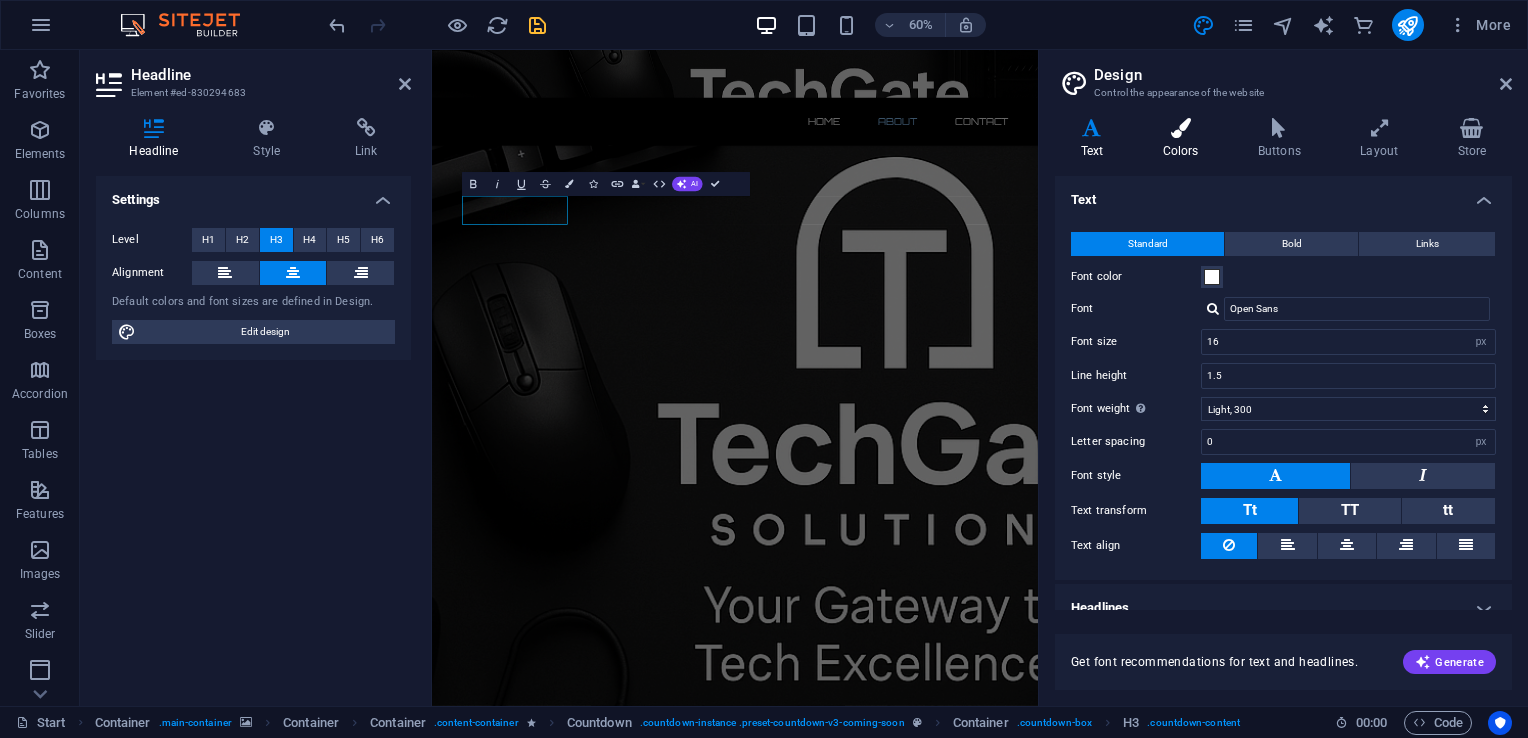 click at bounding box center (1180, 128) 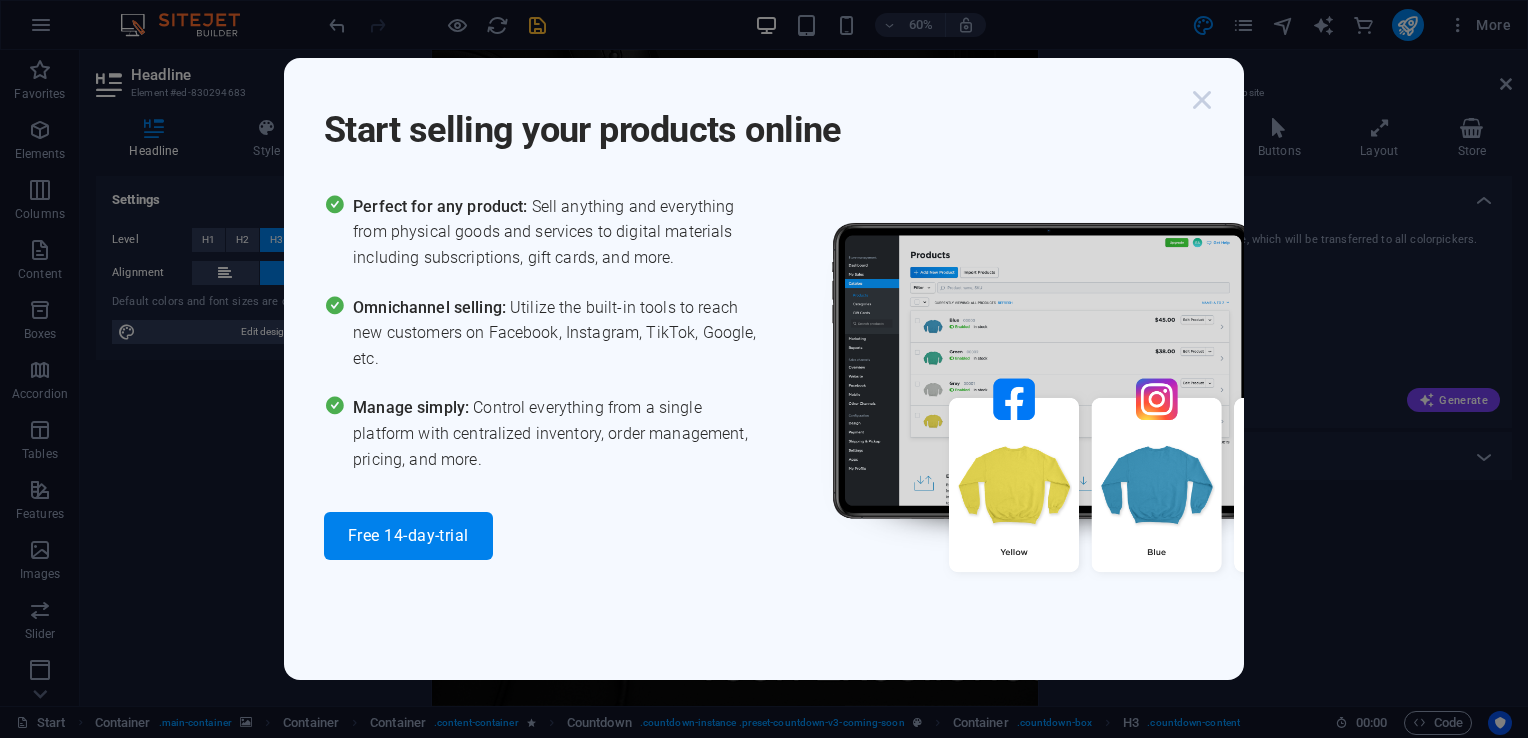 click at bounding box center (1202, 100) 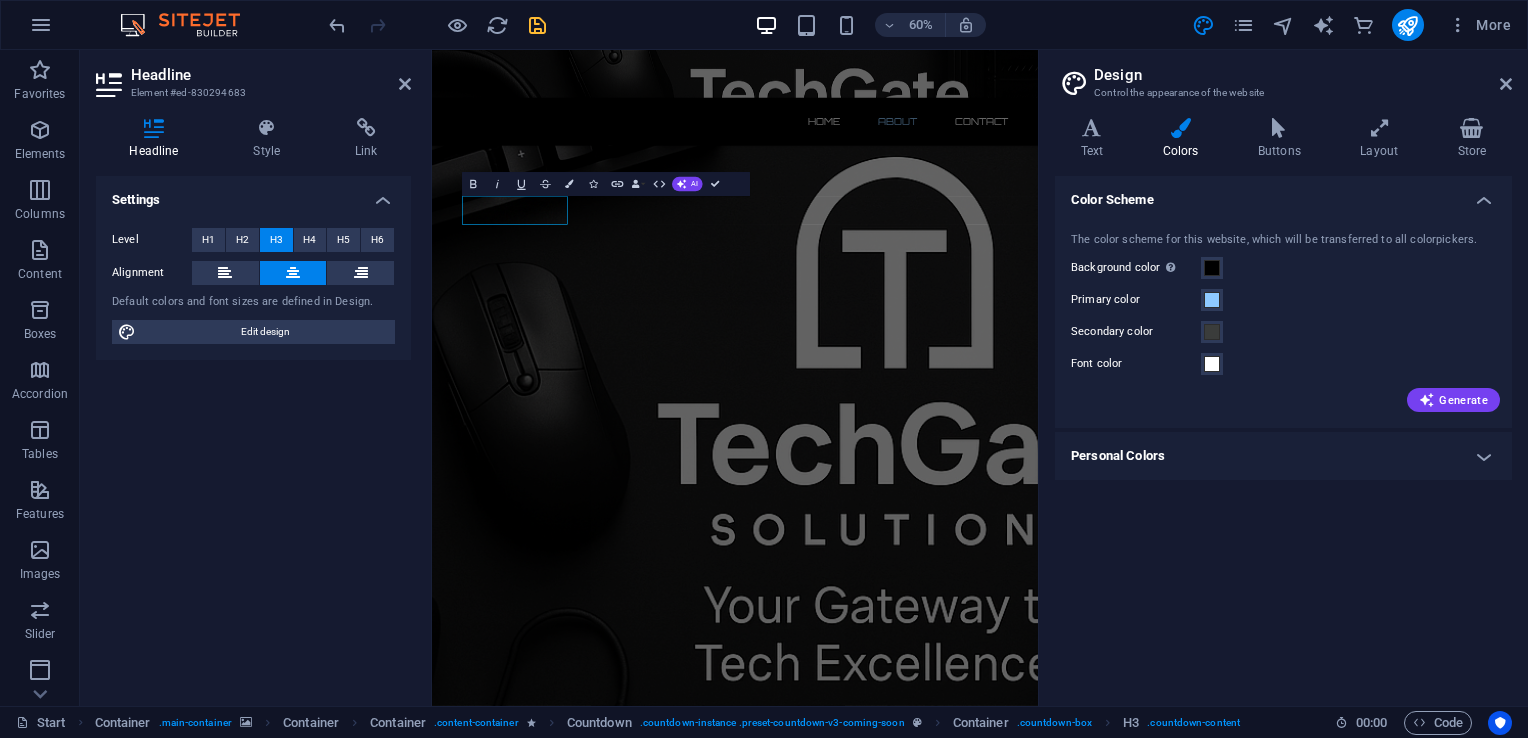 click on "The color scheme for this website, which will be transferred to all colorpickers. Background color Only visible if it is not covered by other backgrounds. Primary color Secondary color Font color Generate" at bounding box center (1283, 320) 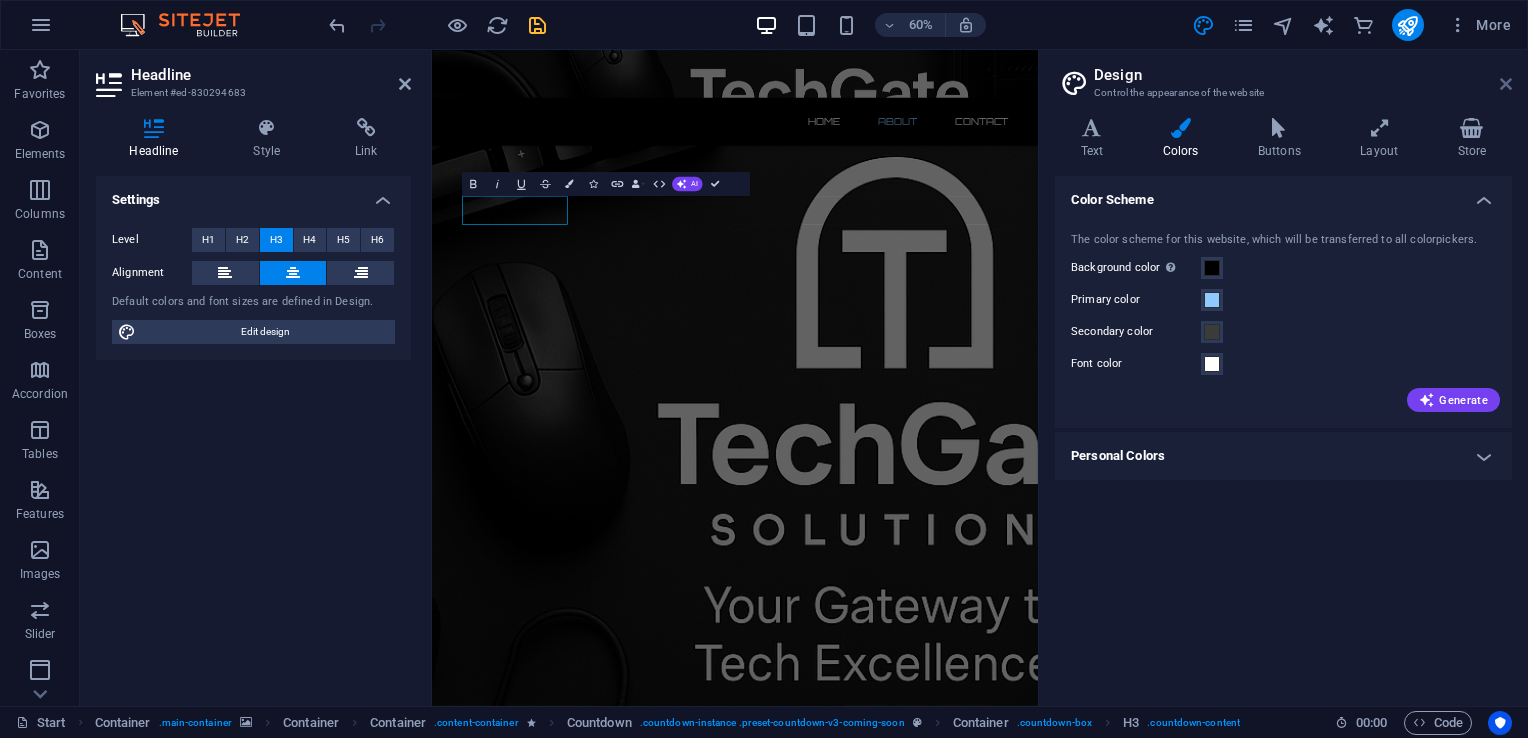 click at bounding box center [1506, 84] 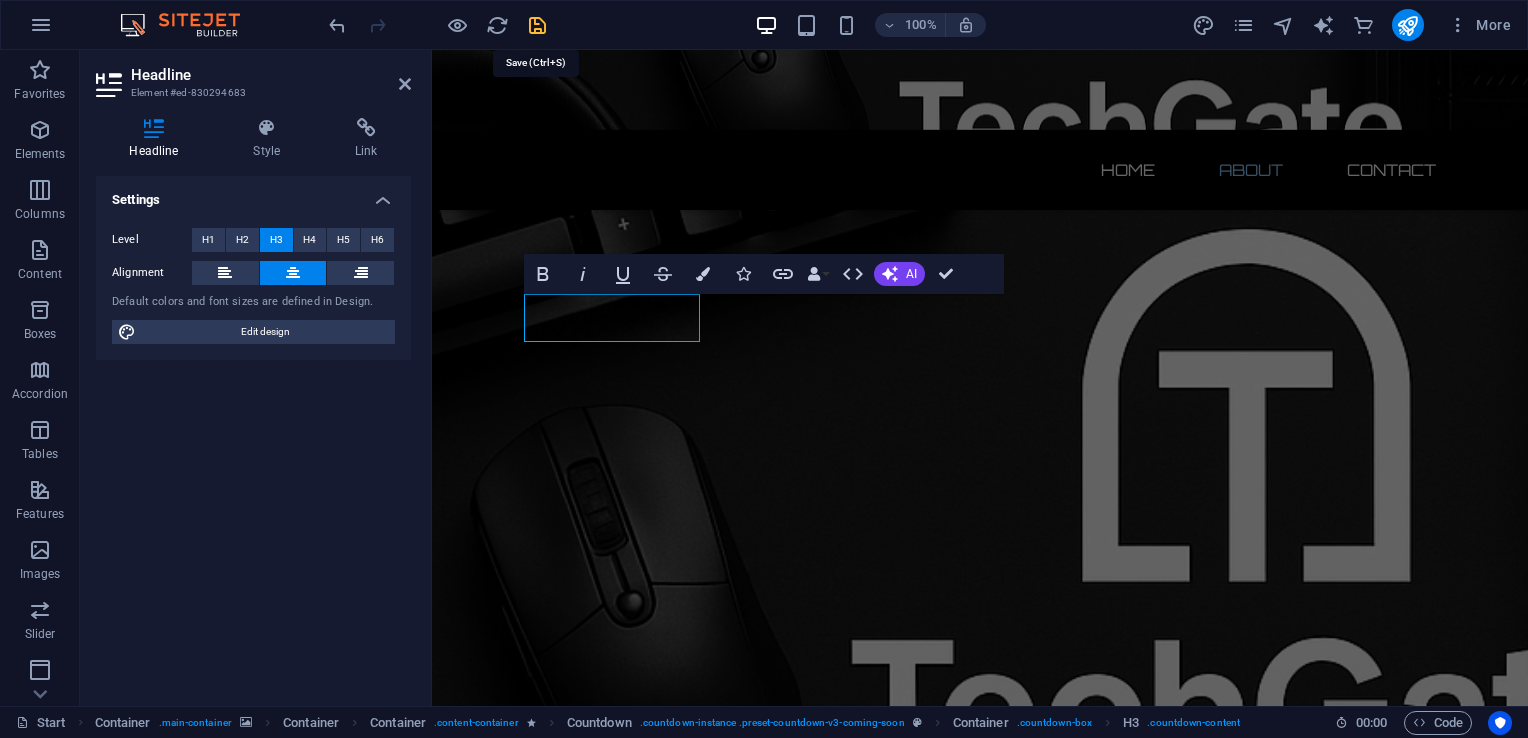 click at bounding box center (537, 25) 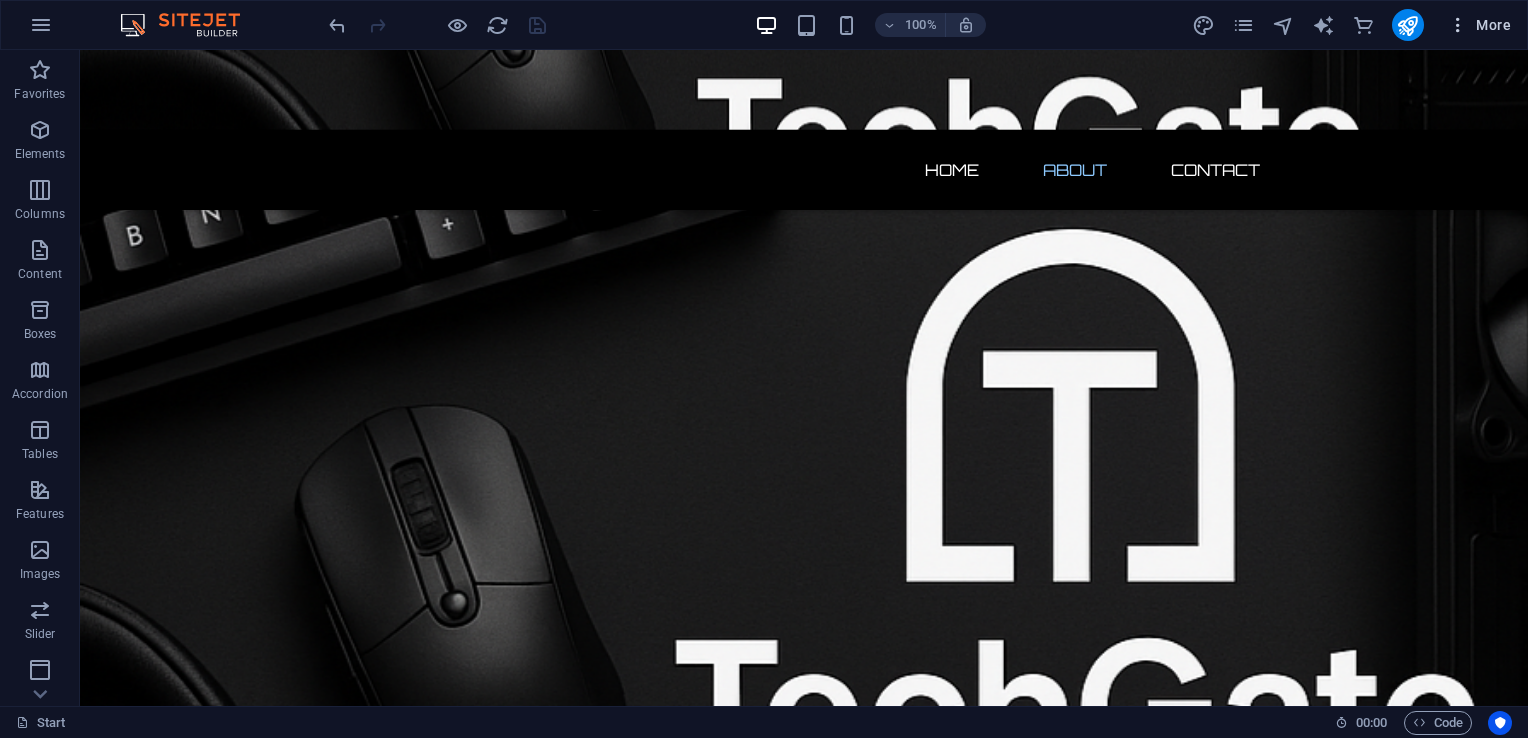 click at bounding box center (1458, 25) 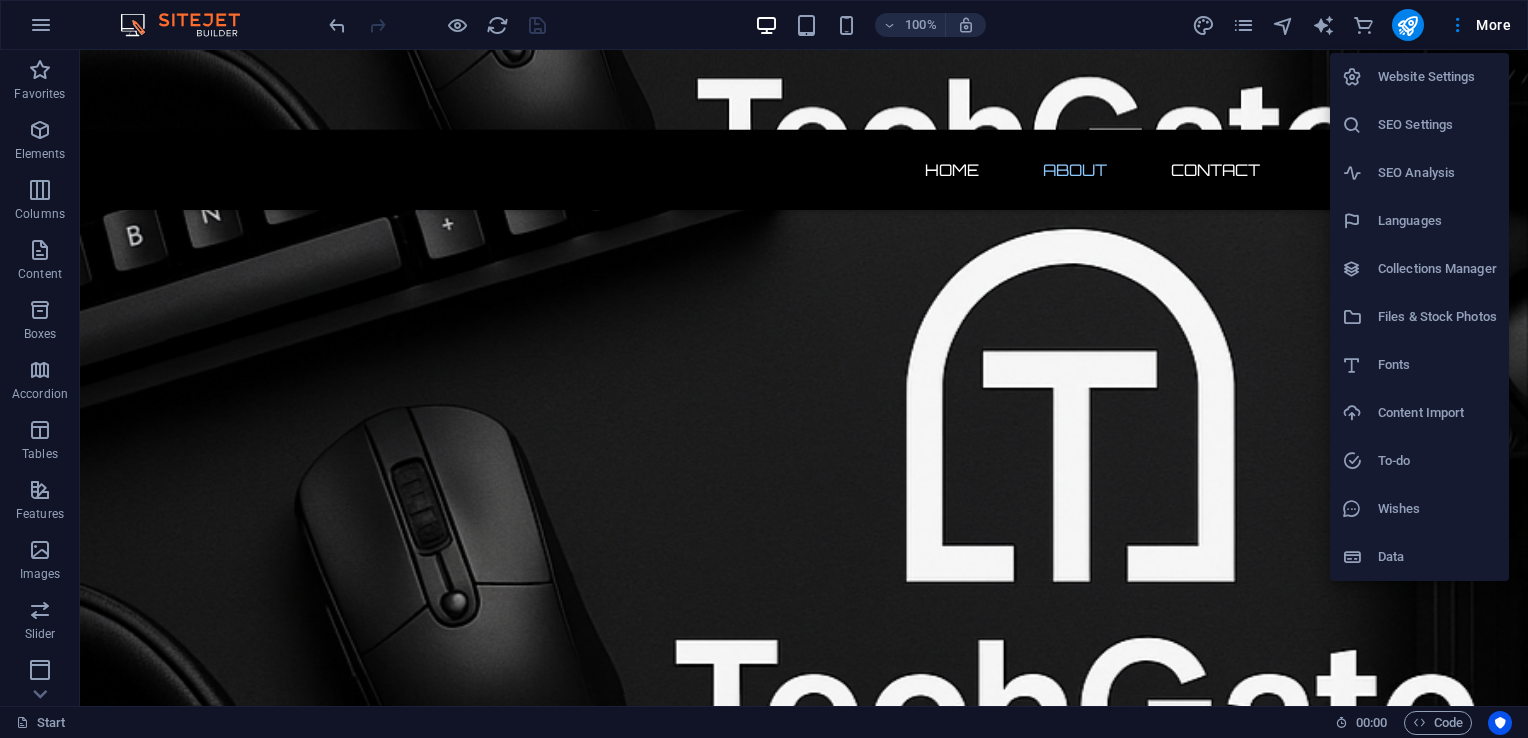 click at bounding box center [764, 369] 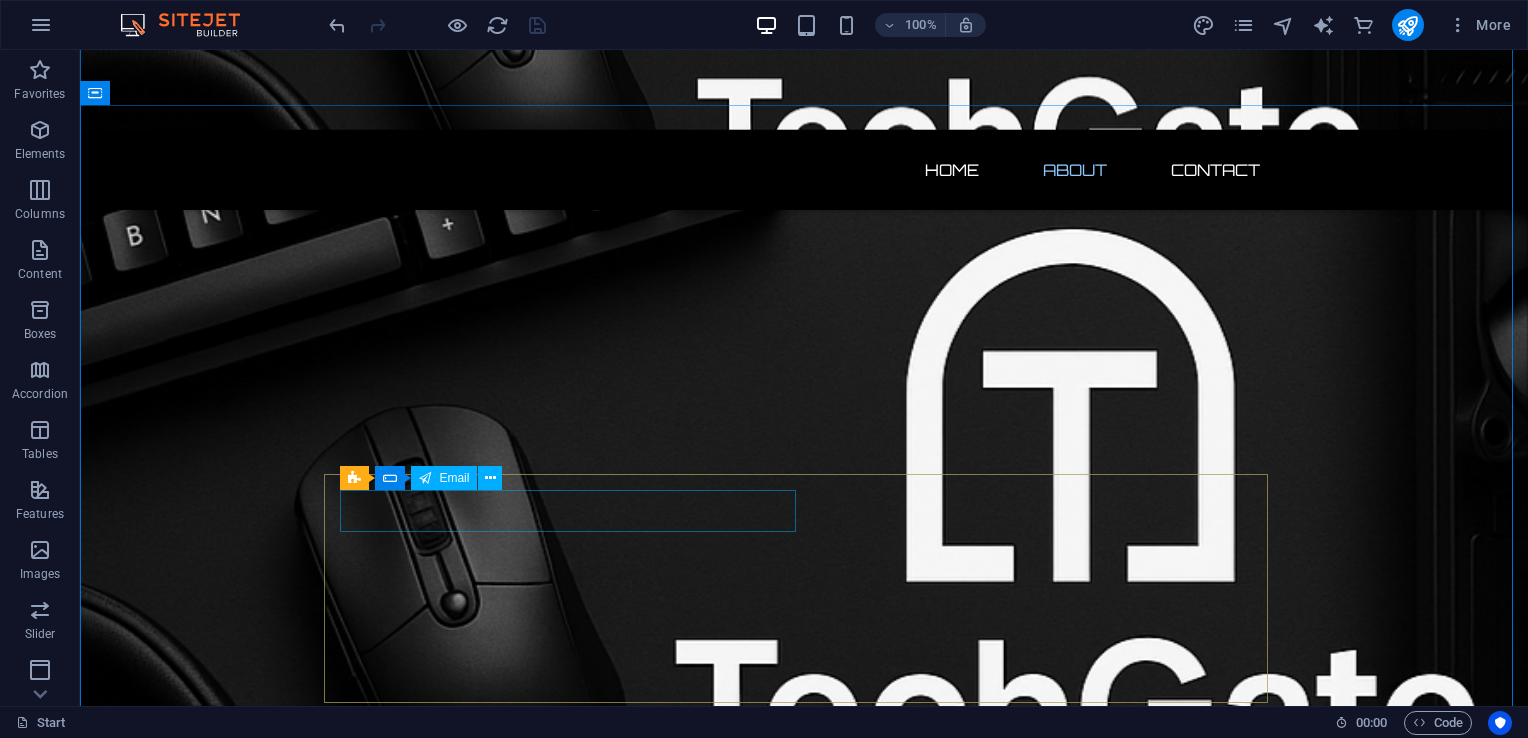 click on "Email" at bounding box center (454, 478) 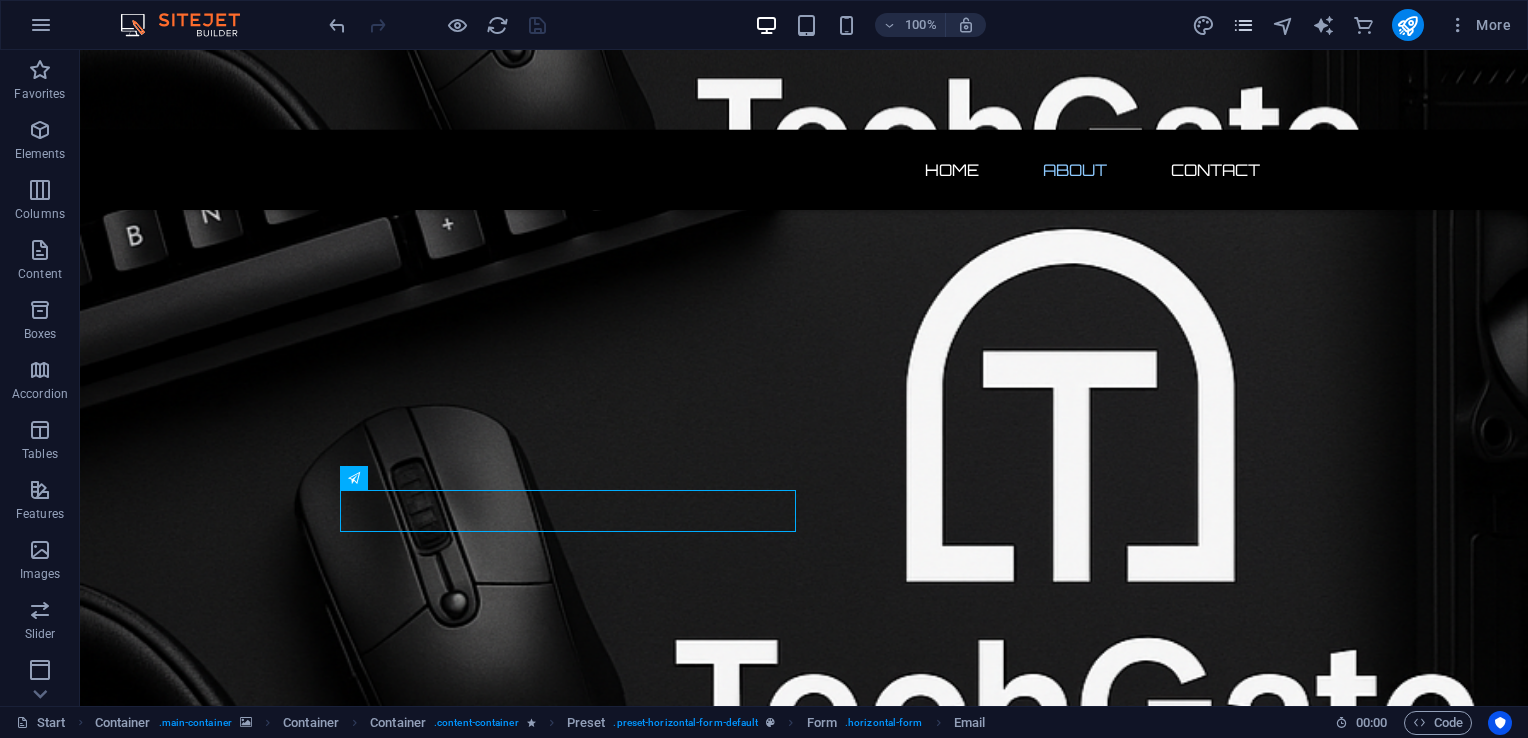 click at bounding box center (1243, 25) 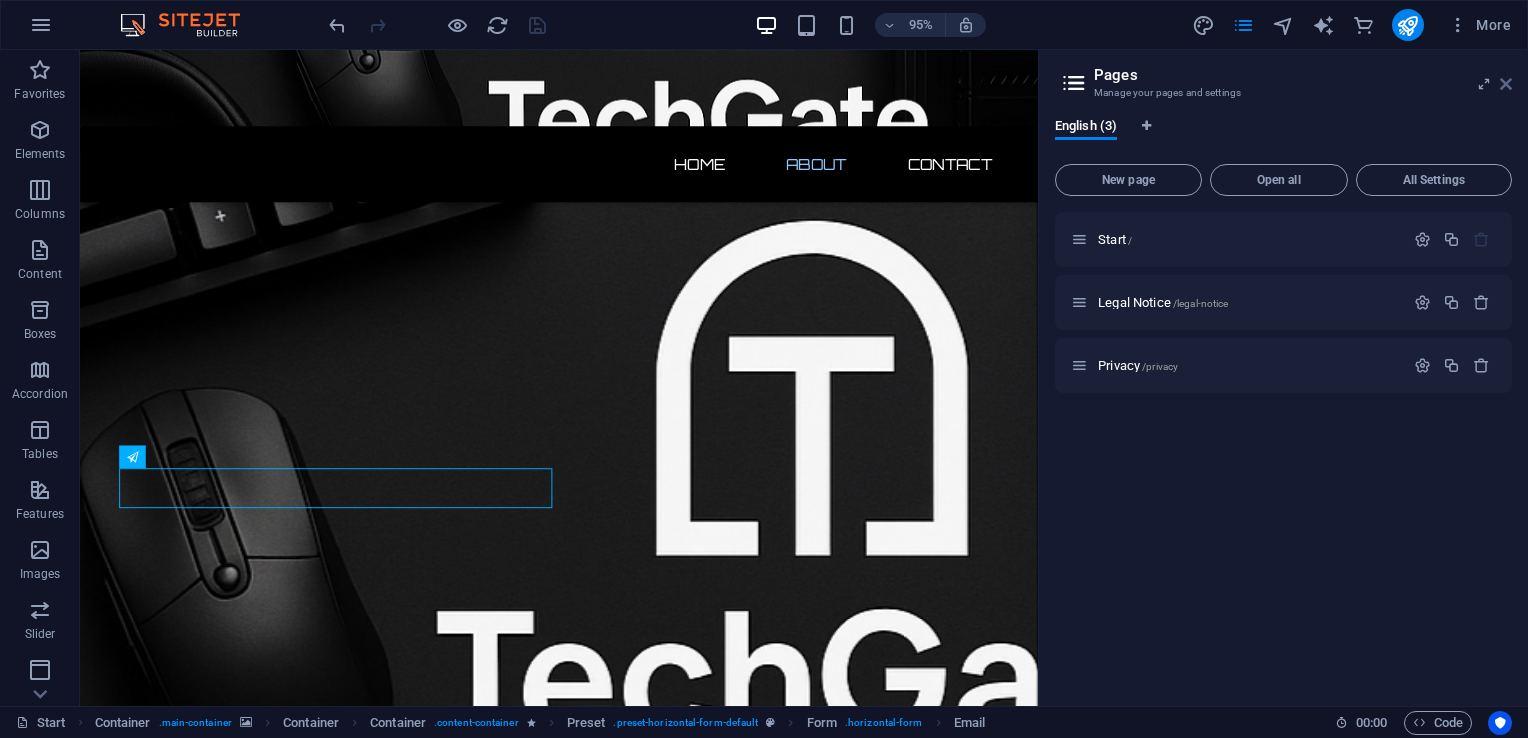 click at bounding box center [1506, 84] 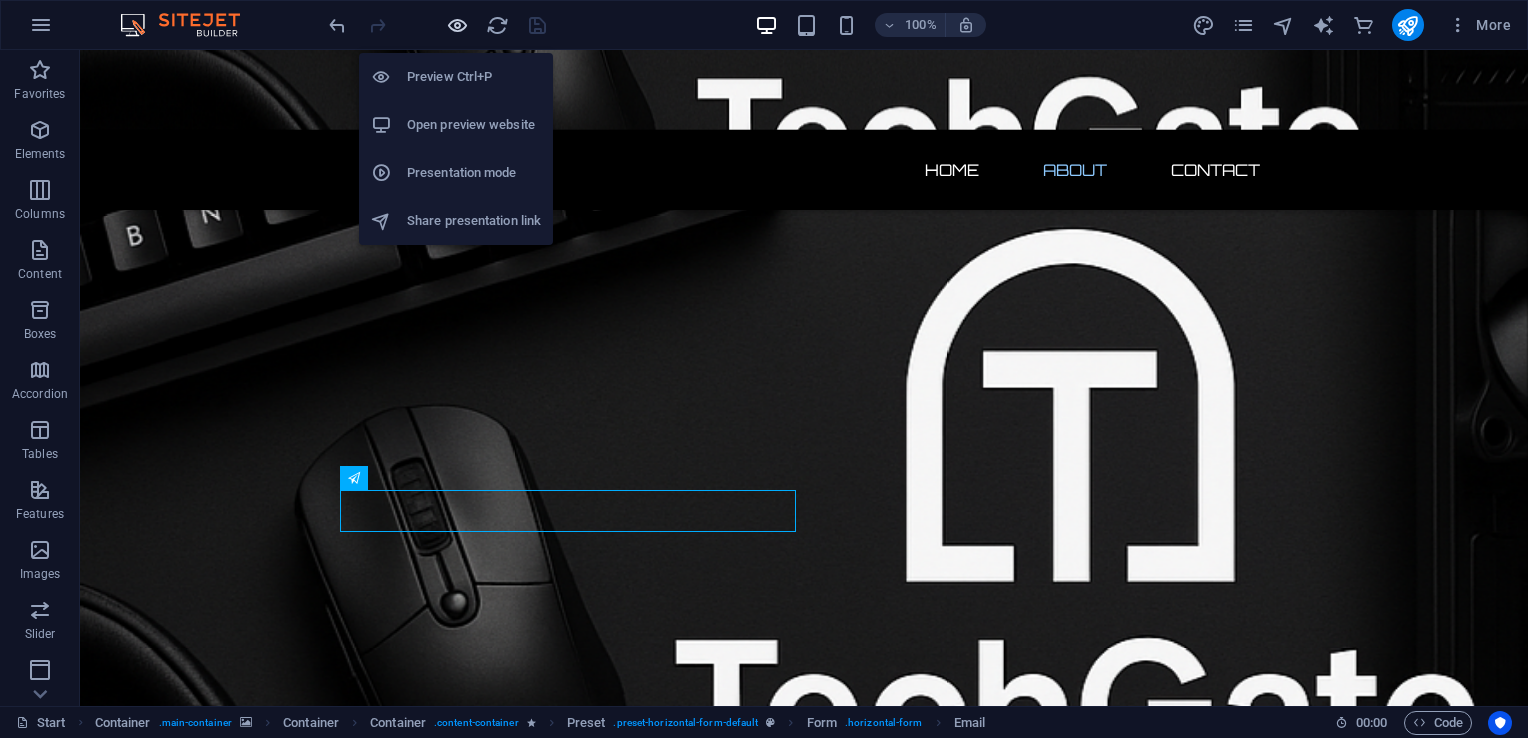 click at bounding box center (457, 25) 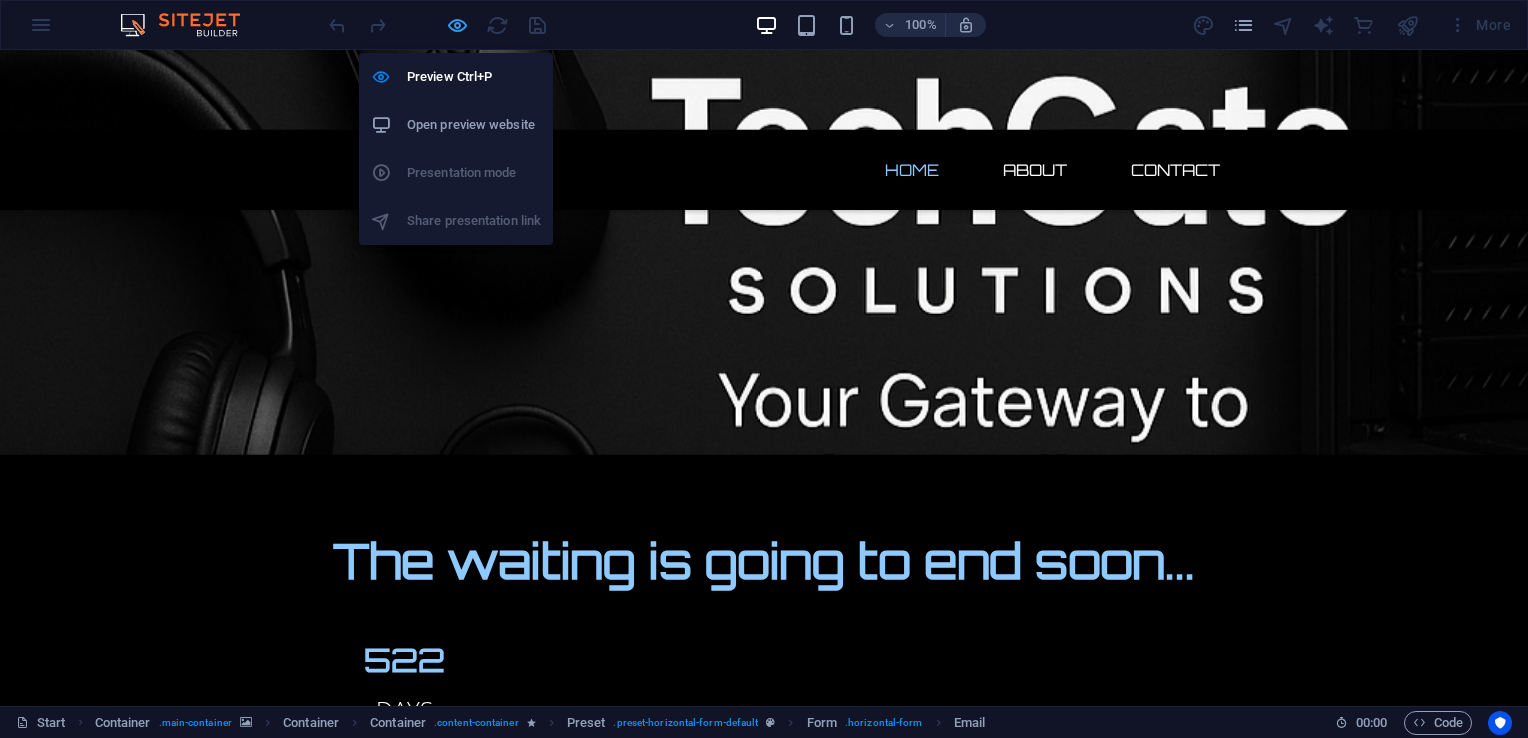 scroll, scrollTop: 0, scrollLeft: 0, axis: both 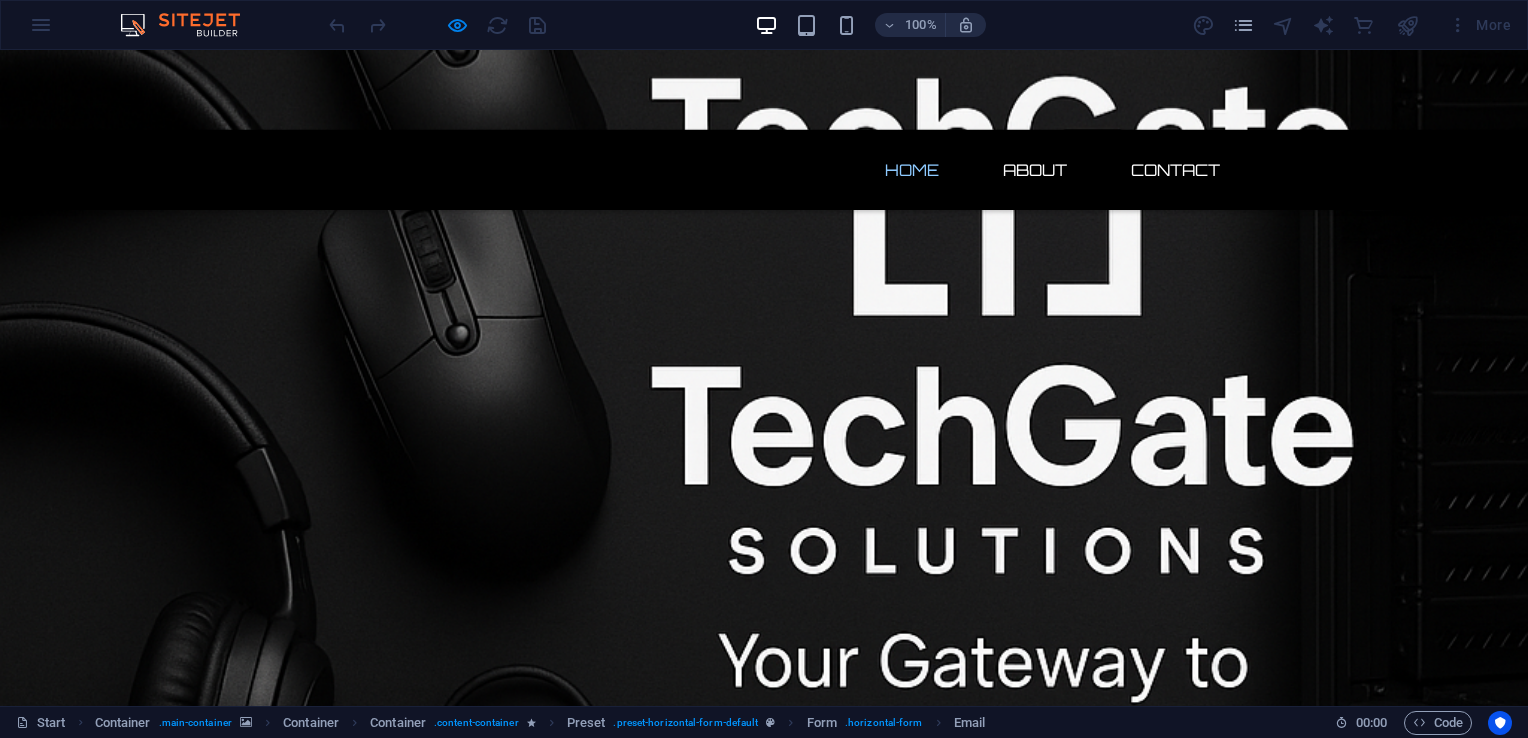 click on "The waiting is going to end soon... 522 Days 01 Hours 00 Minutes 17 Seconds Our website is under construction. We`ll be here soon with our new awesome site, subscribe to be notified.  Notify me   I have read and understand the privacy policy. Unreadable? Load new" at bounding box center (764, 1190) 